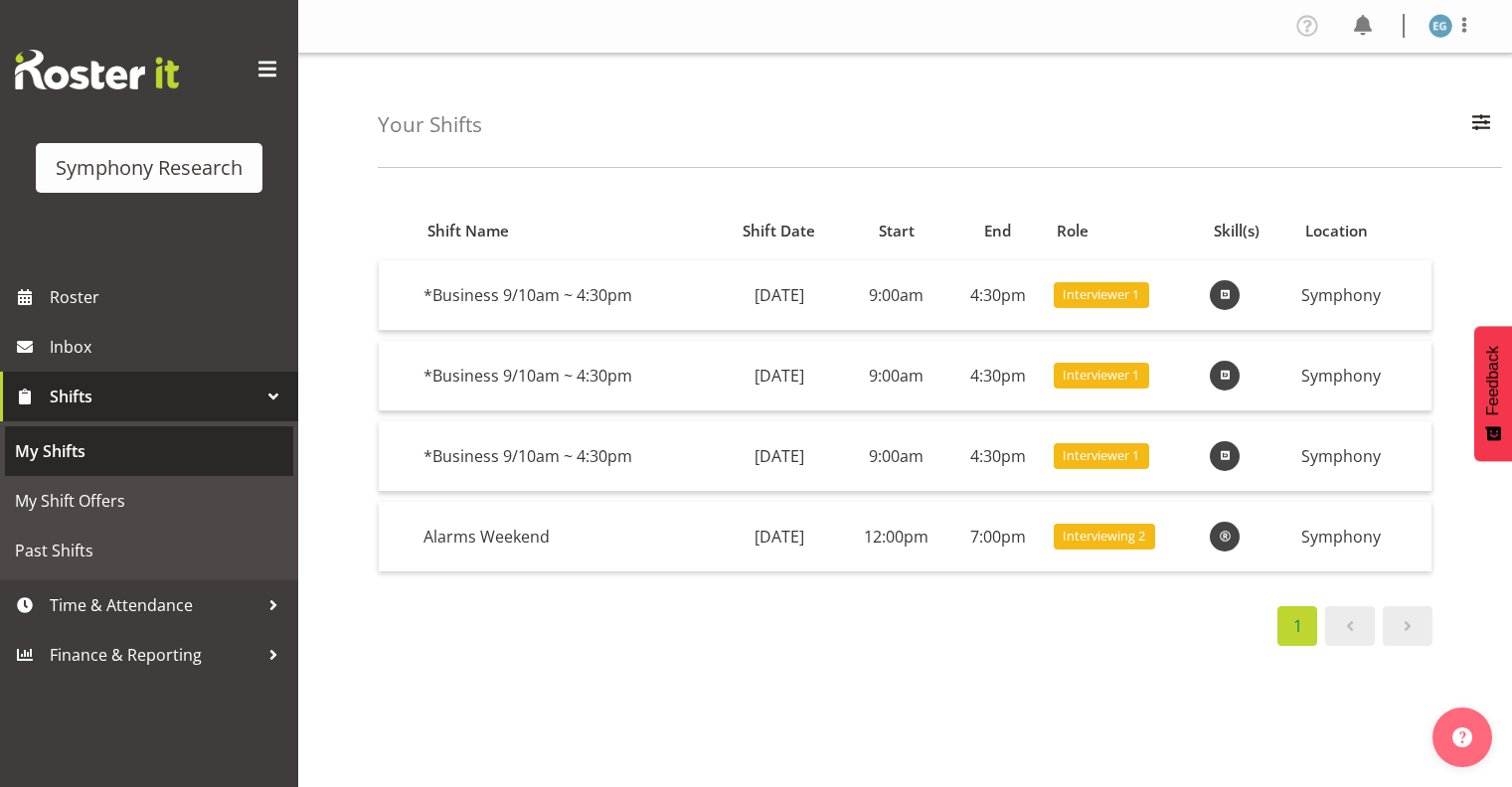 scroll, scrollTop: 0, scrollLeft: 0, axis: both 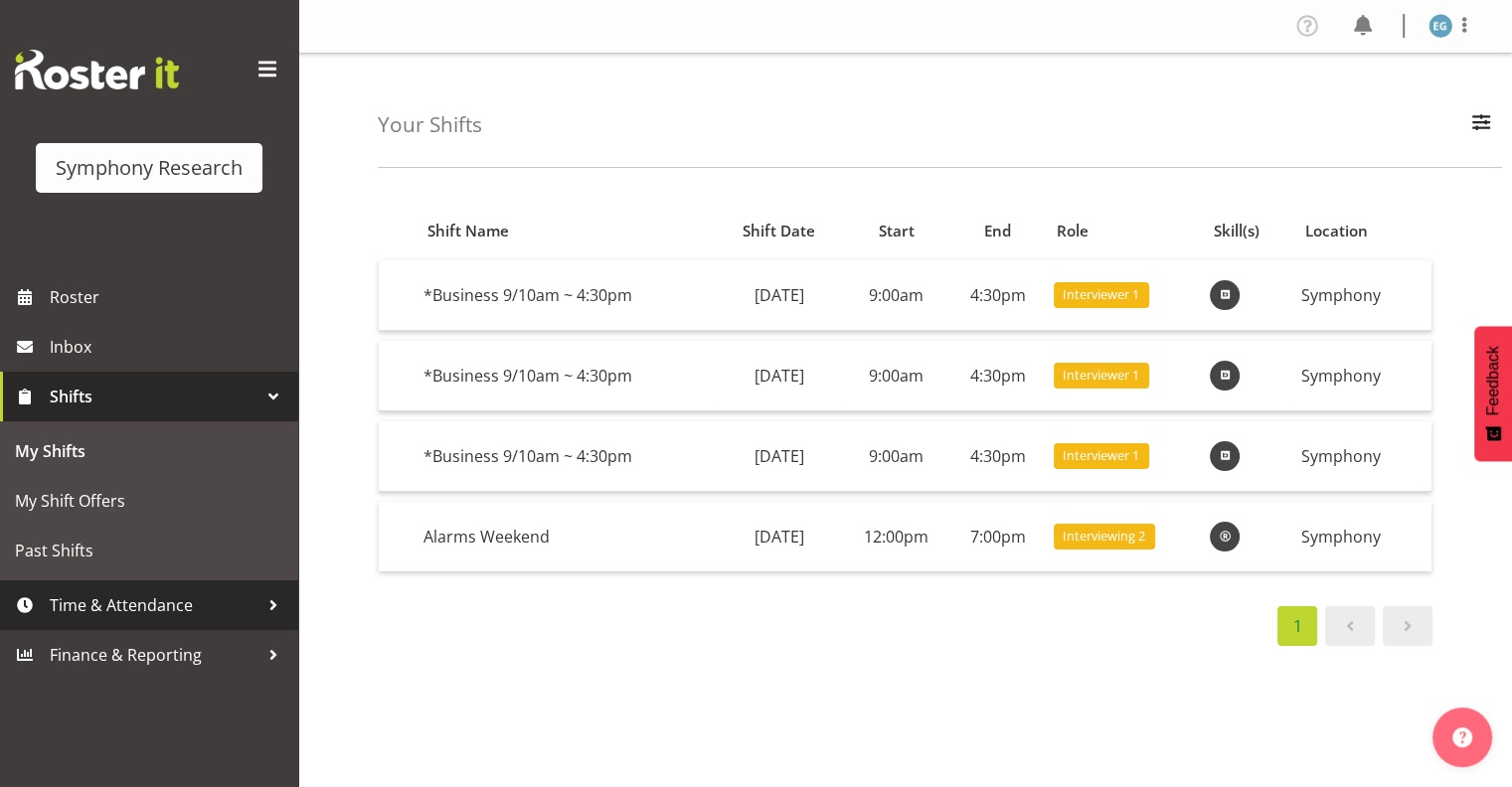 click on "Time & Attendance" at bounding box center [154, 605] 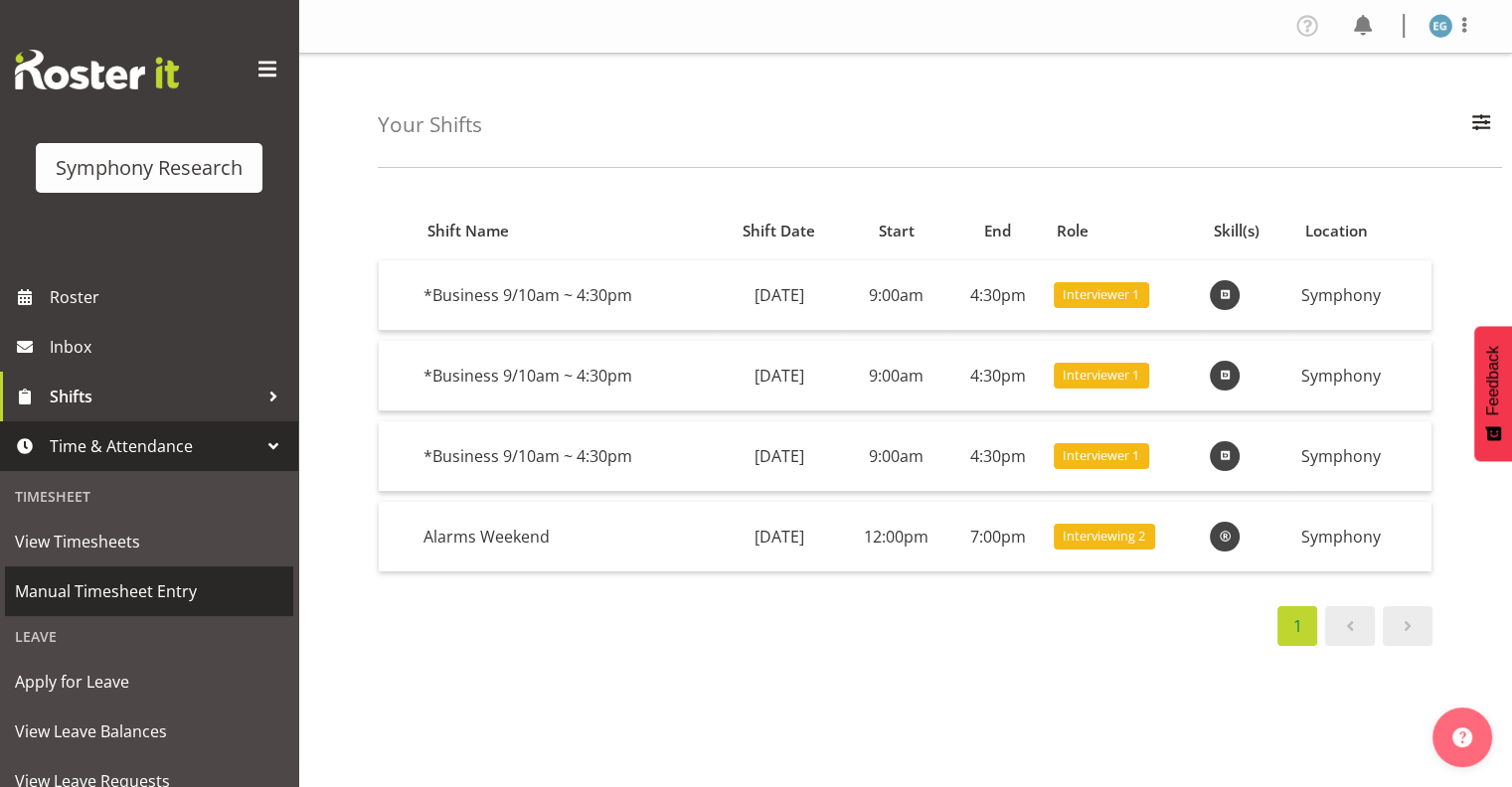 click on "Manual Timesheet Entry" at bounding box center [149, 591] 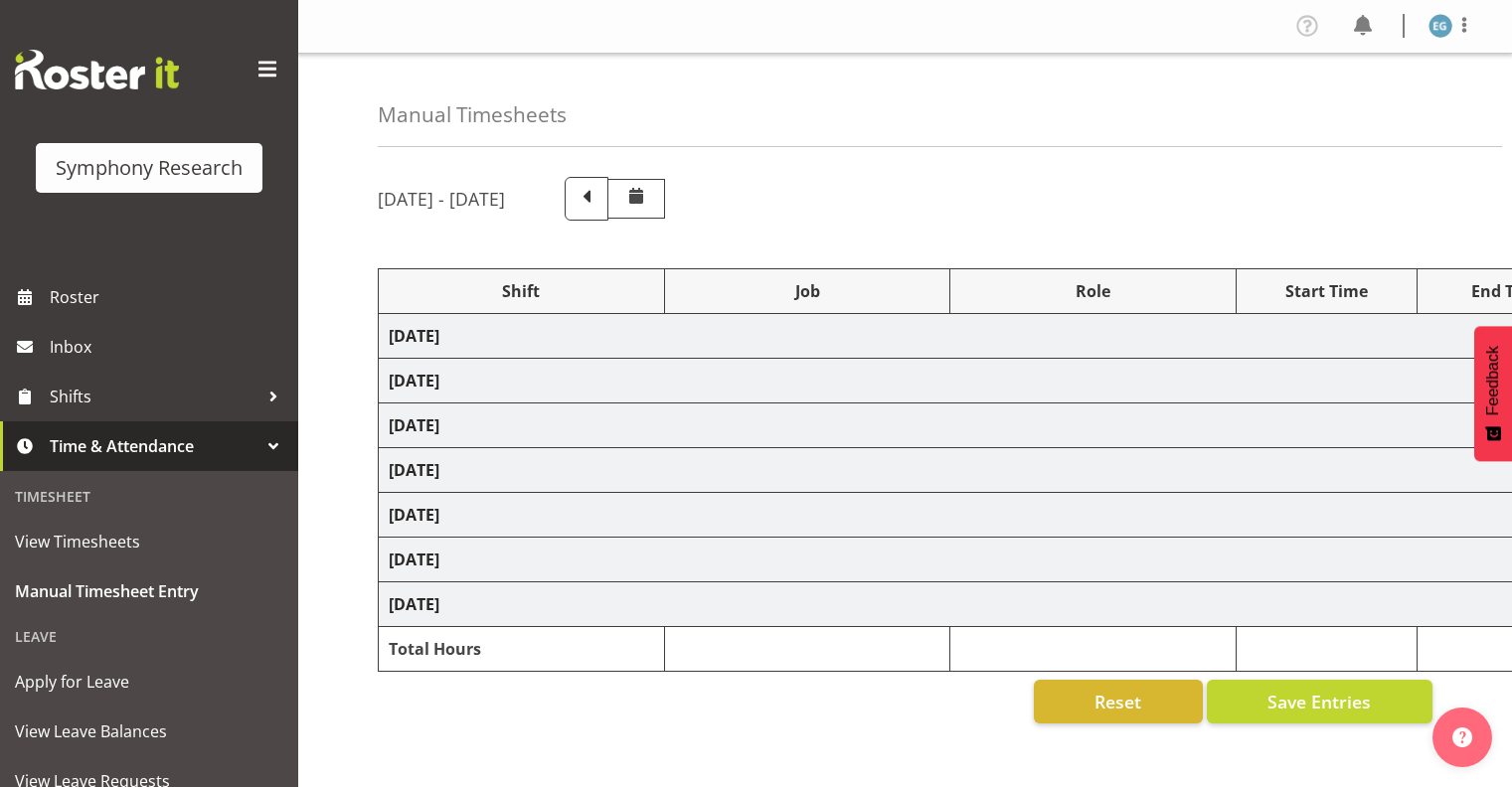 scroll, scrollTop: 0, scrollLeft: 0, axis: both 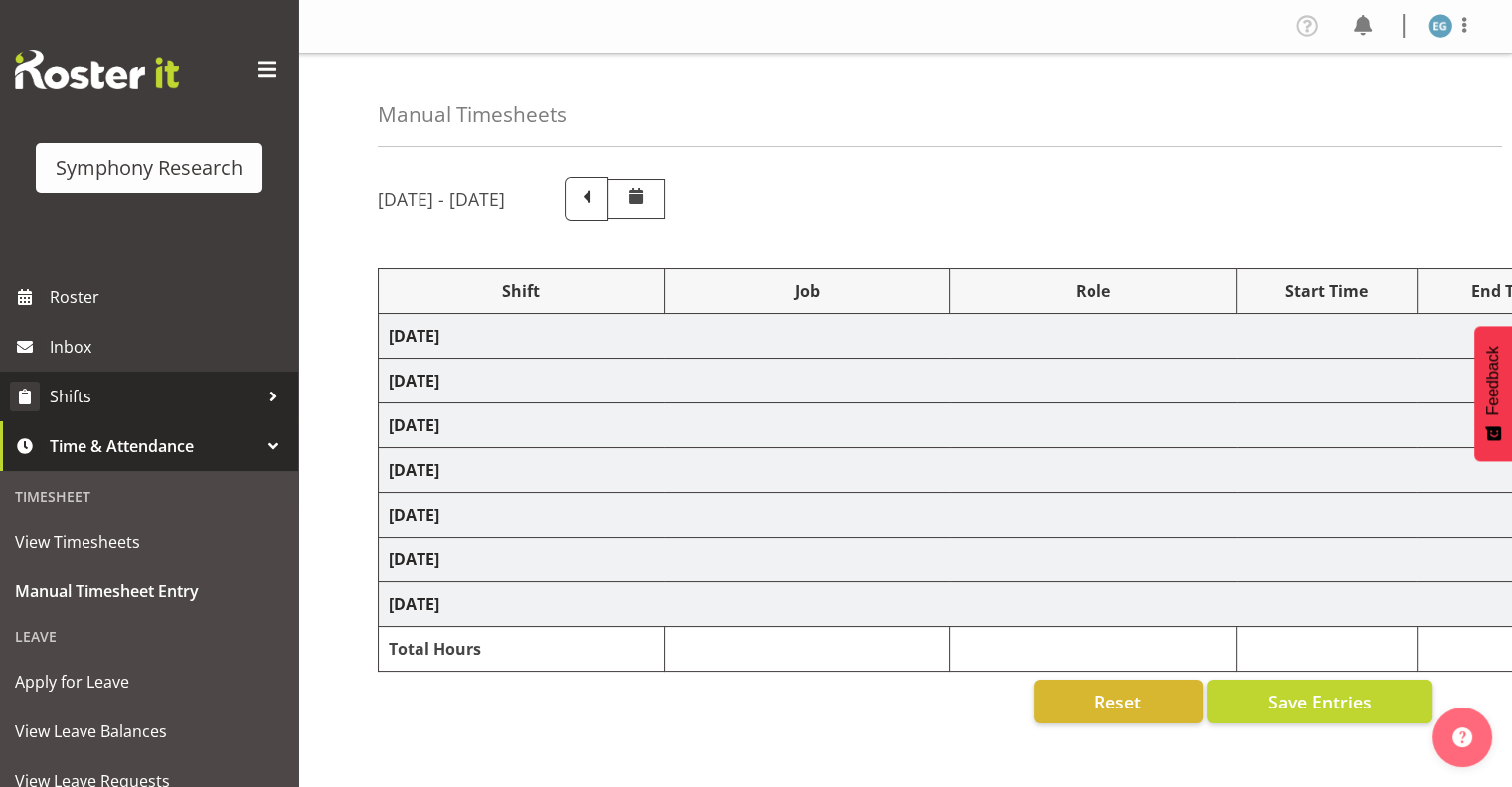 select on "48116" 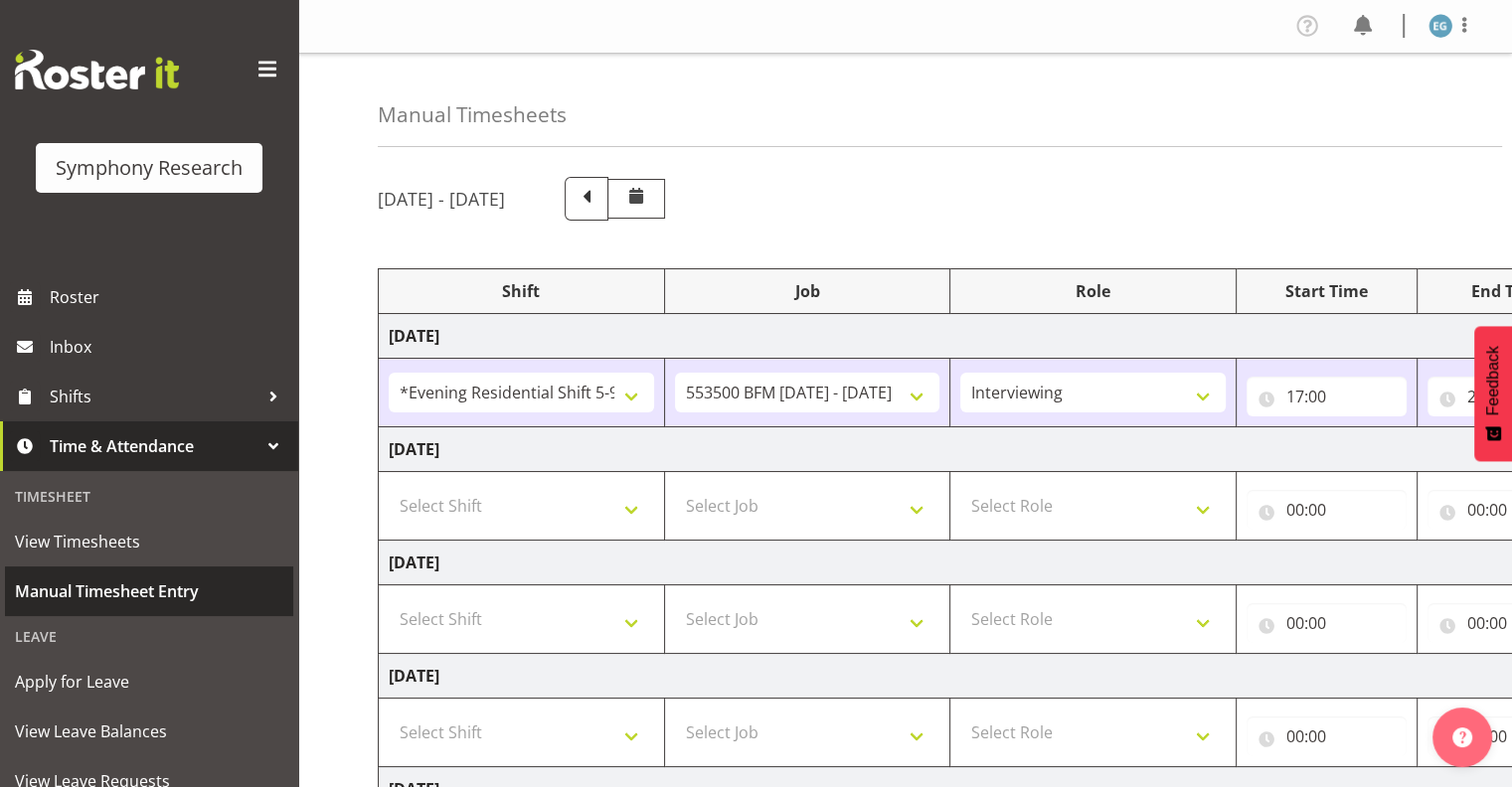 click on "Manual Timesheet Entry" at bounding box center (149, 591) 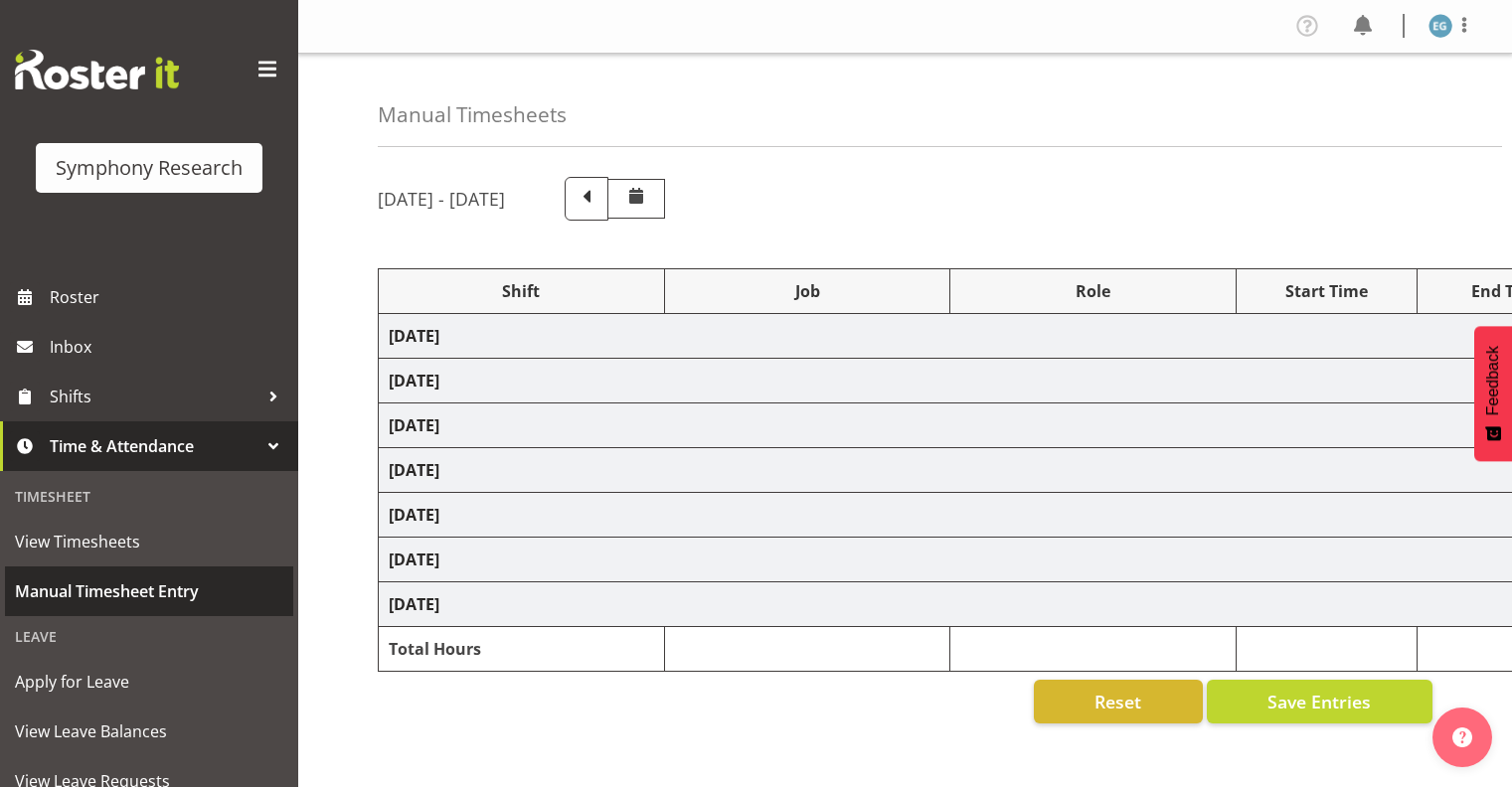 scroll, scrollTop: 0, scrollLeft: 0, axis: both 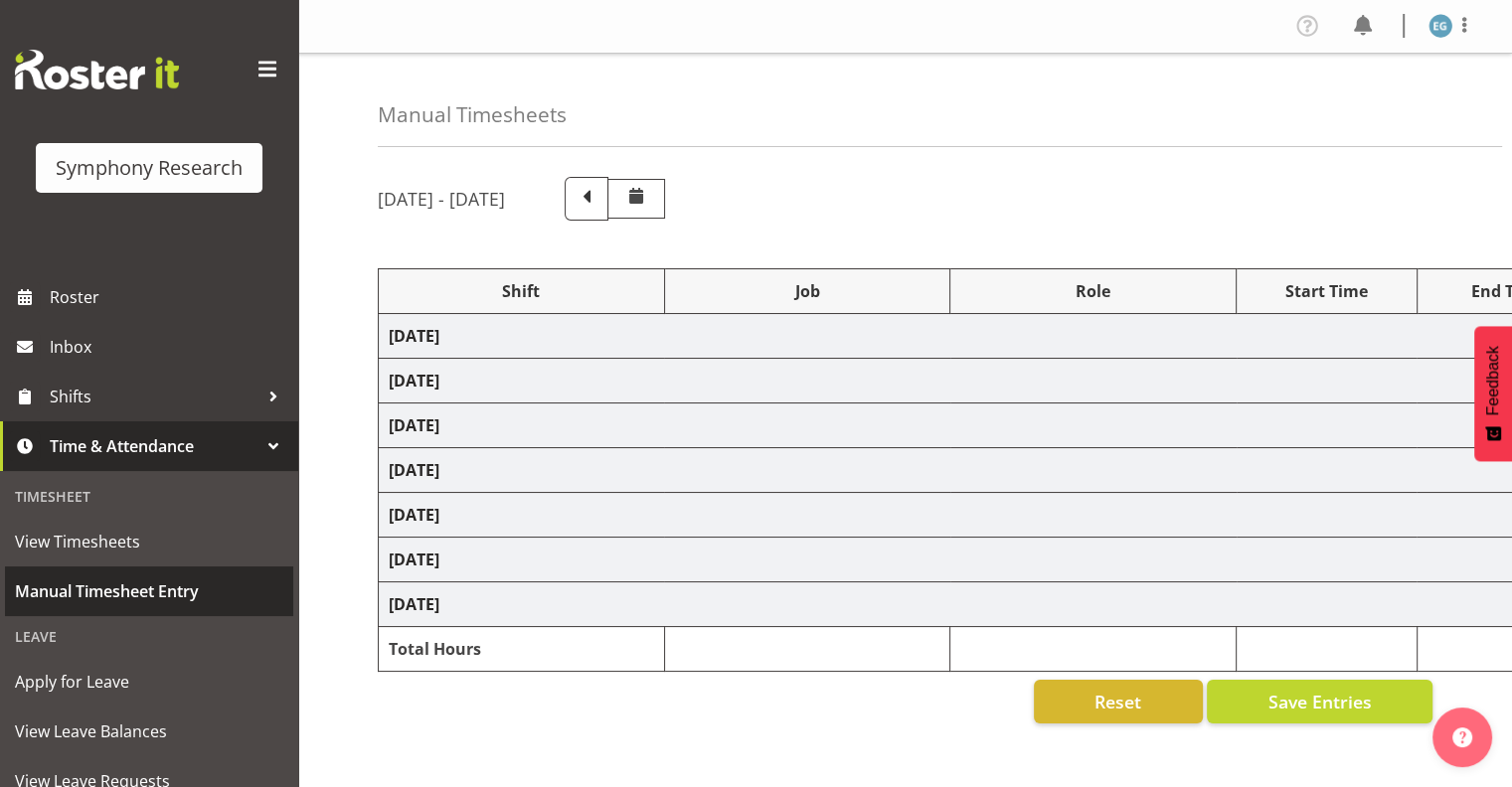 select on "48116" 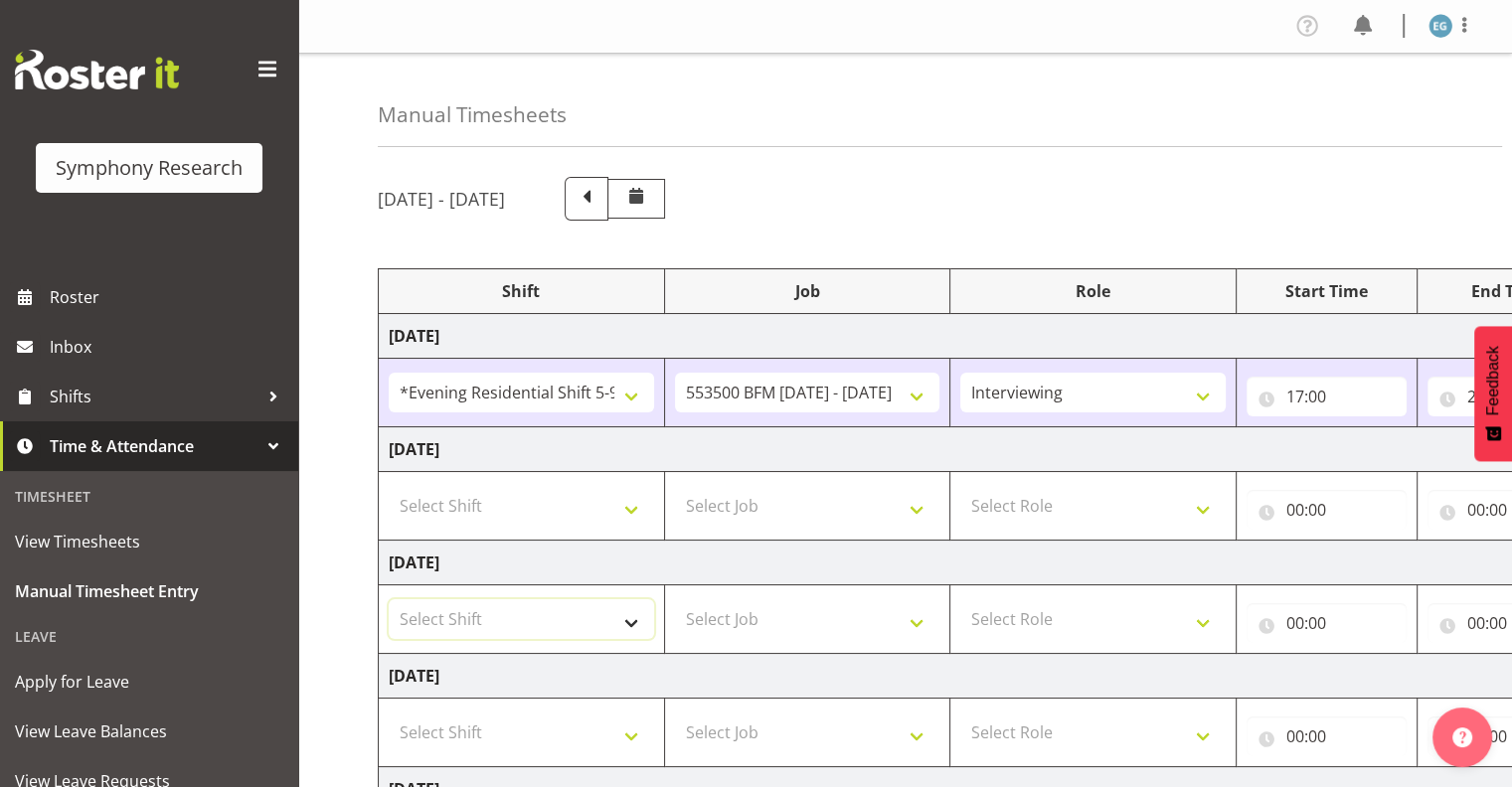 click on "Select Shift  !!Weekend Residential    (Roster IT Shift Label) *Business  9/10am ~ 4:30pm *Business Supervisor *Evening Residential Shift 5-9pm *RP Track  C *RP Track C Weekend *RP Weekly/Monthly Tracks *Supervisor Call Centre *Supervisor Evening *Supervisors & Call Centre Weekend Alarms Weekend NZOA Evenings RAMBO Weekend Test WP Aust briefing/training World Poll Aust Late 9p~10:30p World Poll Aust Wkend World Poll NZ Pilot World Poll NZ Wave 2 Pilot World Poll Pilot Aust 9:00~10:30pm" at bounding box center (521, 619) 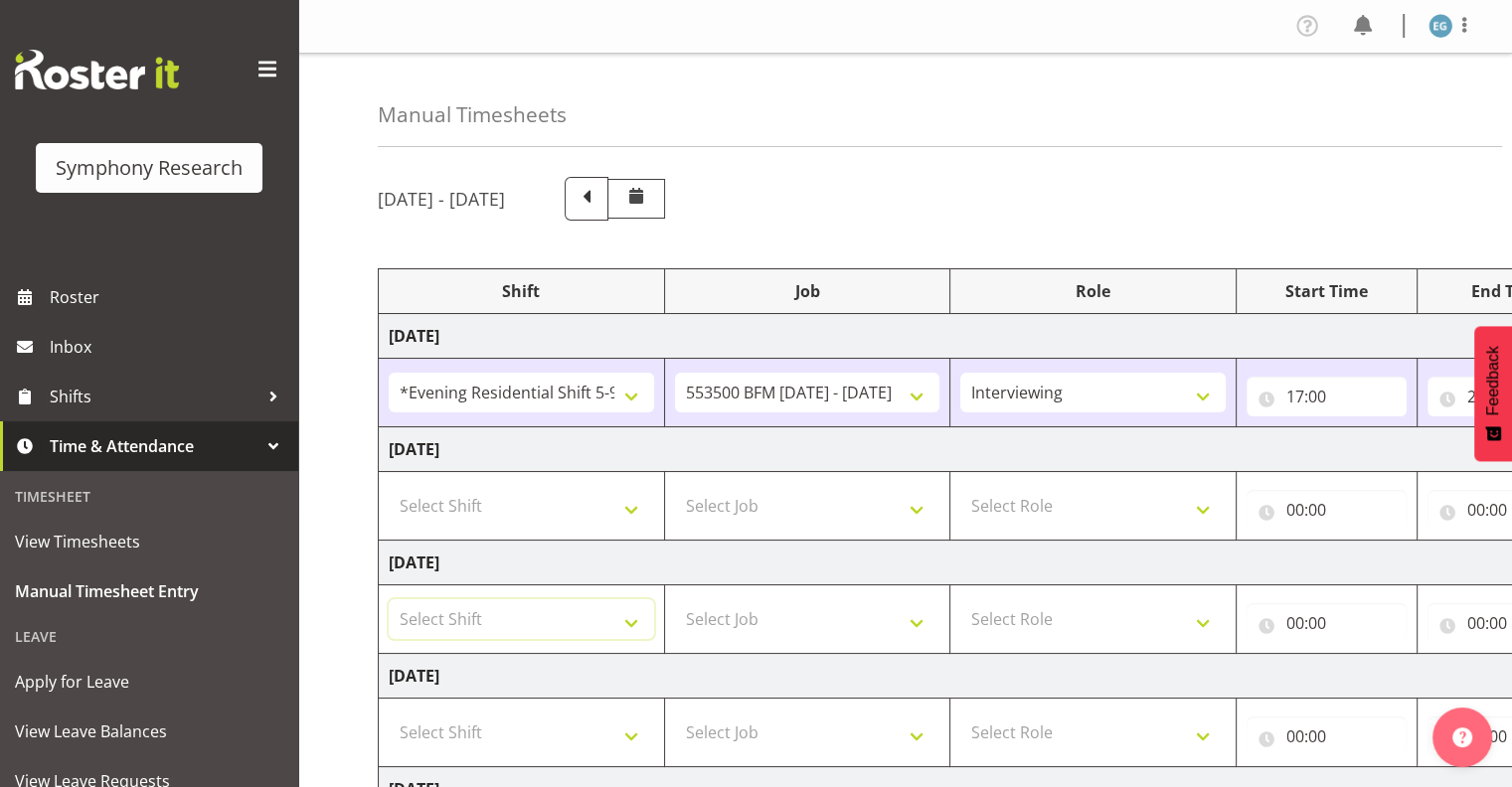 select on "26078" 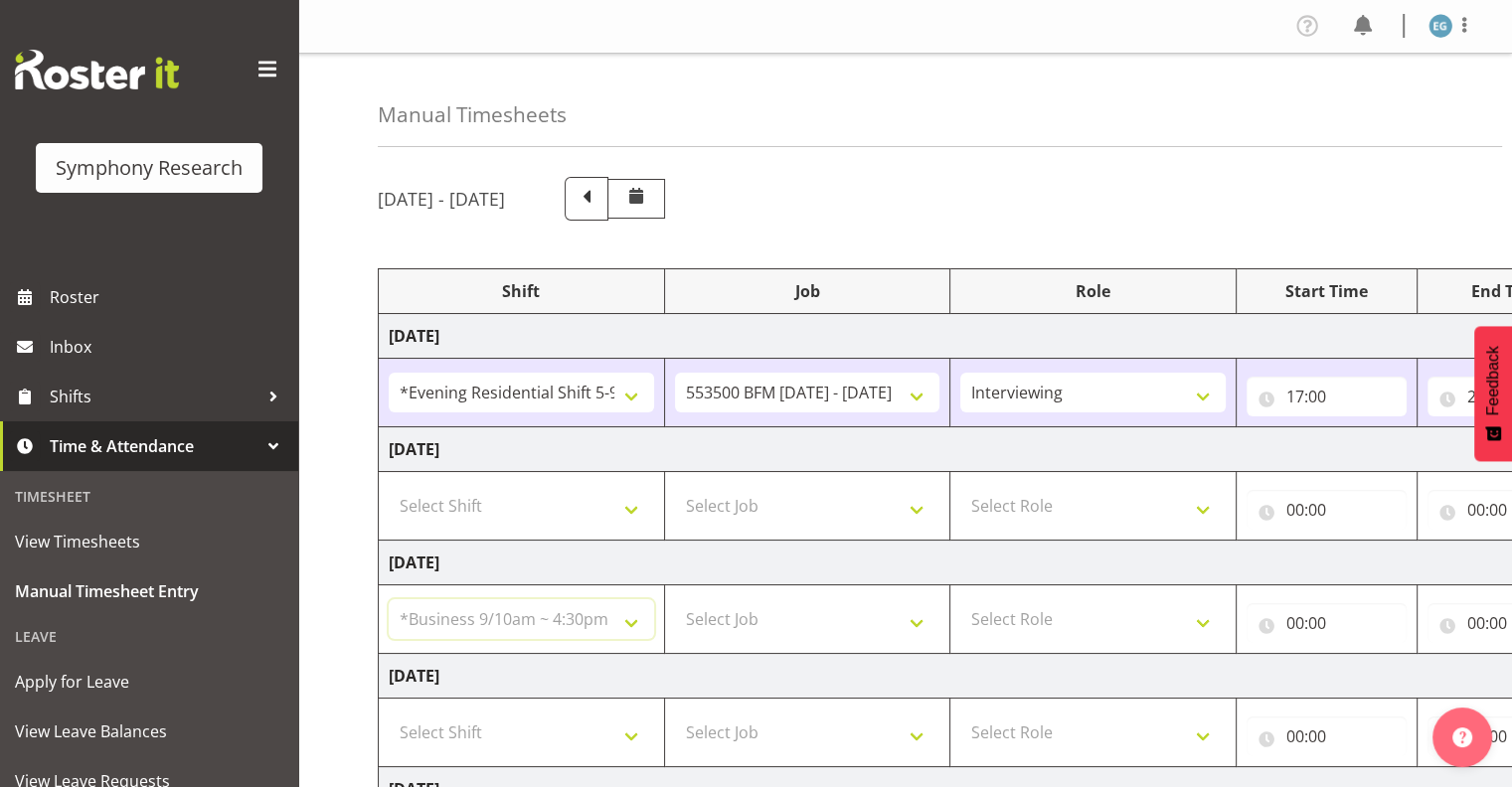 click on "Select Shift  !!Weekend Residential    (Roster IT Shift Label) *Business  9/10am ~ 4:30pm *Business Supervisor *Evening Residential Shift 5-9pm *RP Track  C *RP Track C Weekend *RP Weekly/Monthly Tracks *Supervisor Call Centre *Supervisor Evening *Supervisors & Call Centre Weekend Alarms Weekend NZOA Evenings RAMBO Weekend Test WP Aust briefing/training World Poll Aust Late 9p~10:30p World Poll Aust Wkend World Poll NZ Pilot World Poll NZ Wave 2 Pilot World Poll Pilot Aust 9:00~10:30pm" at bounding box center [521, 619] 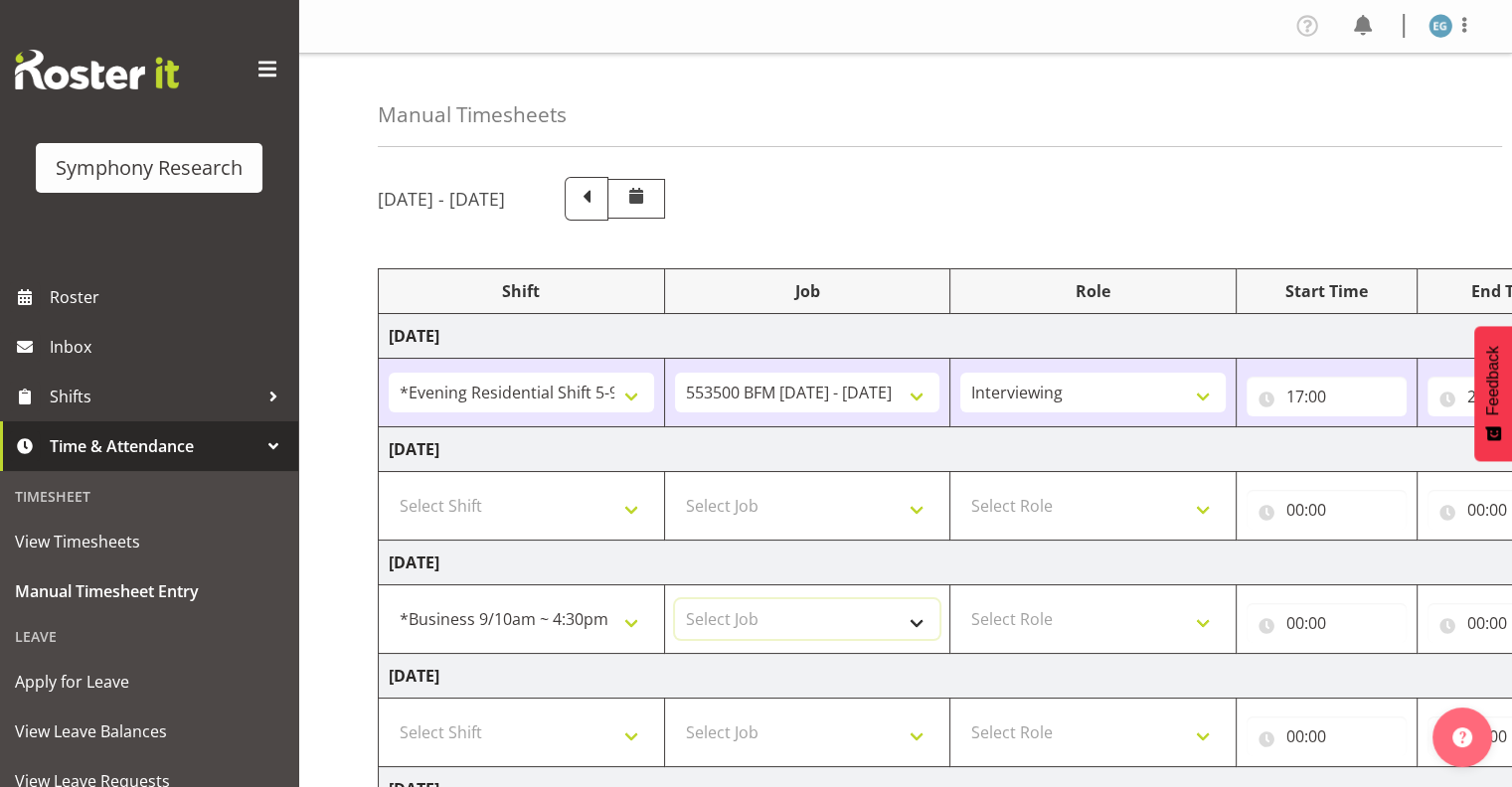click on "Select Job  550060 IF Admin 553491 World Poll Australia  Wave 2 Pretest 2025 553493	World Poll New Zealand Wave 2 Pretest 2025 553500 BFM Jul - Sep 2025 990000 General 990820 Mobtest 2024 990821 Goldrush 2024 990846 Toka Tu Ake 2025 990855 FENZ 990878 CMI Q3 2025 990881 PowerNet 990883 Alarms 990887 NZOA 2025 999996 Training 999997 Recruitment & Training 999999 DT" at bounding box center (807, 619) 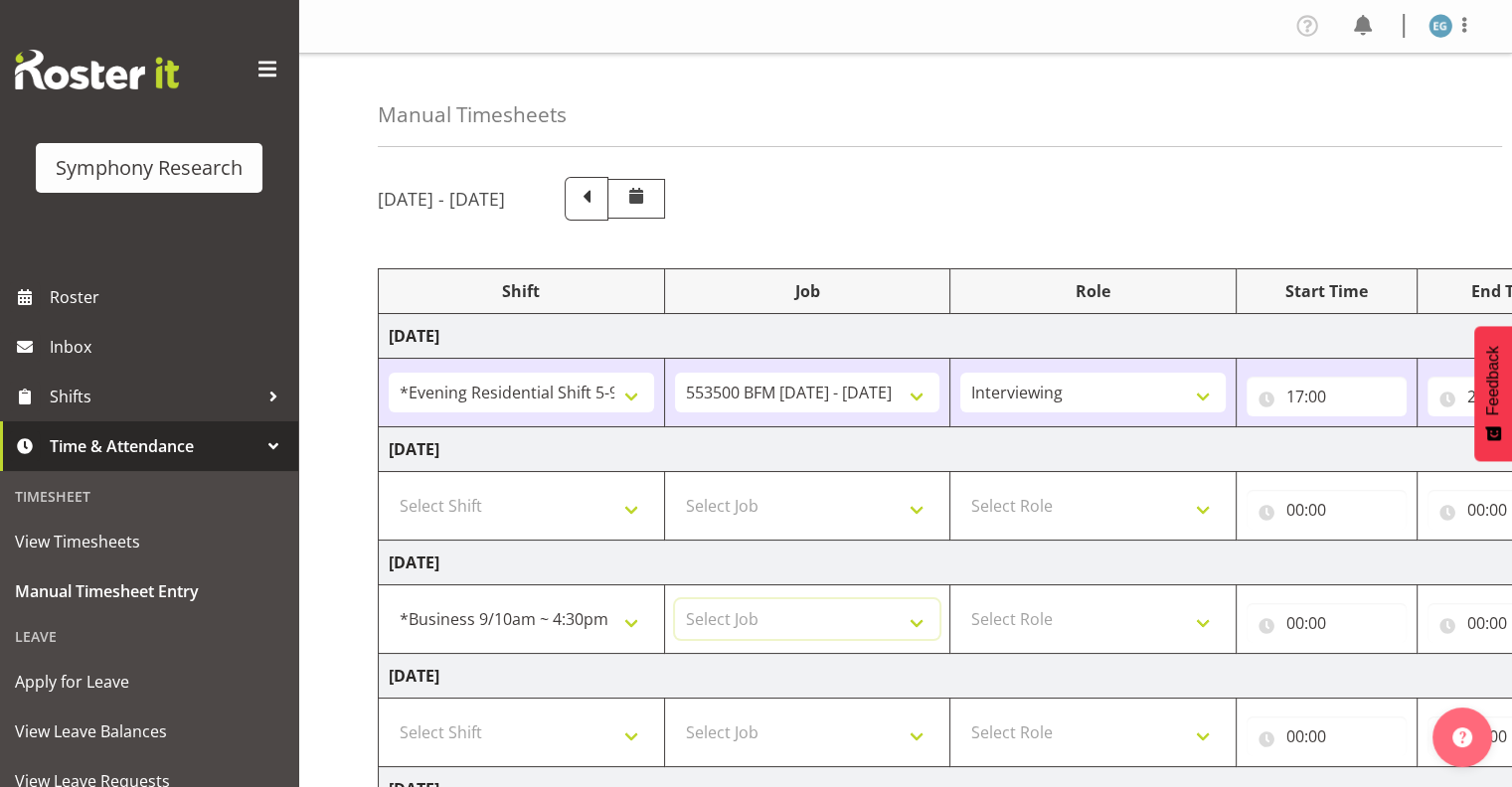 select on "10409" 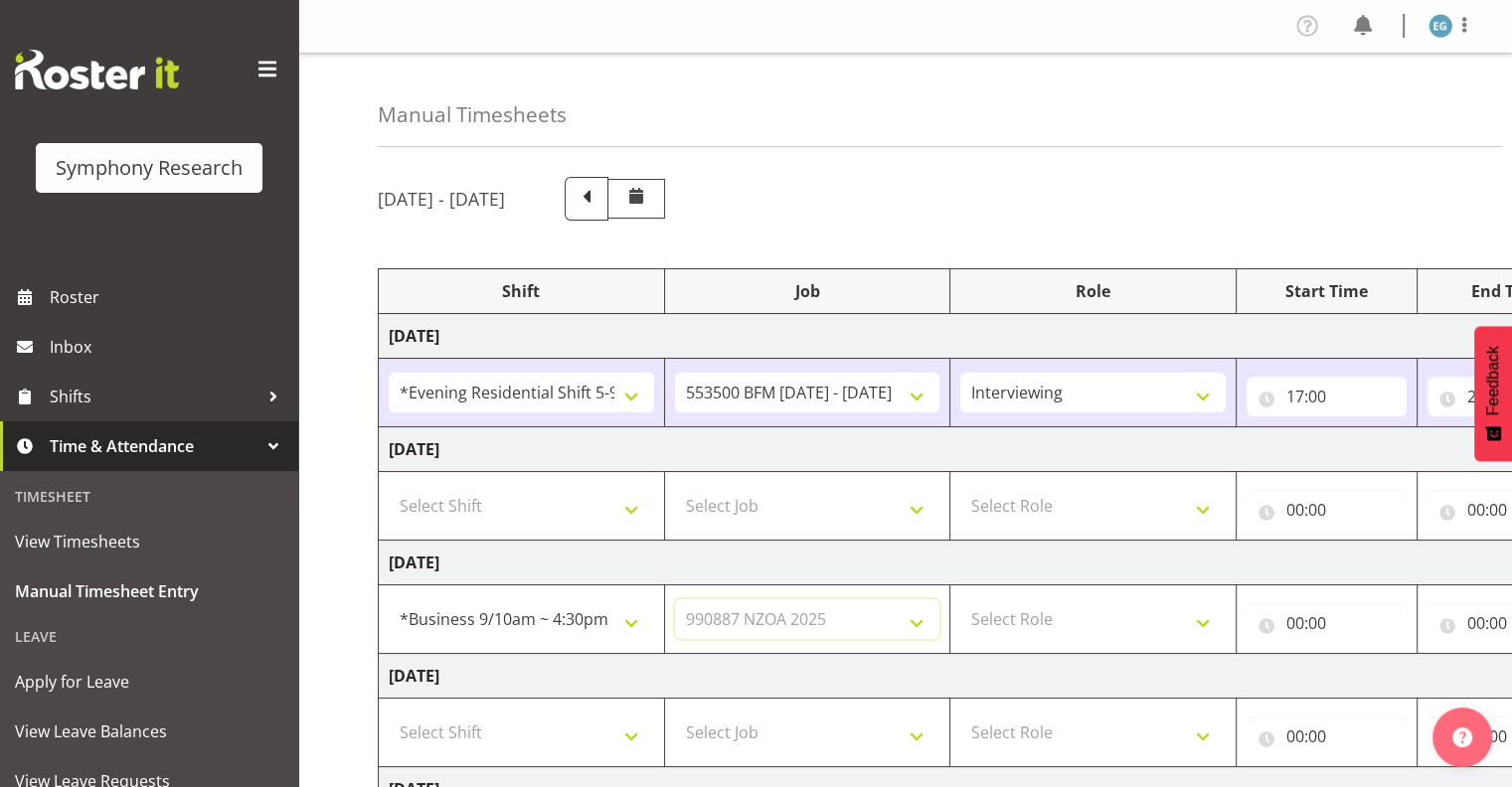 click on "Select Job  550060 IF Admin 553491 World Poll Australia  Wave 2 Pretest 2025 553493	World Poll New Zealand Wave 2 Pretest 2025 553500 BFM Jul - Sep 2025 990000 General 990820 Mobtest 2024 990821 Goldrush 2024 990846 Toka Tu Ake 2025 990855 FENZ 990878 CMI Q3 2025 990881 PowerNet 990883 Alarms 990887 NZOA 2025 999996 Training 999997 Recruitment & Training 999999 DT" at bounding box center (807, 619) 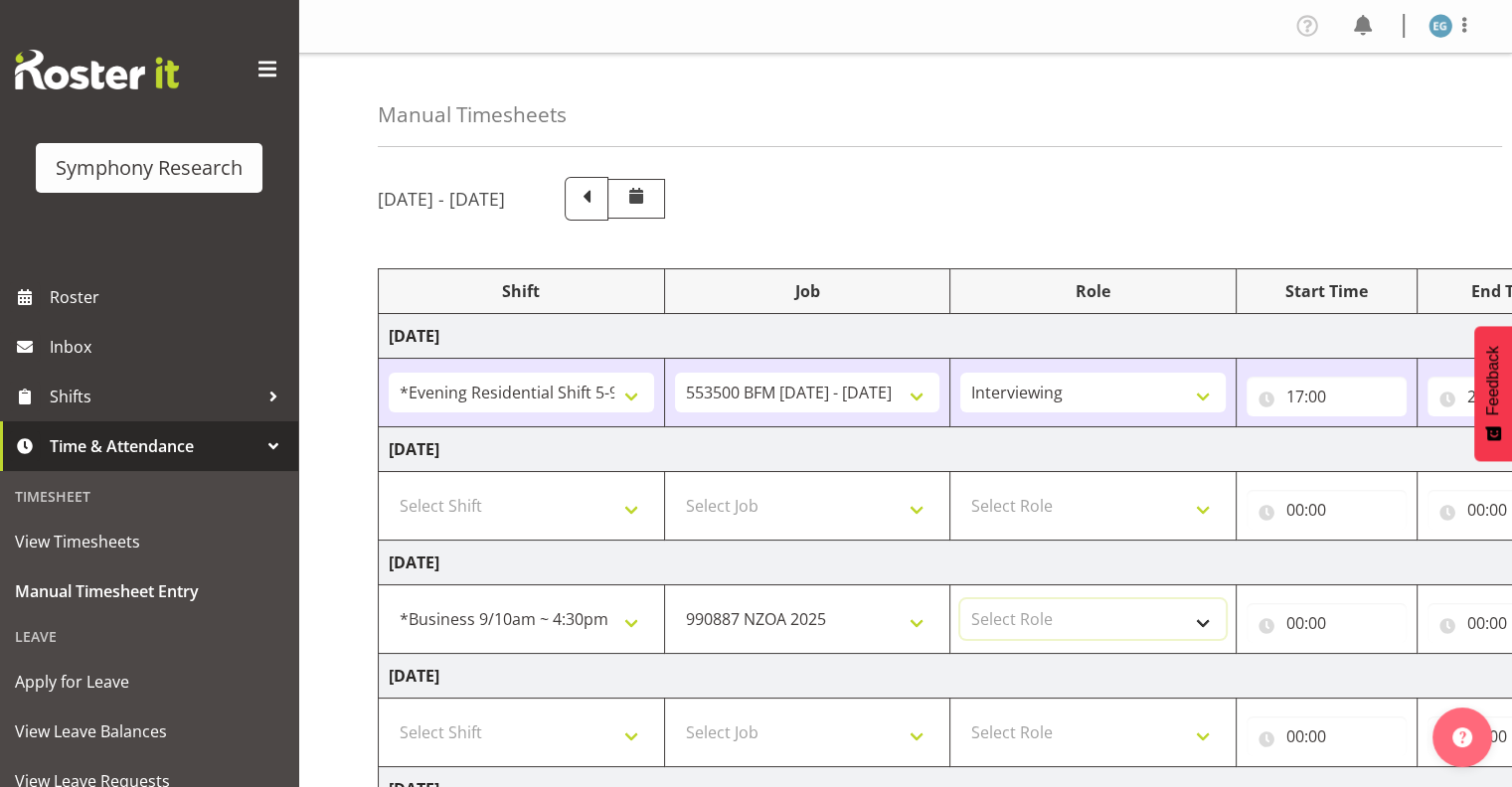 click on "Select Role  Interviewing Briefing" at bounding box center [1092, 619] 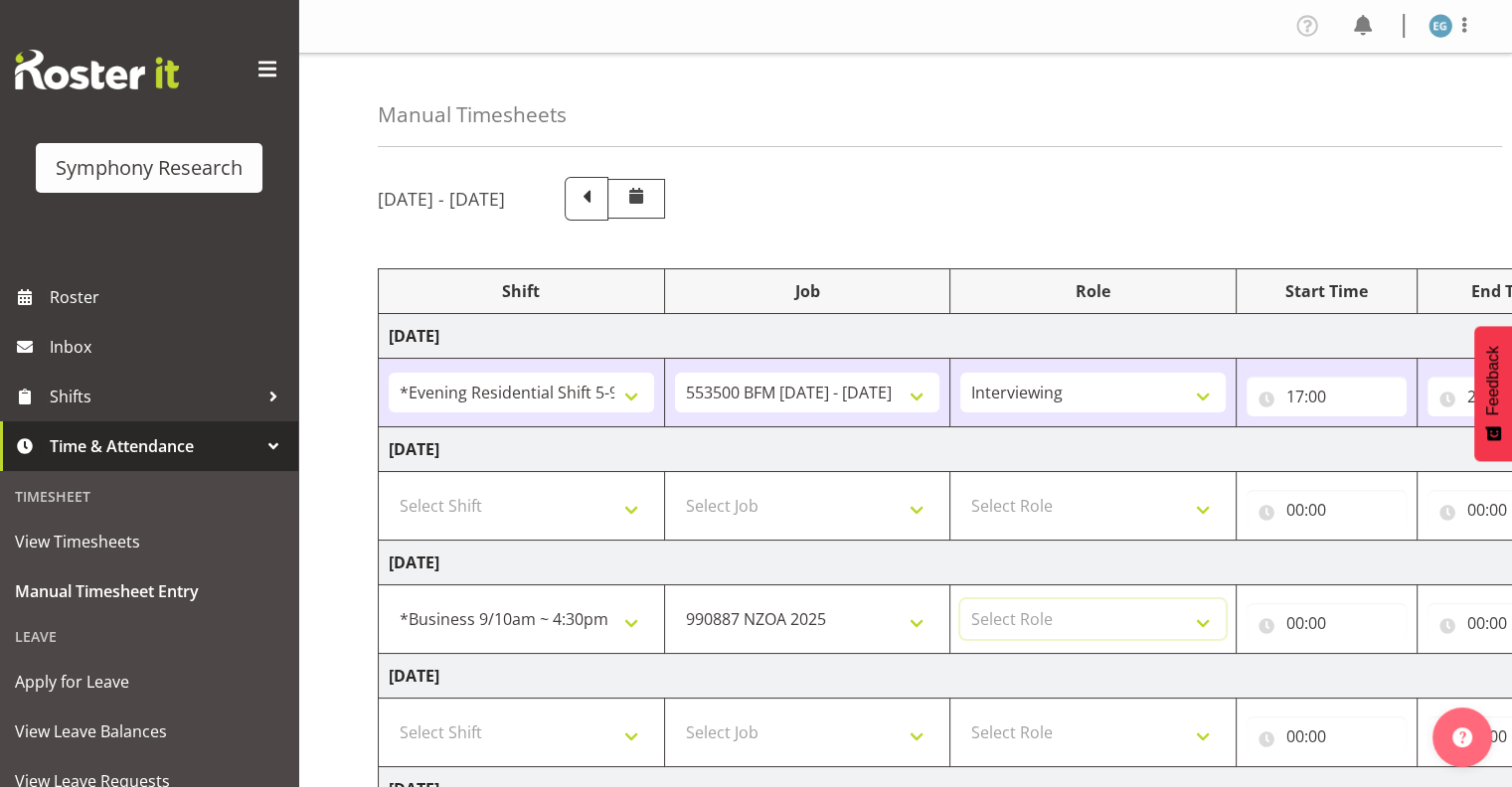 select on "297" 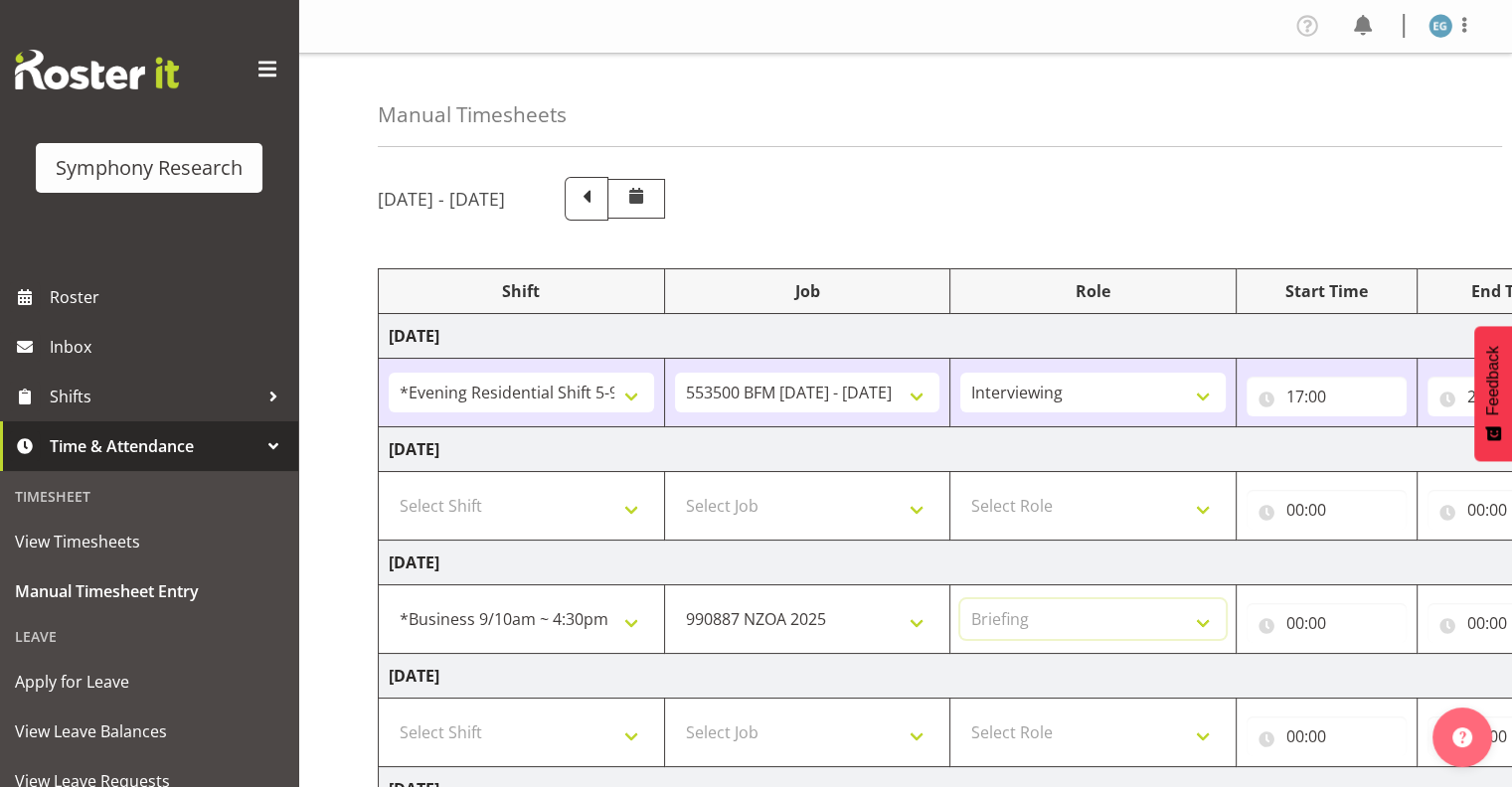 click on "Select Role  Interviewing Briefing" at bounding box center (1092, 619) 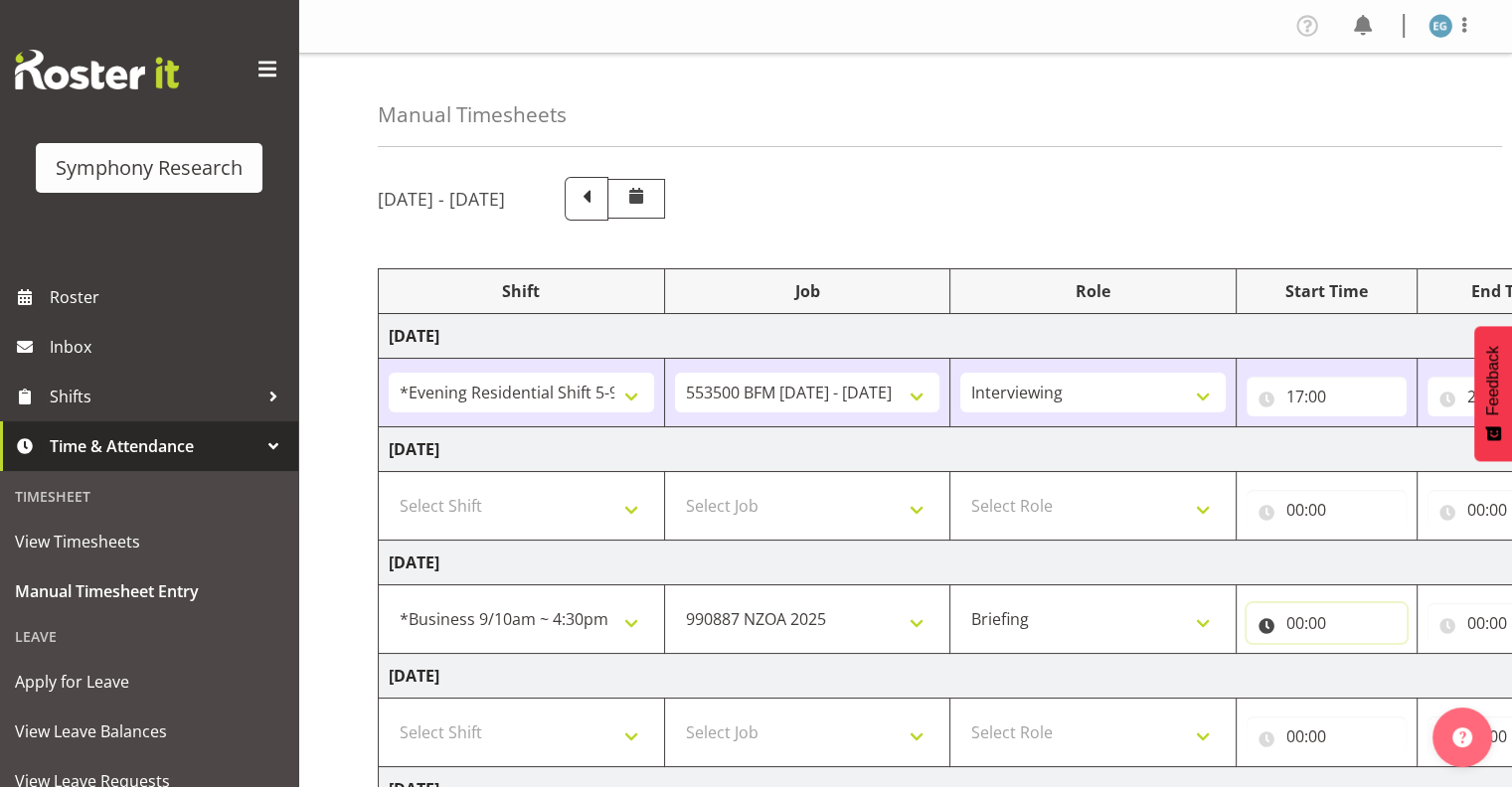 click on "00:00" at bounding box center (1326, 623) 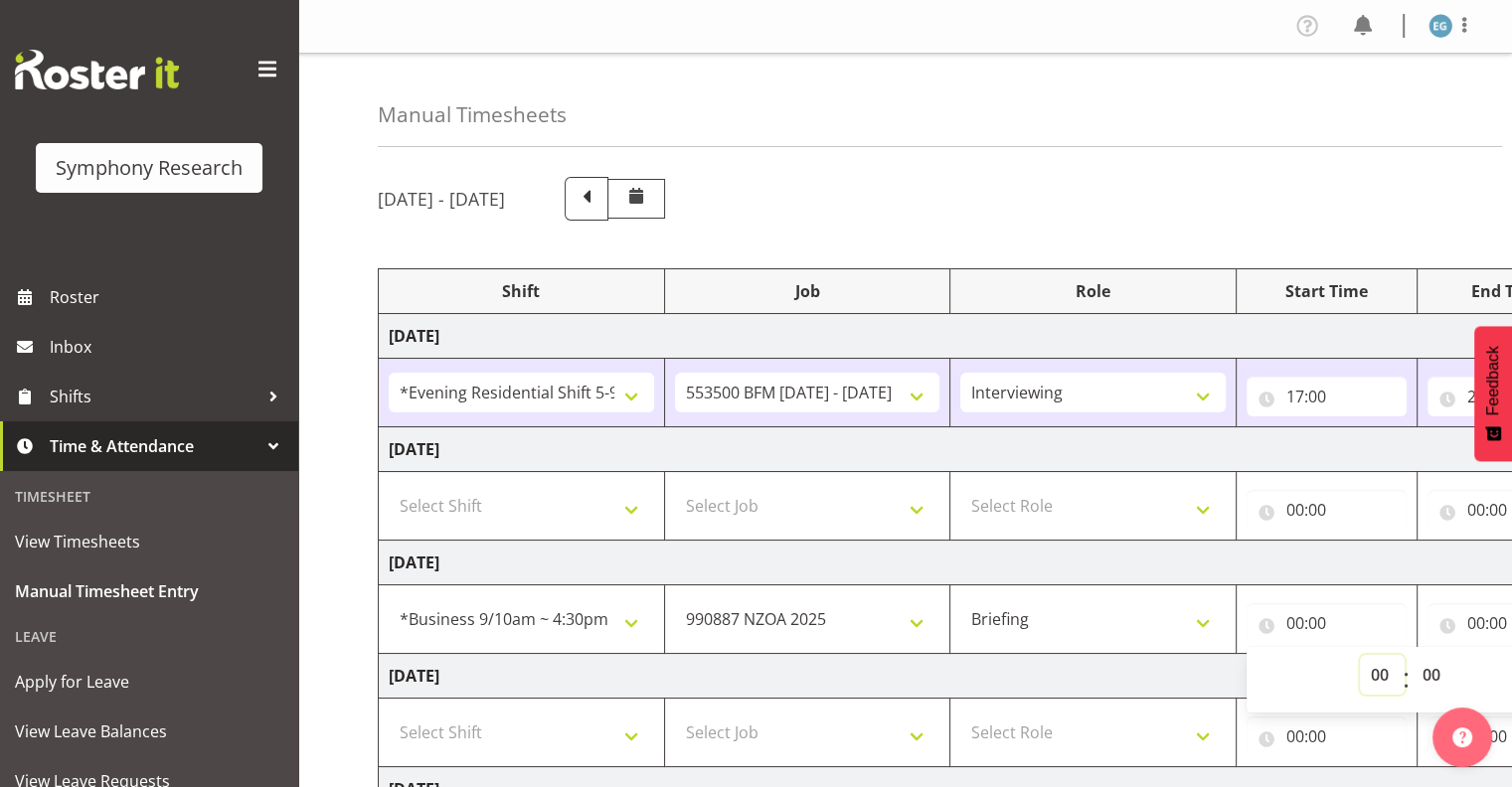 click on "00   01   02   03   04   05   06   07   08   09   10   11   12   13   14   15   16   17   18   19   20   21   22   23" at bounding box center [1382, 675] 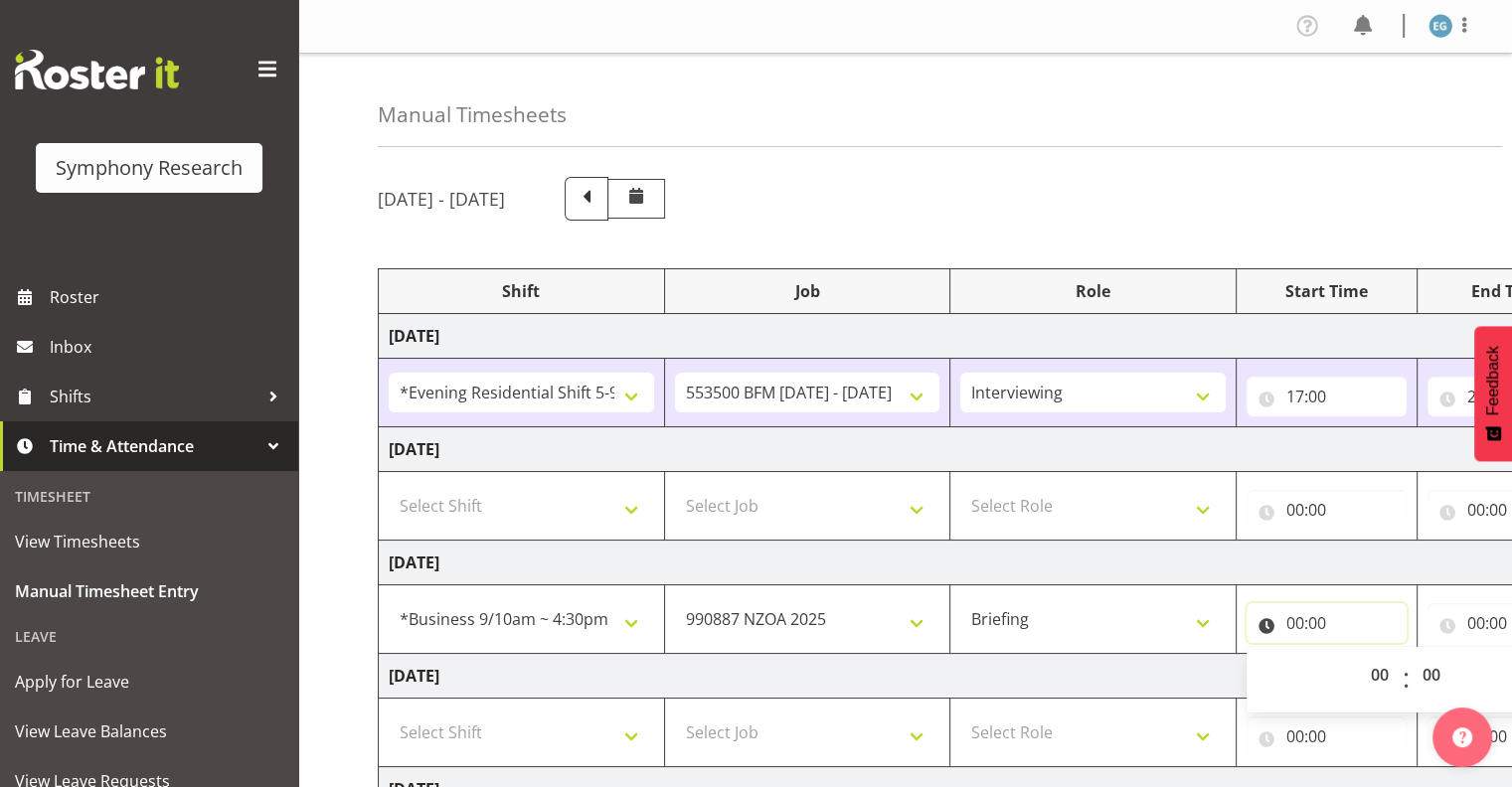 click on "00:00" at bounding box center (1326, 623) 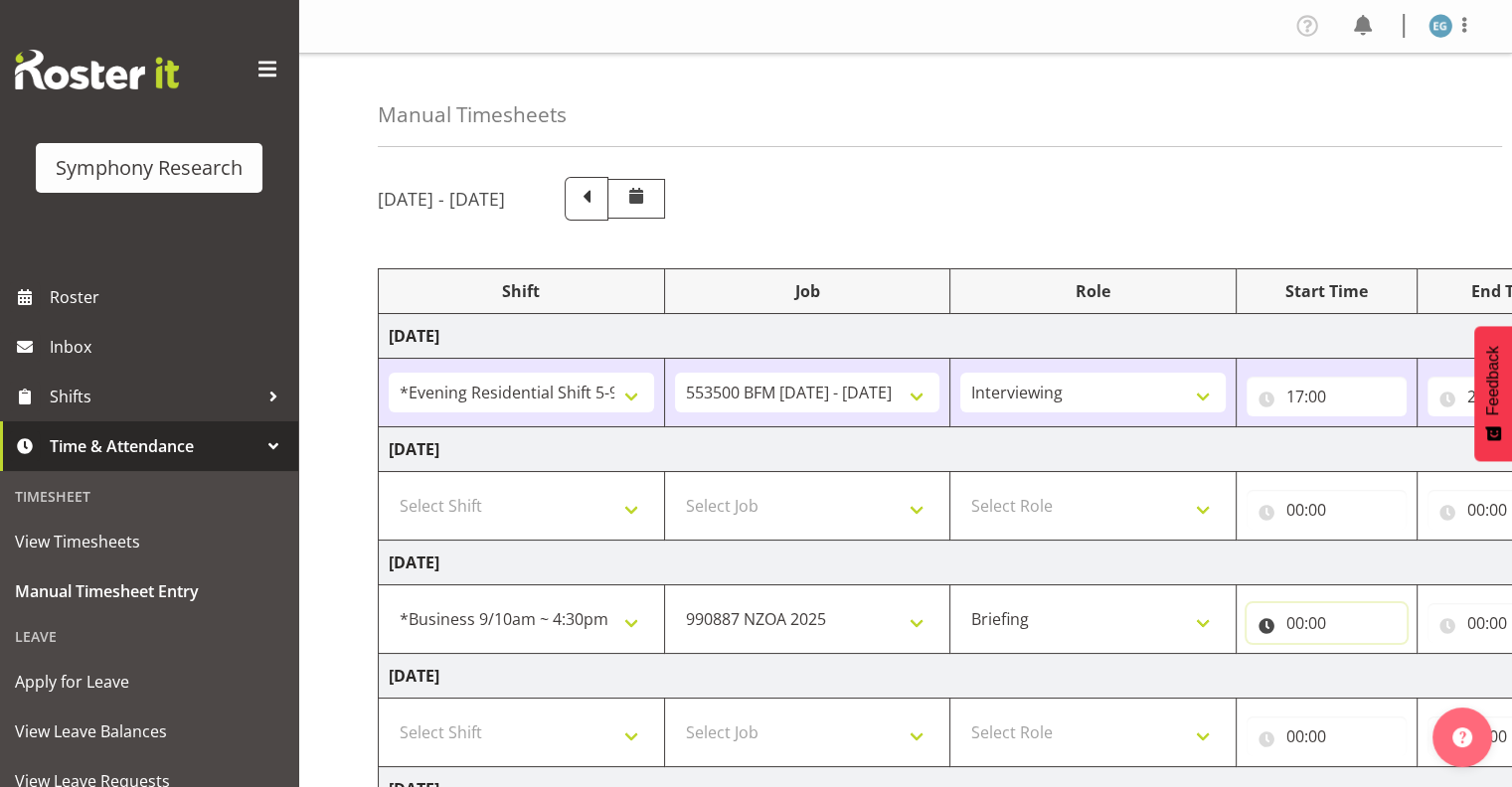click on "00:00" at bounding box center [1326, 623] 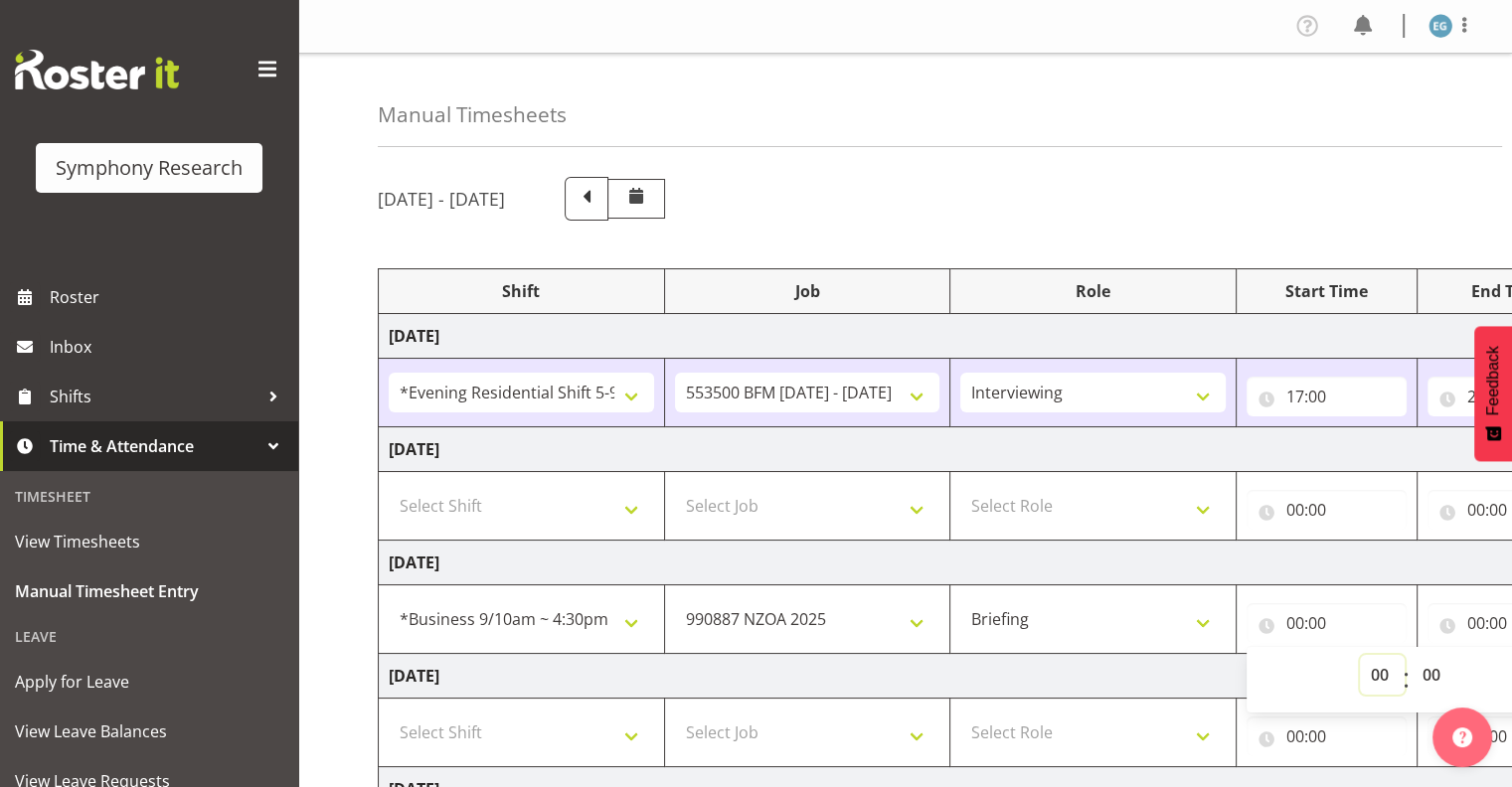 drag, startPoint x: 1376, startPoint y: 668, endPoint x: 1387, endPoint y: 668, distance: 11 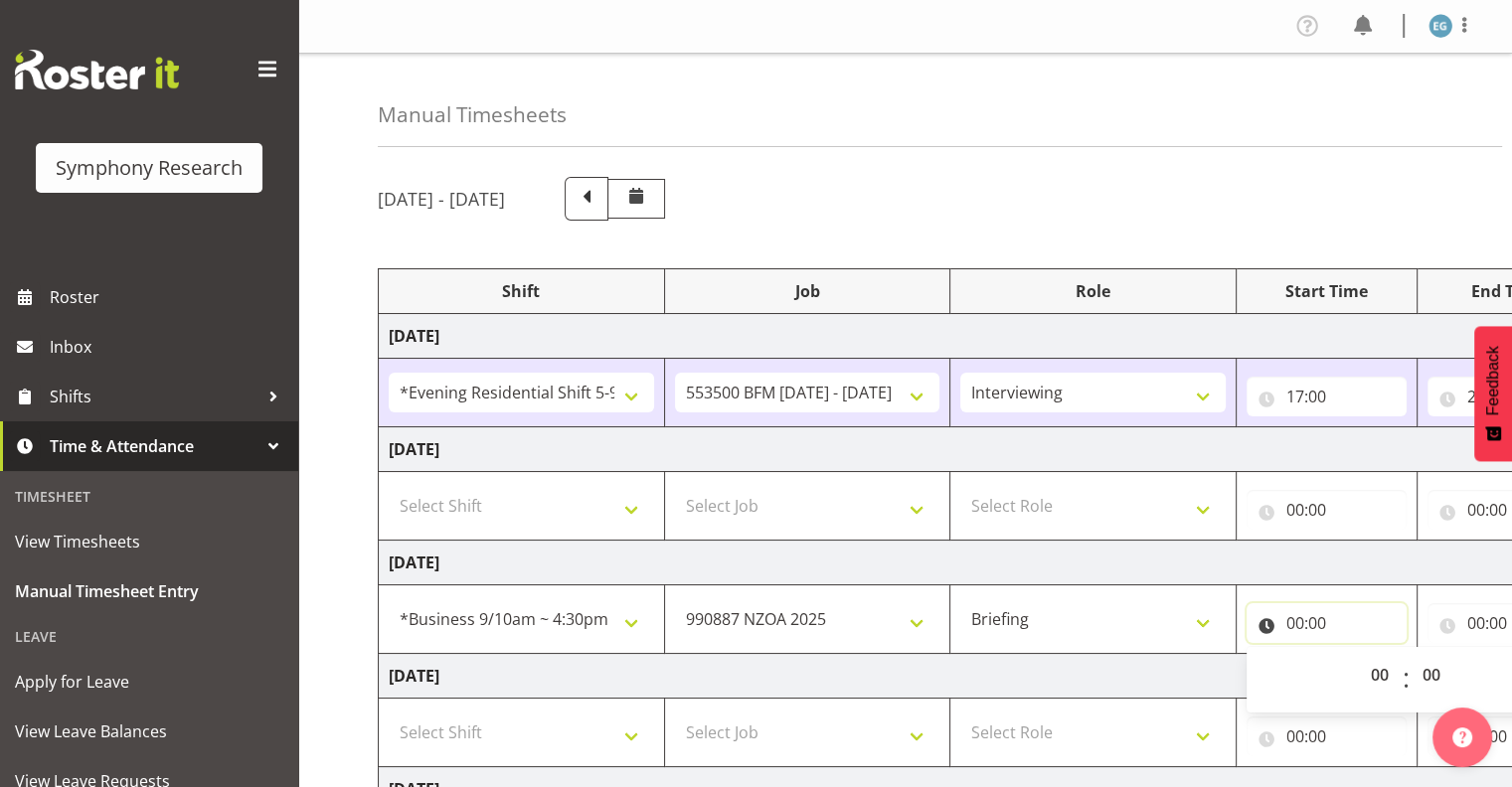 click on "00:00" at bounding box center (1326, 623) 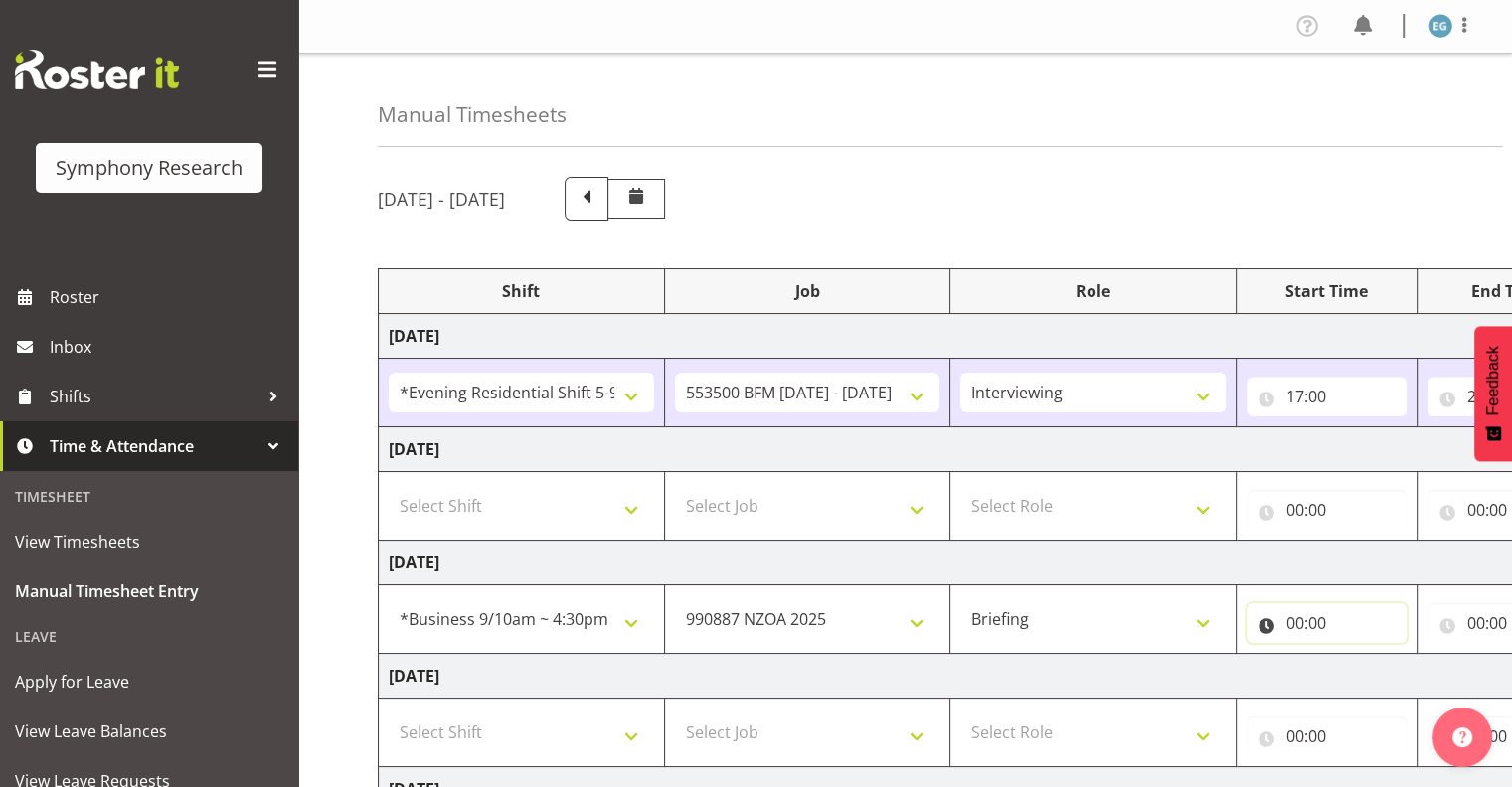 click on "00:00" at bounding box center [1326, 623] 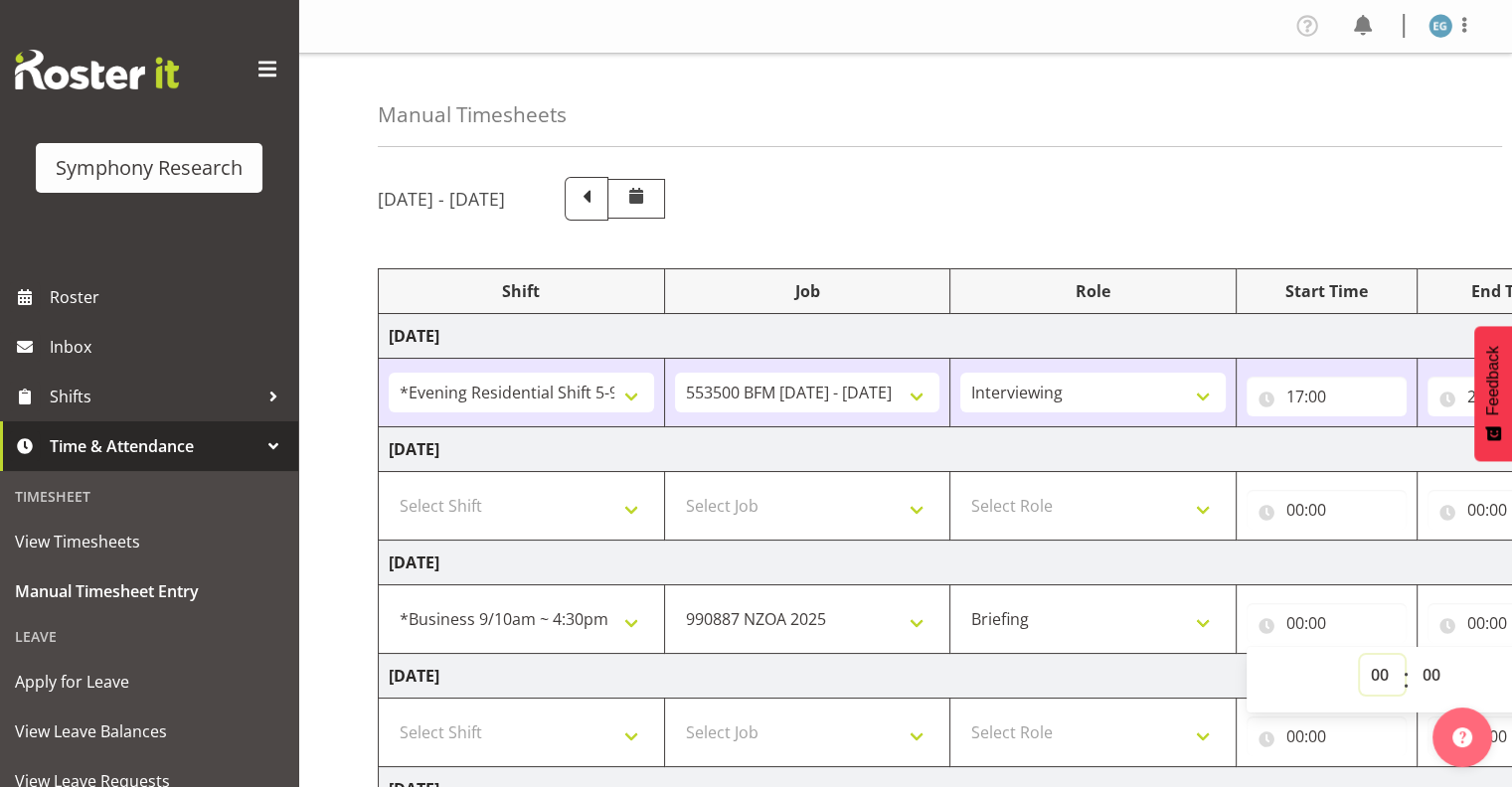 click on "00   01   02   03   04   05   06   07   08   09   10   11   12   13   14   15   16   17   18   19   20   21   22   23" at bounding box center (1382, 675) 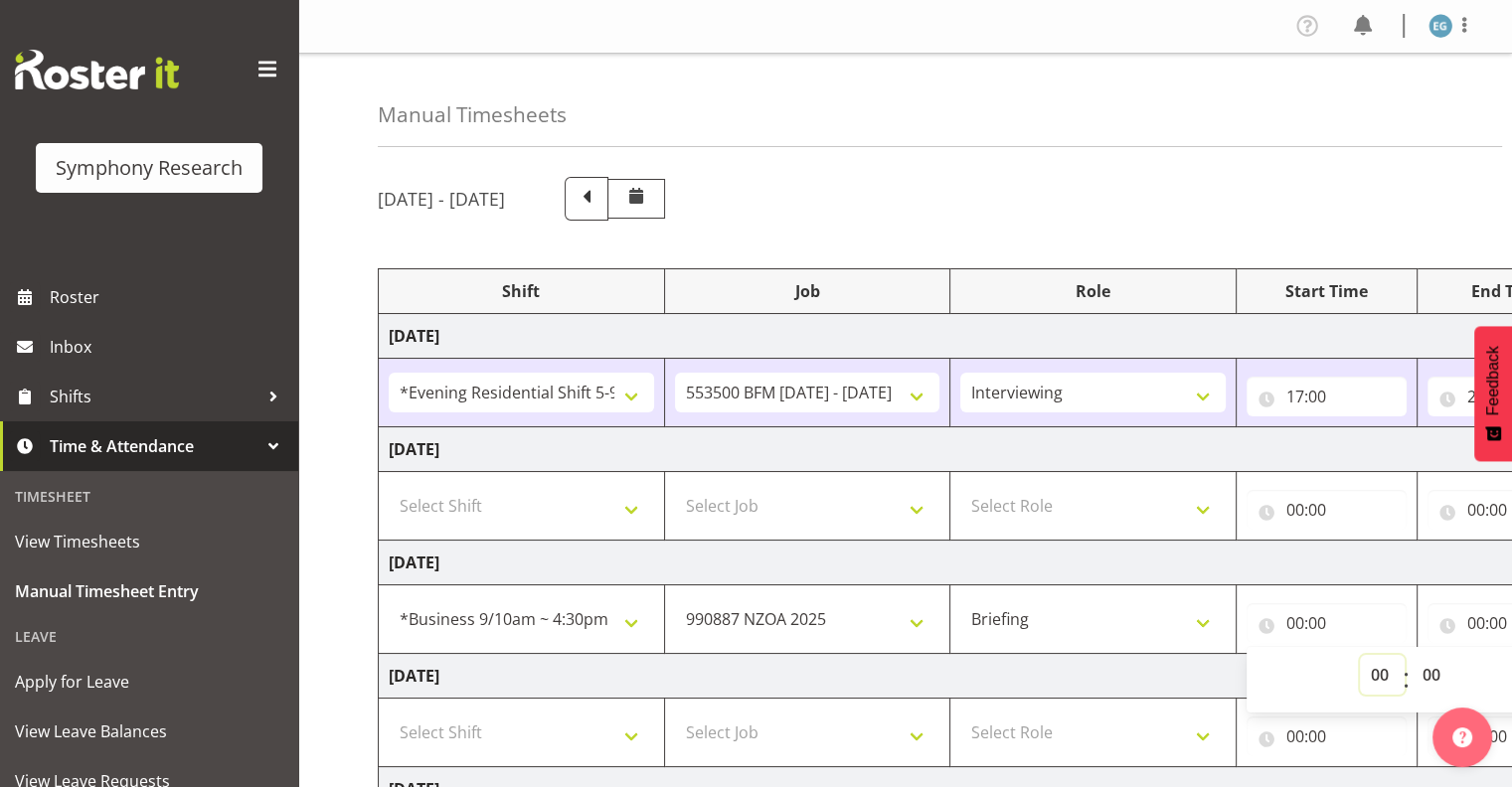 select on "9" 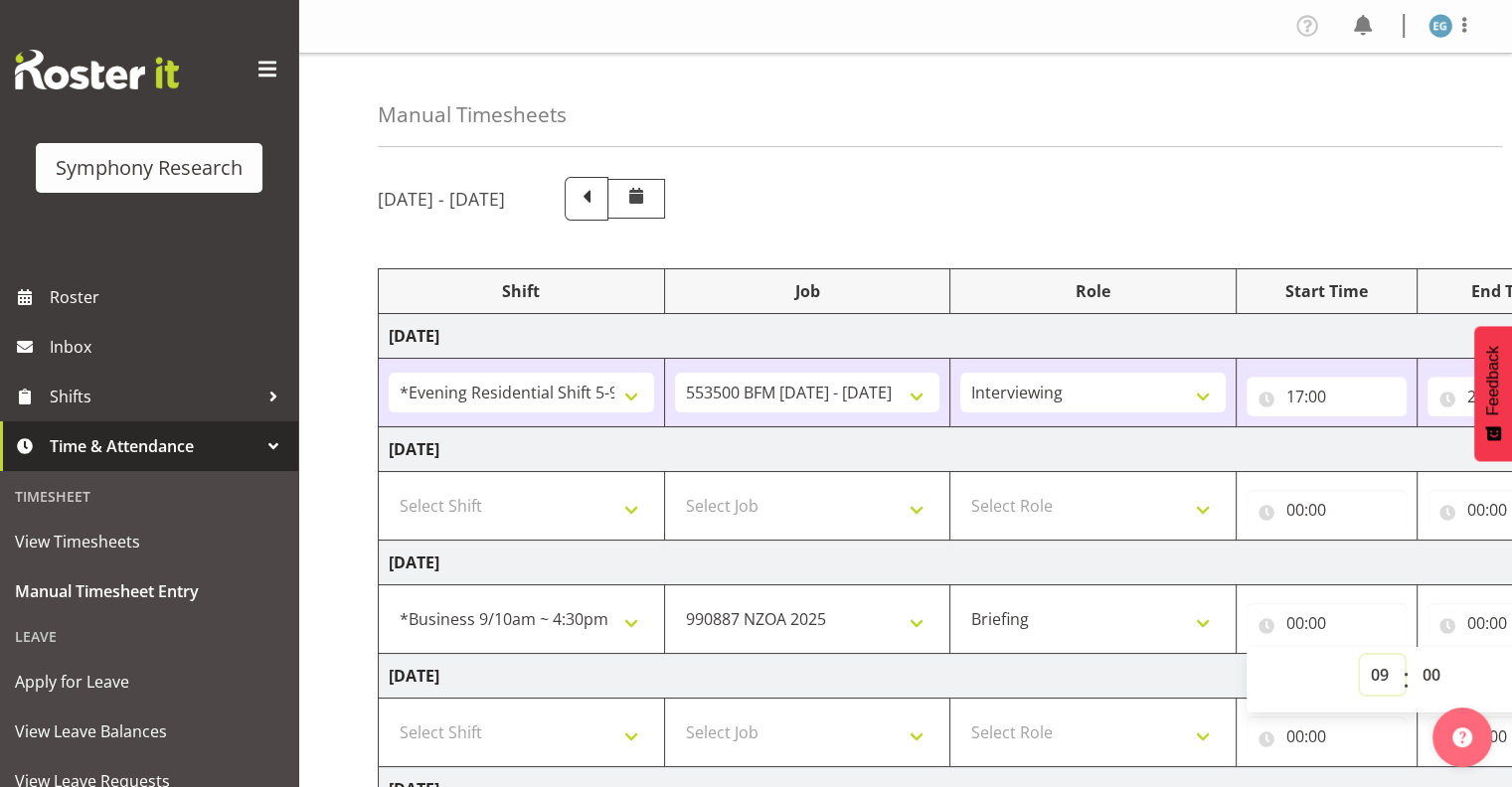 click on "00   01   02   03   04   05   06   07   08   09   10   11   12   13   14   15   16   17   18   19   20   21   22   23" at bounding box center [1382, 675] 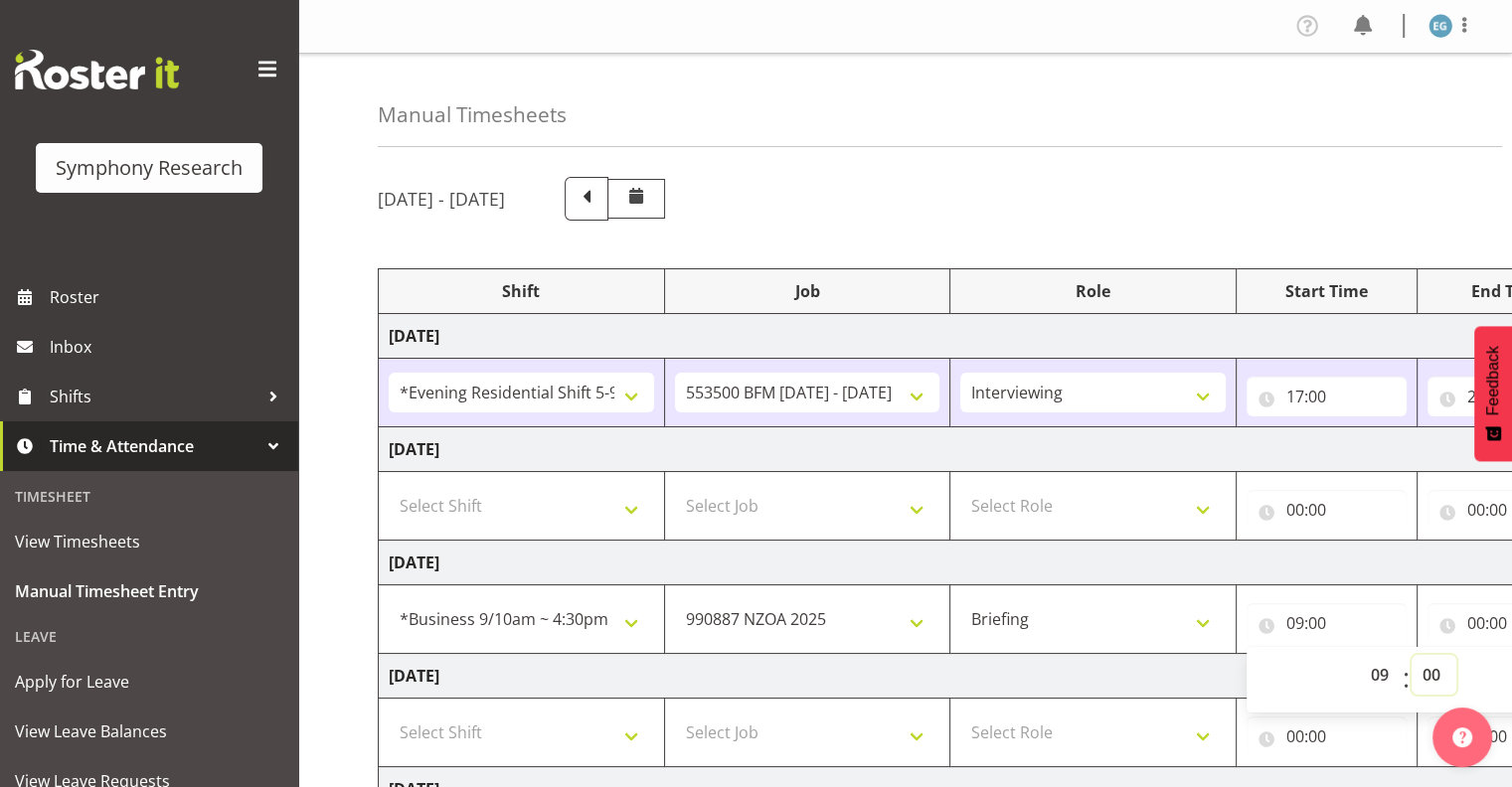click on "00   01   02   03   04   05   06   07   08   09   10   11   12   13   14   15   16   17   18   19   20   21   22   23   24   25   26   27   28   29   30   31   32   33   34   35   36   37   38   39   40   41   42   43   44   45   46   47   48   49   50   51   52   53   54   55   56   57   58   59" at bounding box center [1433, 675] 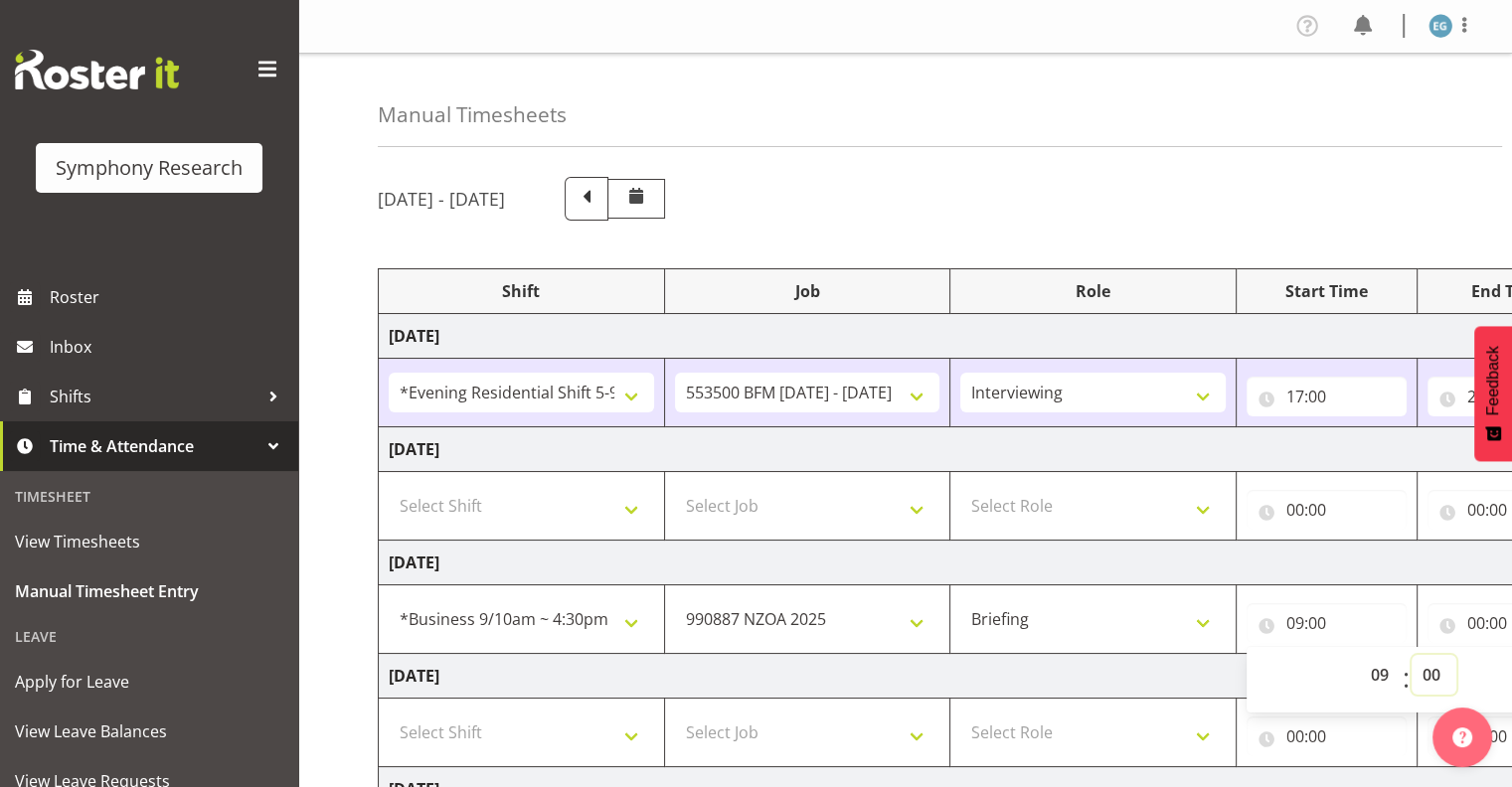 select on "30" 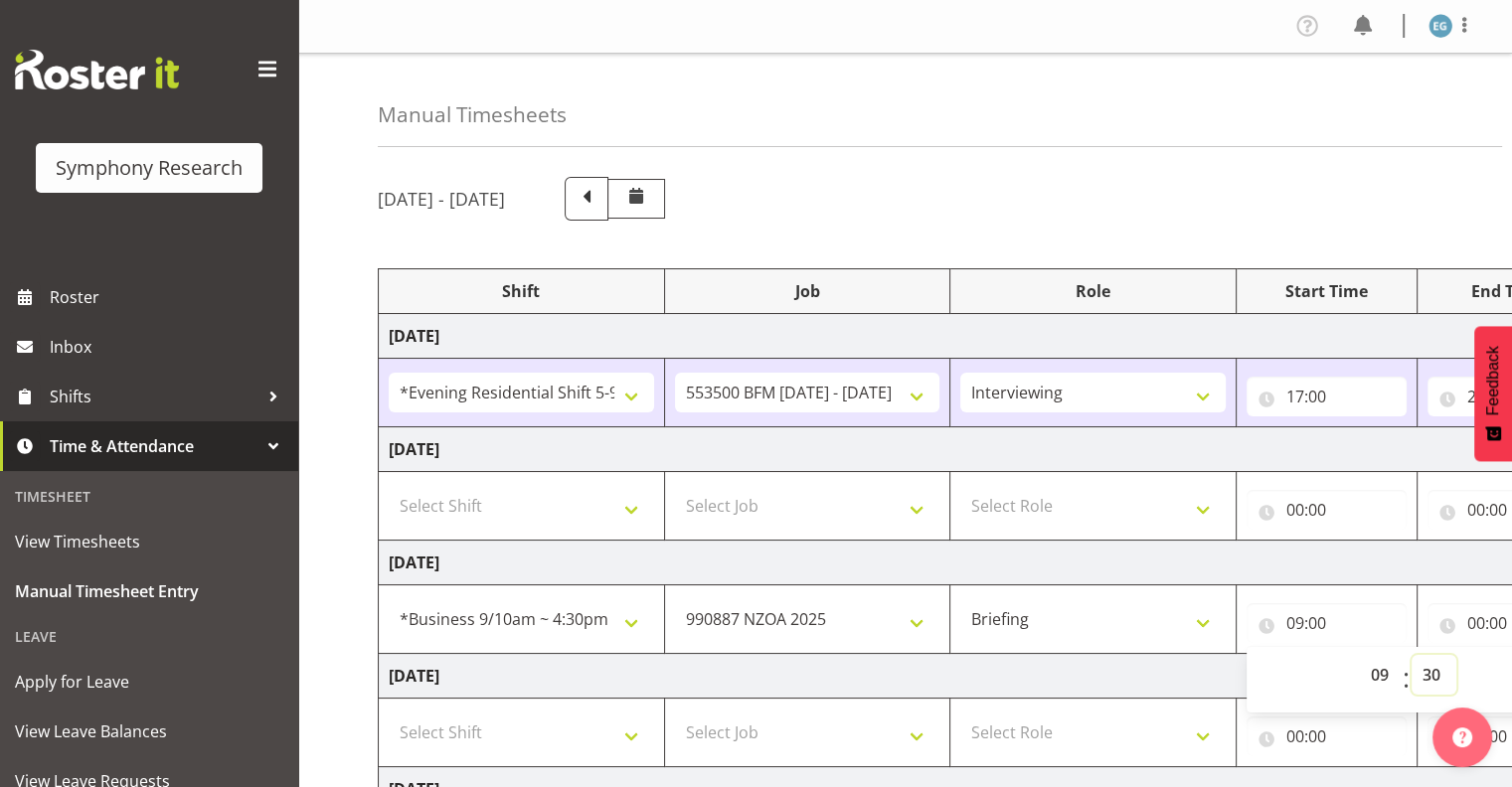 click on "00   01   02   03   04   05   06   07   08   09   10   11   12   13   14   15   16   17   18   19   20   21   22   23   24   25   26   27   28   29   30   31   32   33   34   35   36   37   38   39   40   41   42   43   44   45   46   47   48   49   50   51   52   53   54   55   56   57   58   59" at bounding box center (1433, 675) 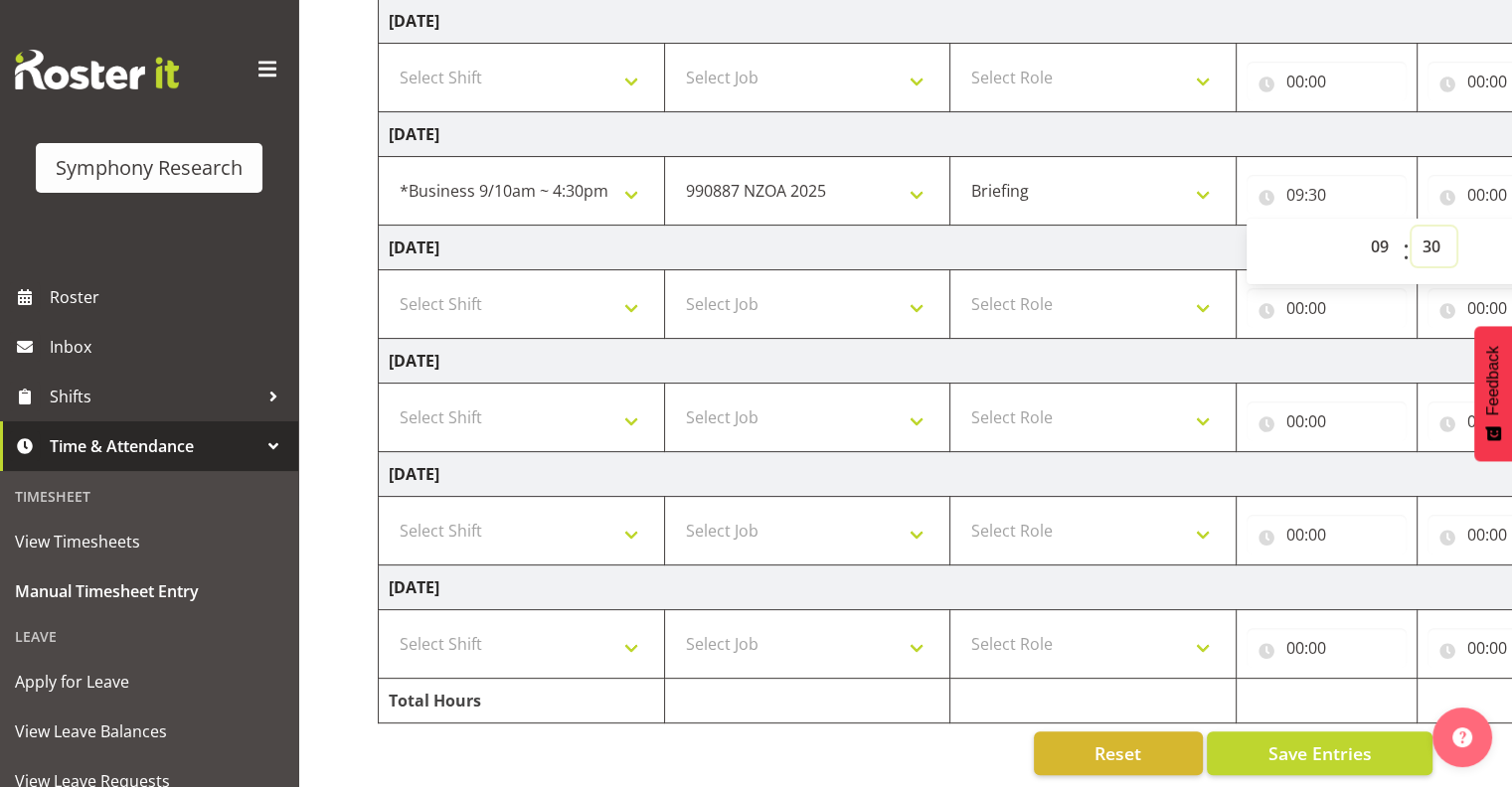 scroll, scrollTop: 442, scrollLeft: 0, axis: vertical 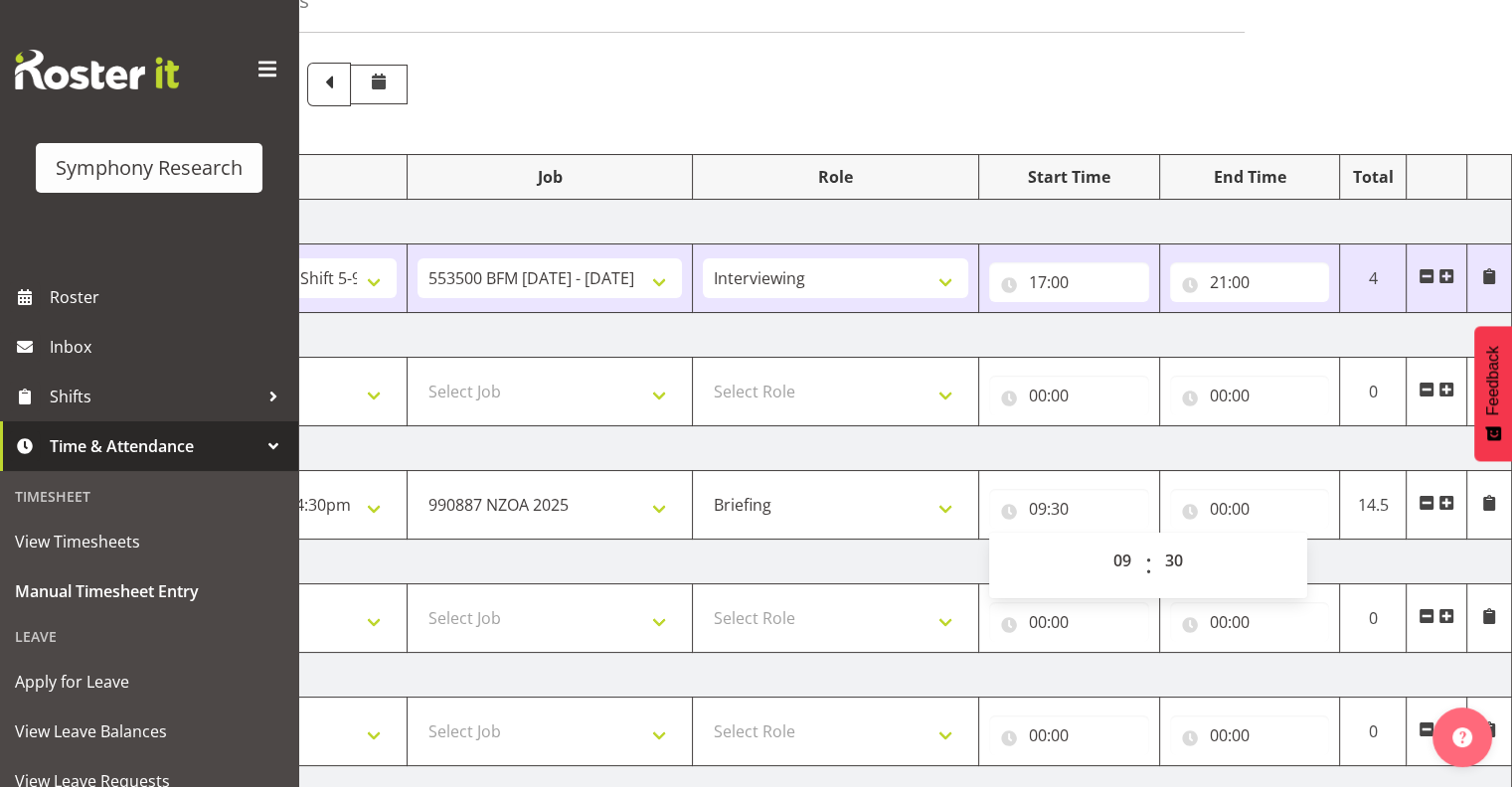 click on "00   01   02   03   04   05   06   07   08   09   10   11   12   13   14   15   16   17   18   19   20   21   22   23  :  00   01   02   03   04   05   06   07   08   09   10   11   12   13   14   15   16   17   18   19   20   21   22   23   24   25   26   27   28   29   30   31   32   33   34   35   36   37   38   39   40   41   42   43   44   45   46   47   48   49   50   51   52   53   54   55   56   57   58   59" at bounding box center (1148, 565) 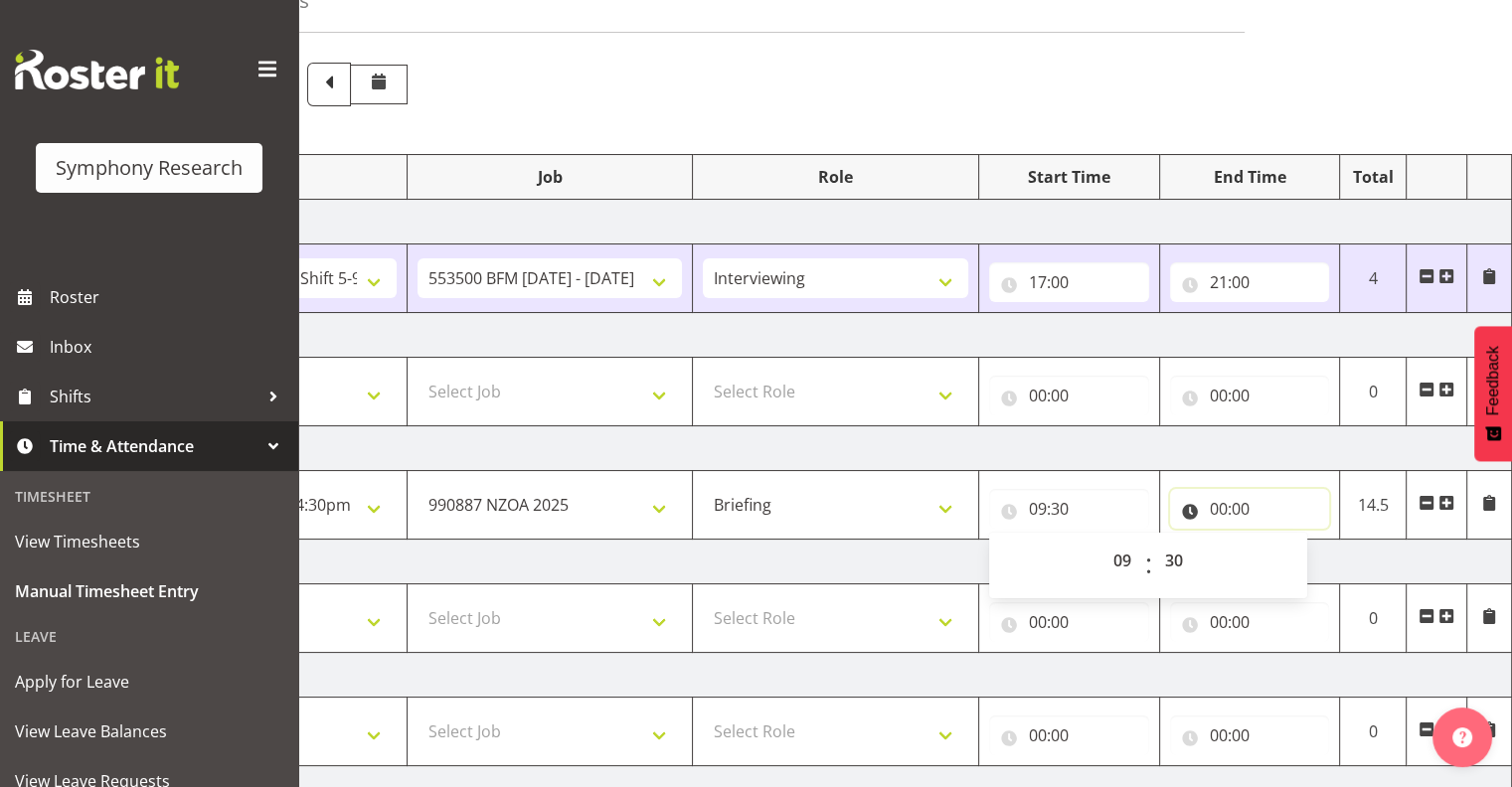 click on "00:00" at bounding box center (1250, 509) 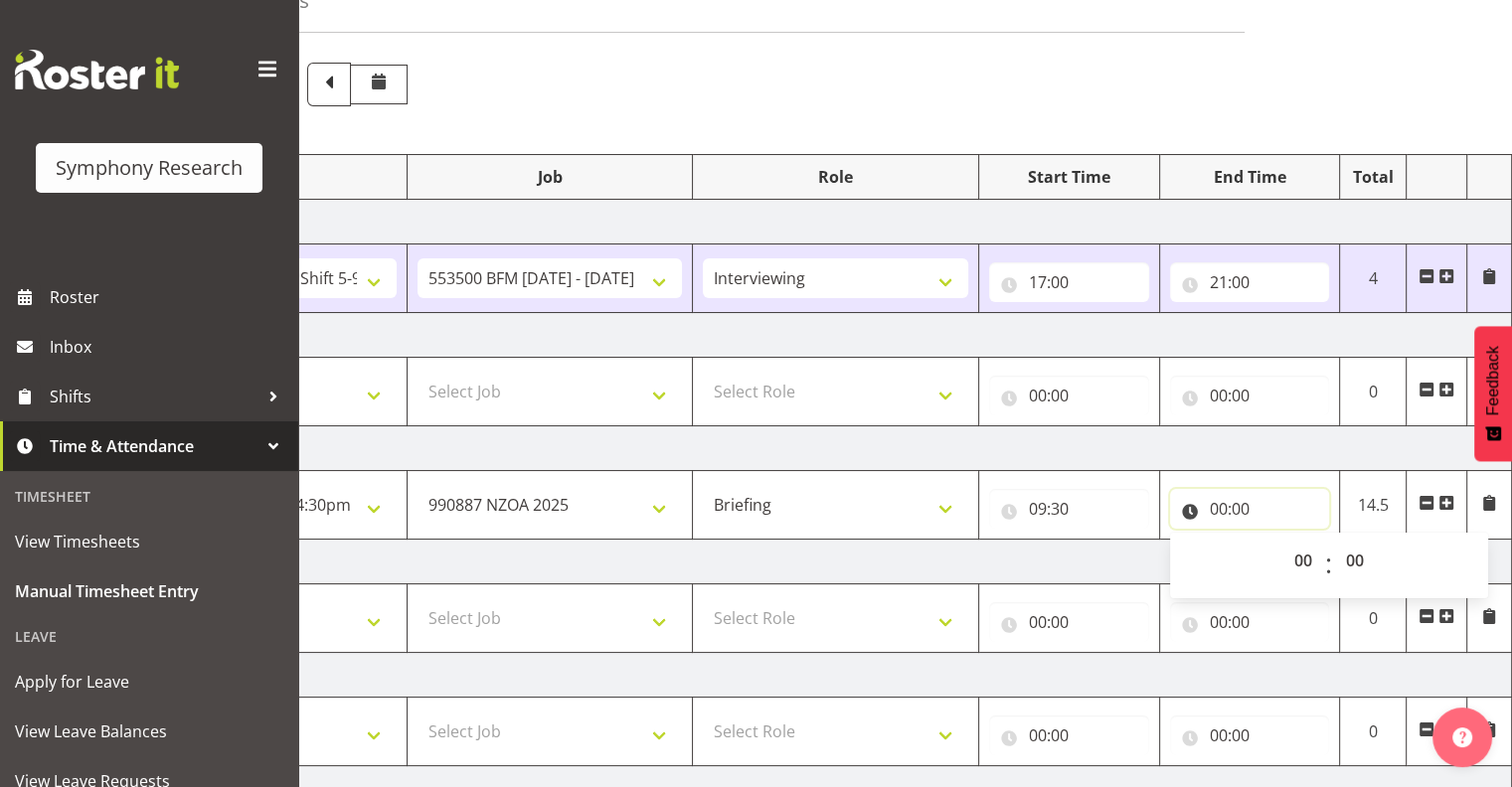 click on "00:00" at bounding box center (1250, 509) 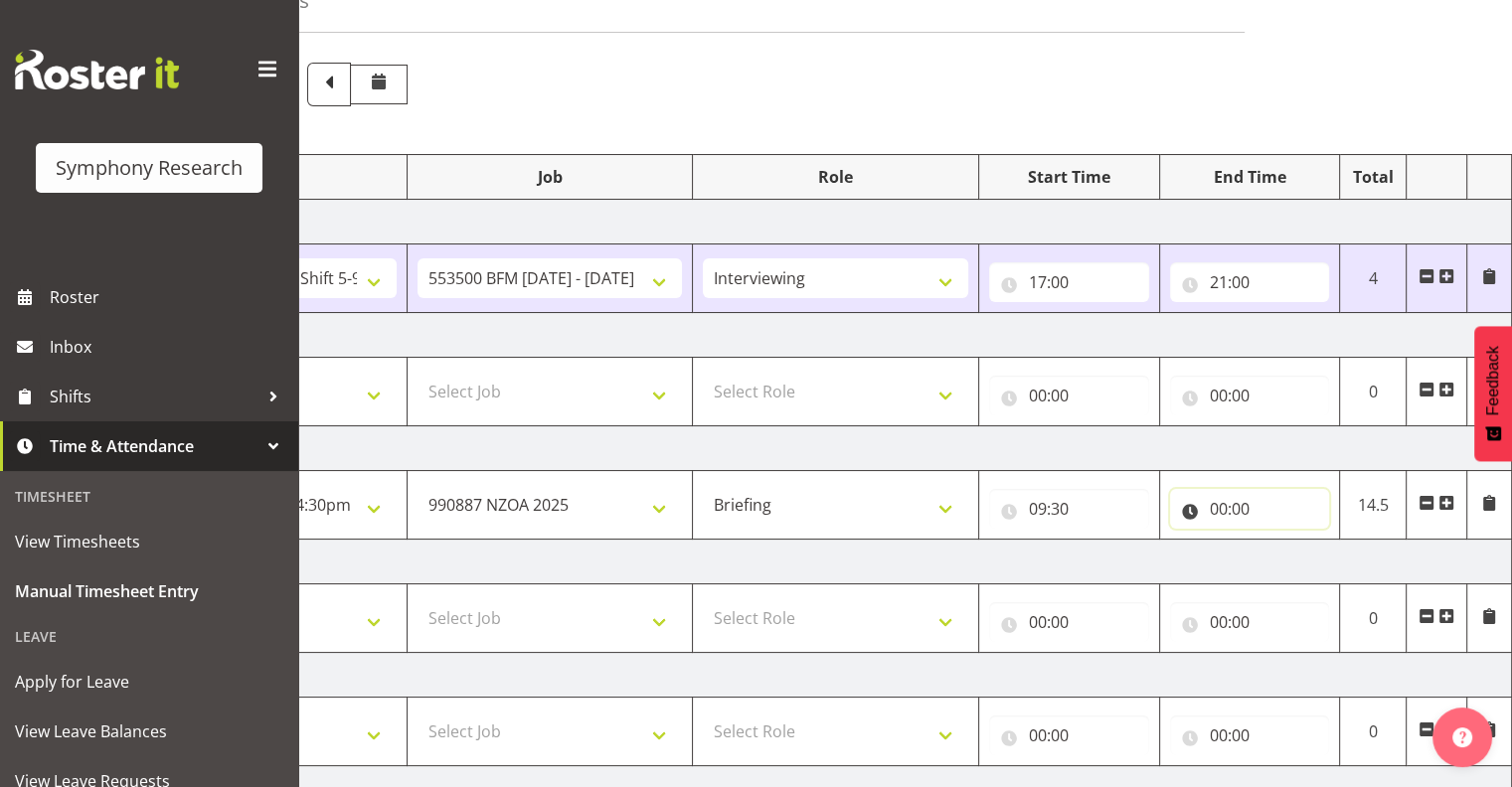 click on "00:00" at bounding box center [1250, 509] 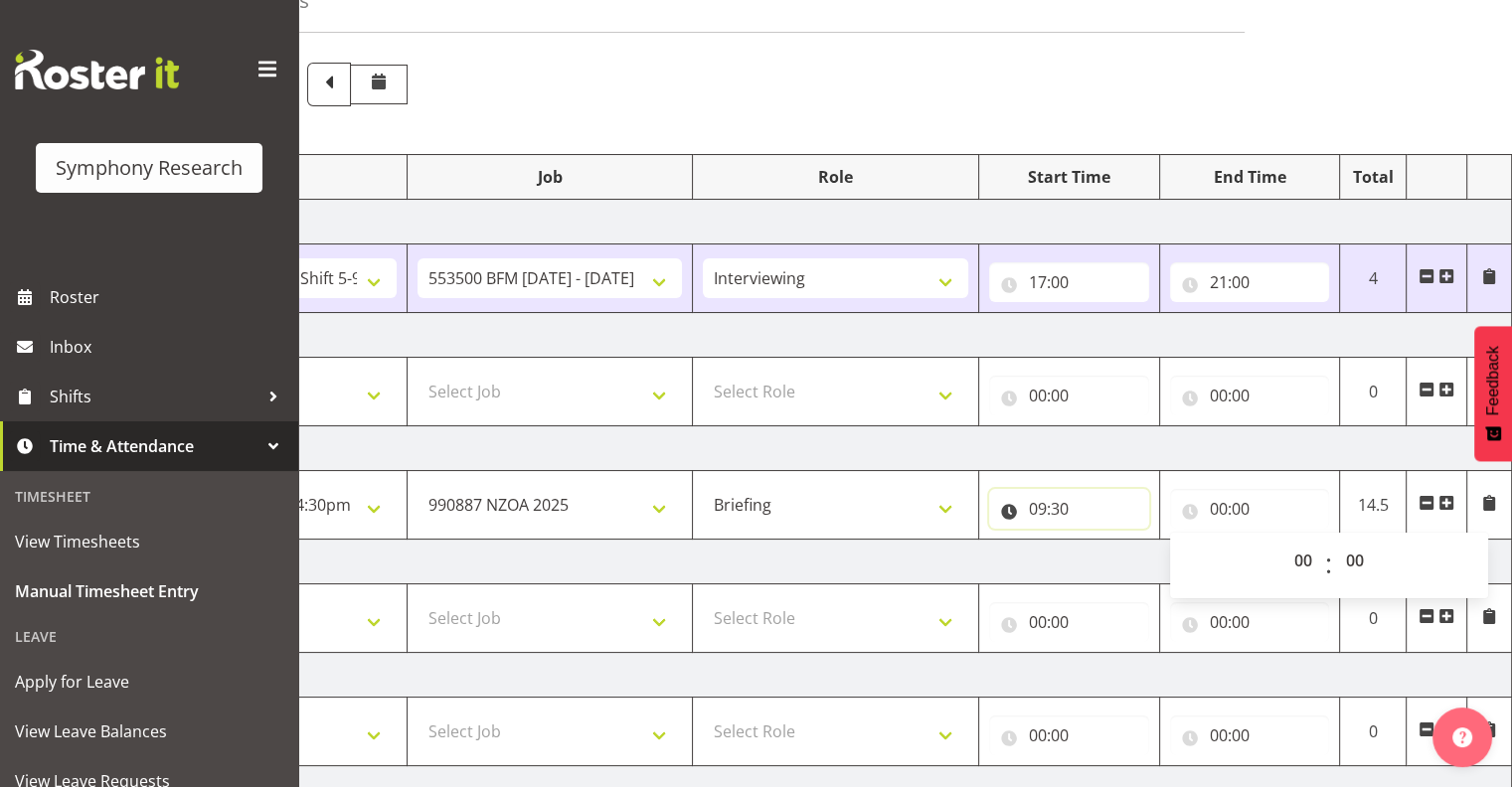 click on "09:30" at bounding box center [1069, 509] 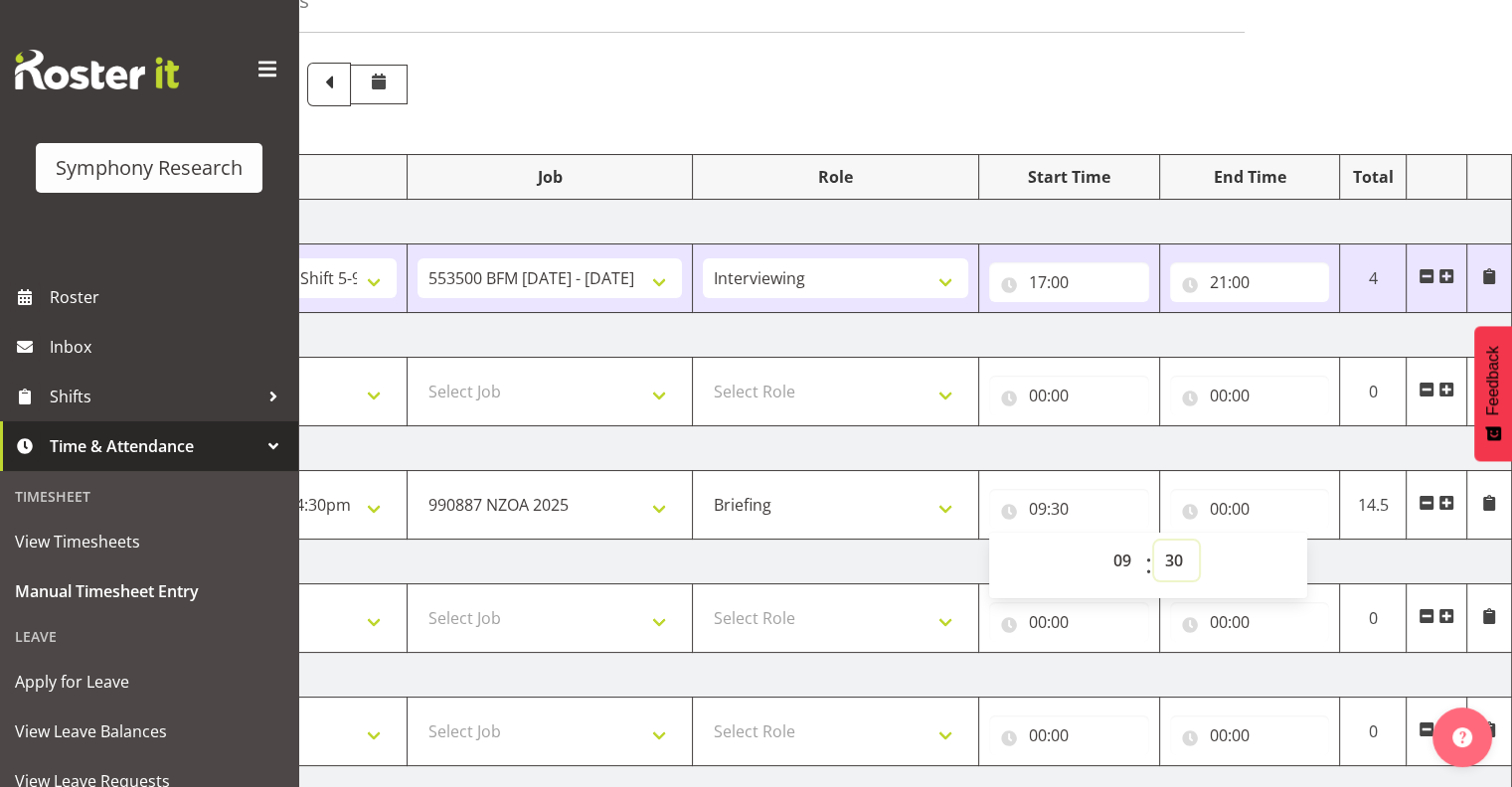 click on "00   01   02   03   04   05   06   07   08   09   10   11   12   13   14   15   16   17   18   19   20   21   22   23   24   25   26   27   28   29   30   31   32   33   34   35   36   37   38   39   40   41   42   43   44   45   46   47   48   49   50   51   52   53   54   55   56   57   58   59" at bounding box center [1176, 560] 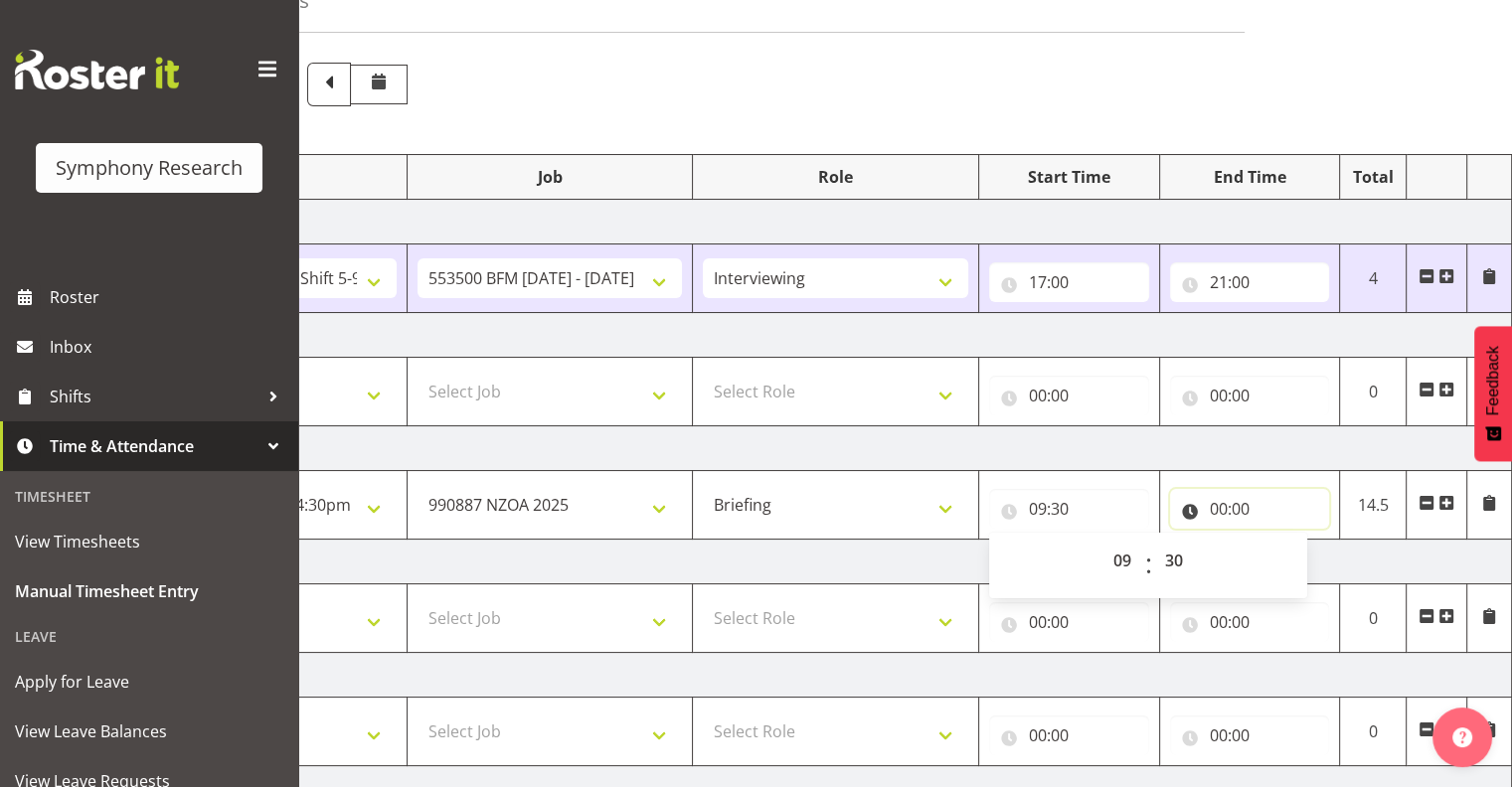 click on "00:00" at bounding box center (1250, 509) 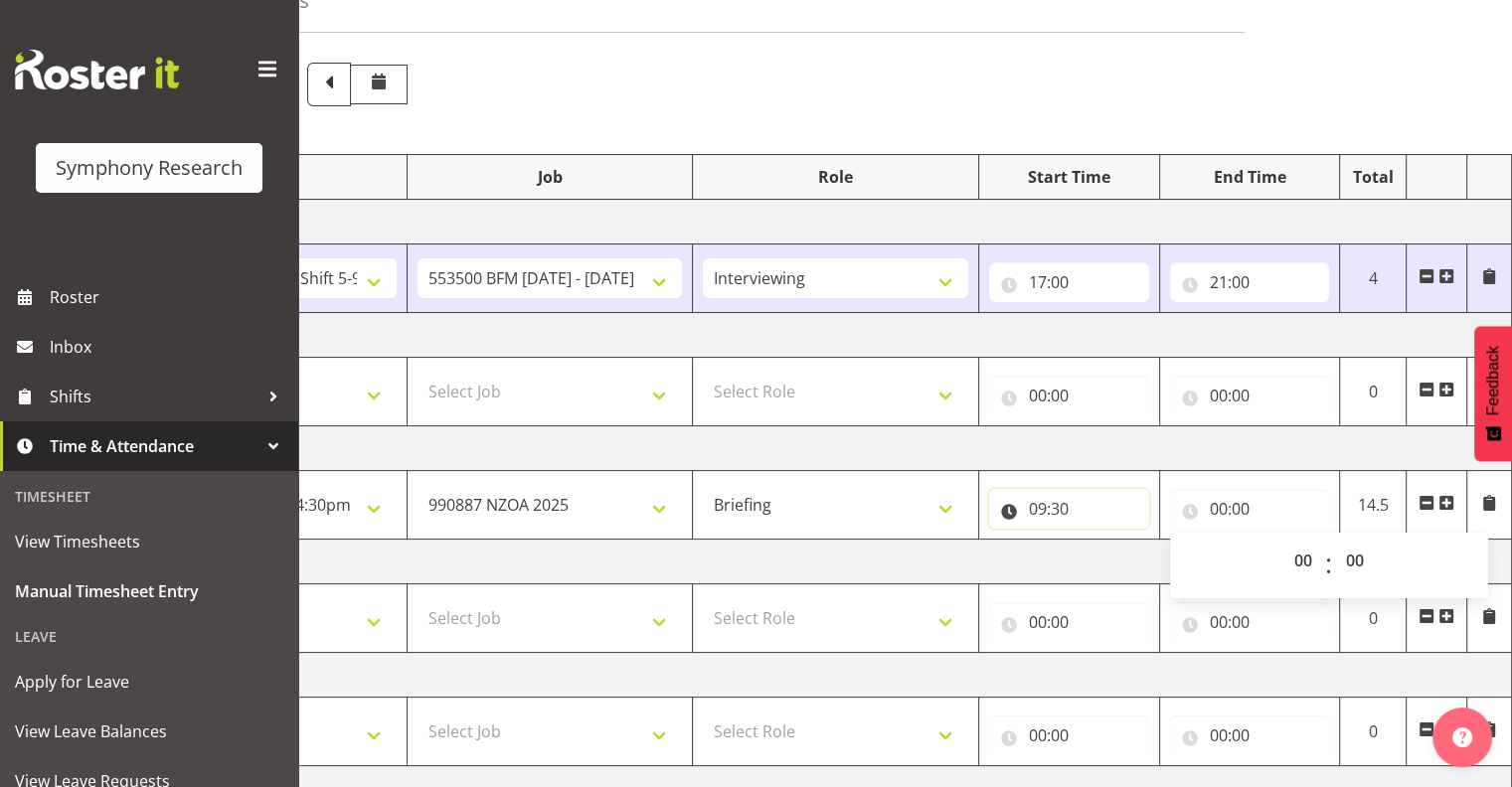 click on "09:30" at bounding box center (1069, 509) 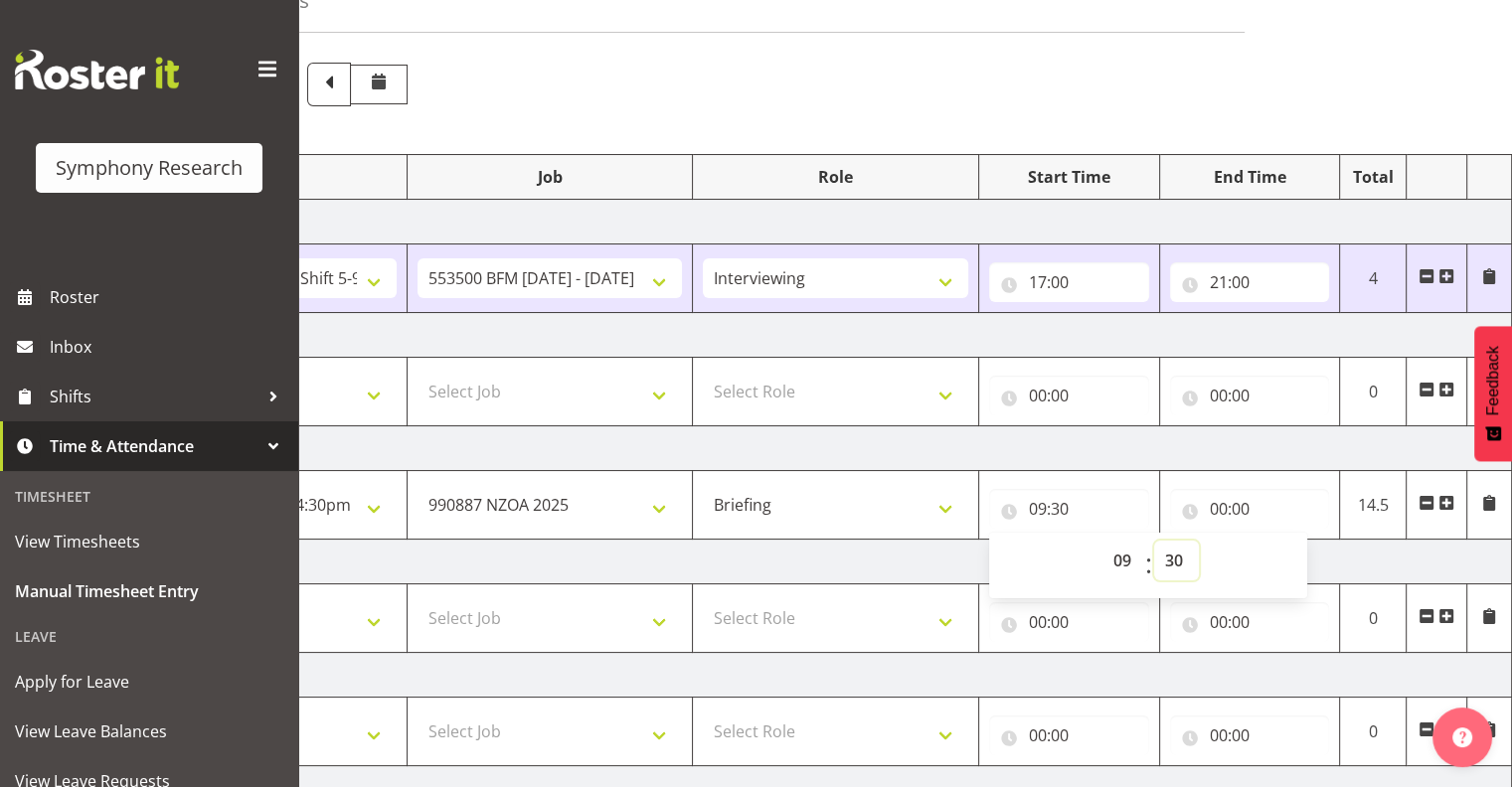 click on "00   01   02   03   04   05   06   07   08   09   10   11   12   13   14   15   16   17   18   19   20   21   22   23   24   25   26   27   28   29   30   31   32   33   34   35   36   37   38   39   40   41   42   43   44   45   46   47   48   49   50   51   52   53   54   55   56   57   58   59" at bounding box center (1176, 560) 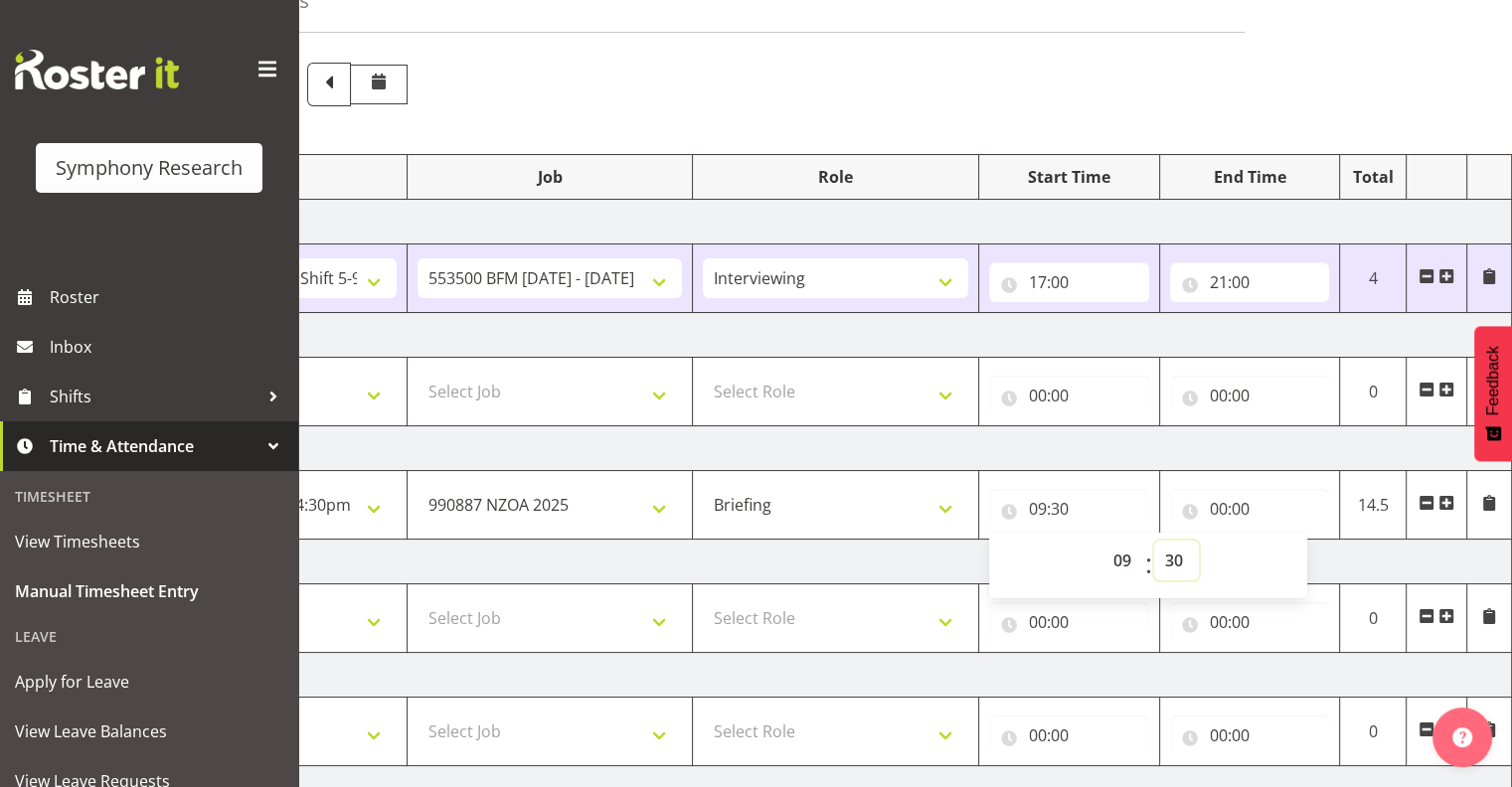 select on "0" 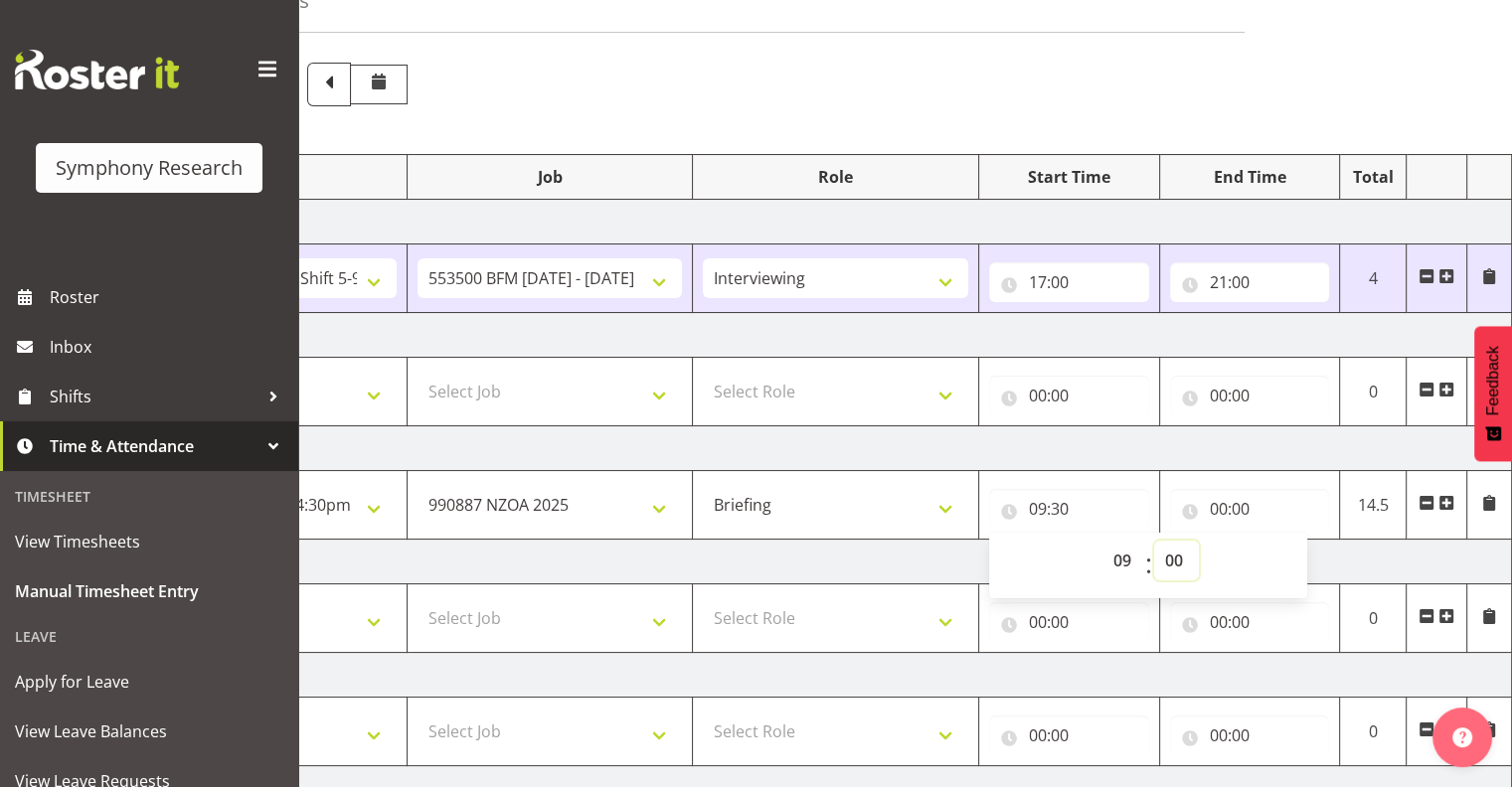 click on "00   01   02   03   04   05   06   07   08   09   10   11   12   13   14   15   16   17   18   19   20   21   22   23   24   25   26   27   28   29   30   31   32   33   34   35   36   37   38   39   40   41   42   43   44   45   46   47   48   49   50   51   52   53   54   55   56   57   58   59" at bounding box center (1176, 560) 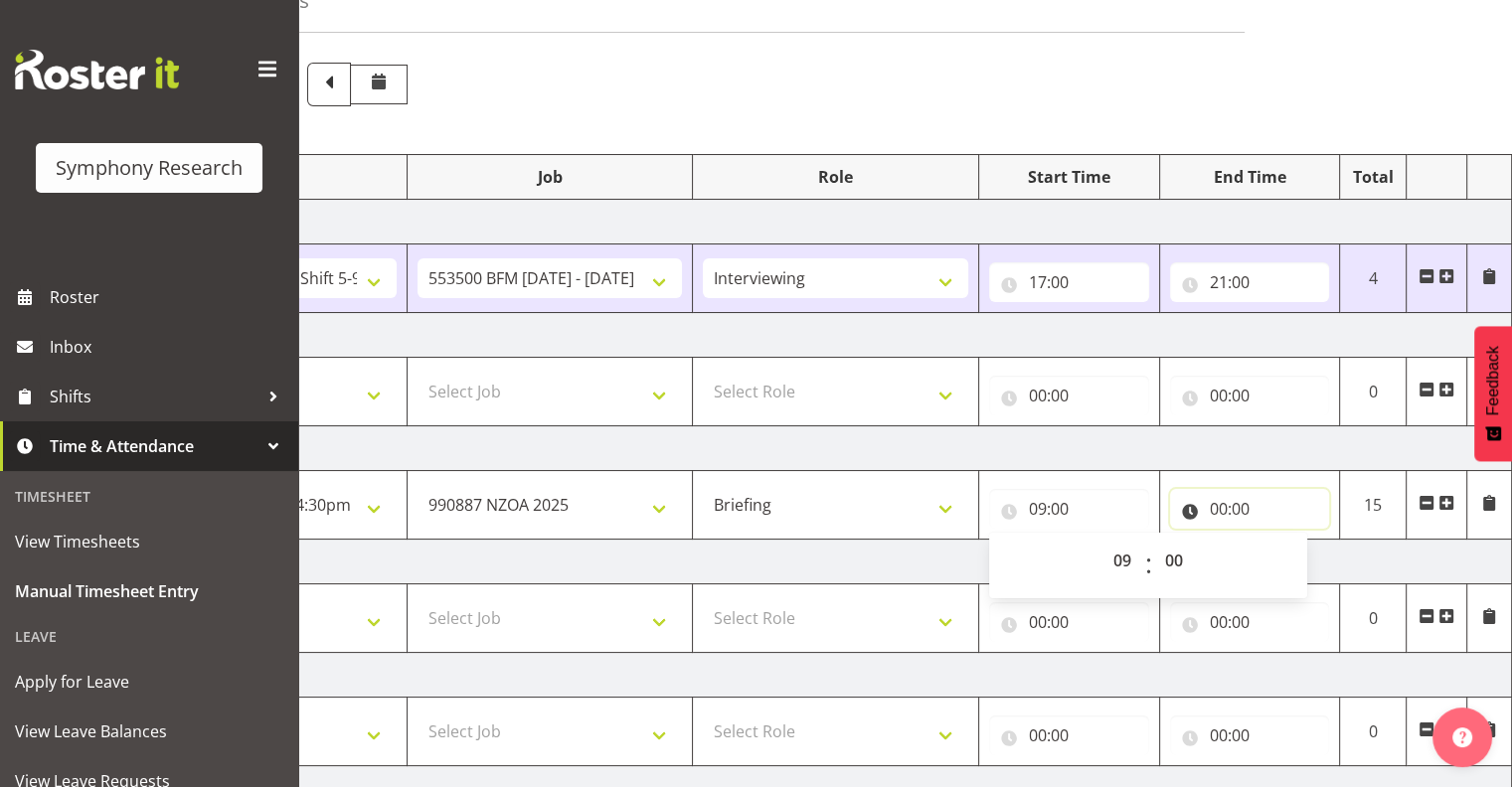 click on "00:00" at bounding box center (1250, 509) 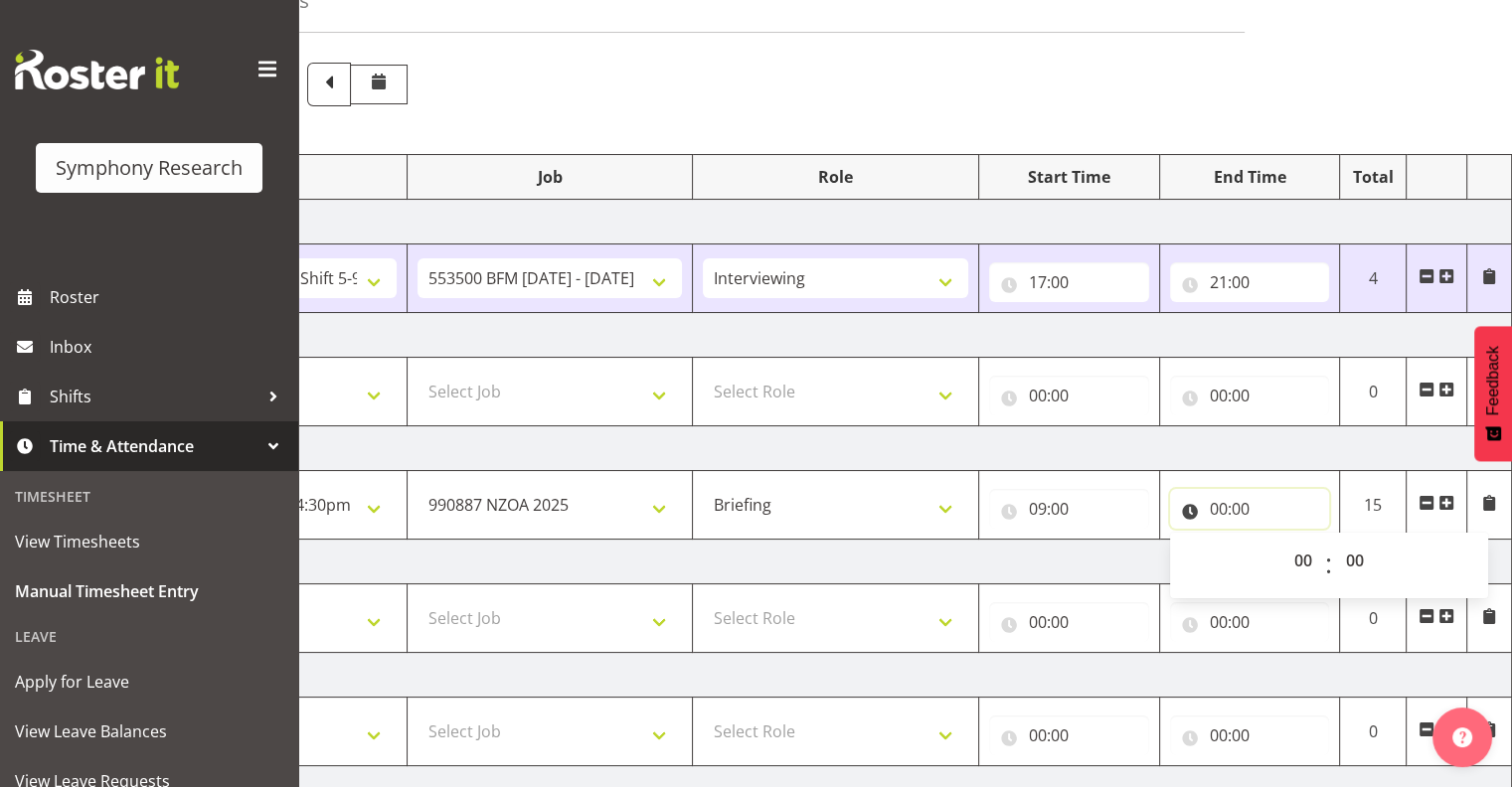 click on "00:00" at bounding box center [1250, 509] 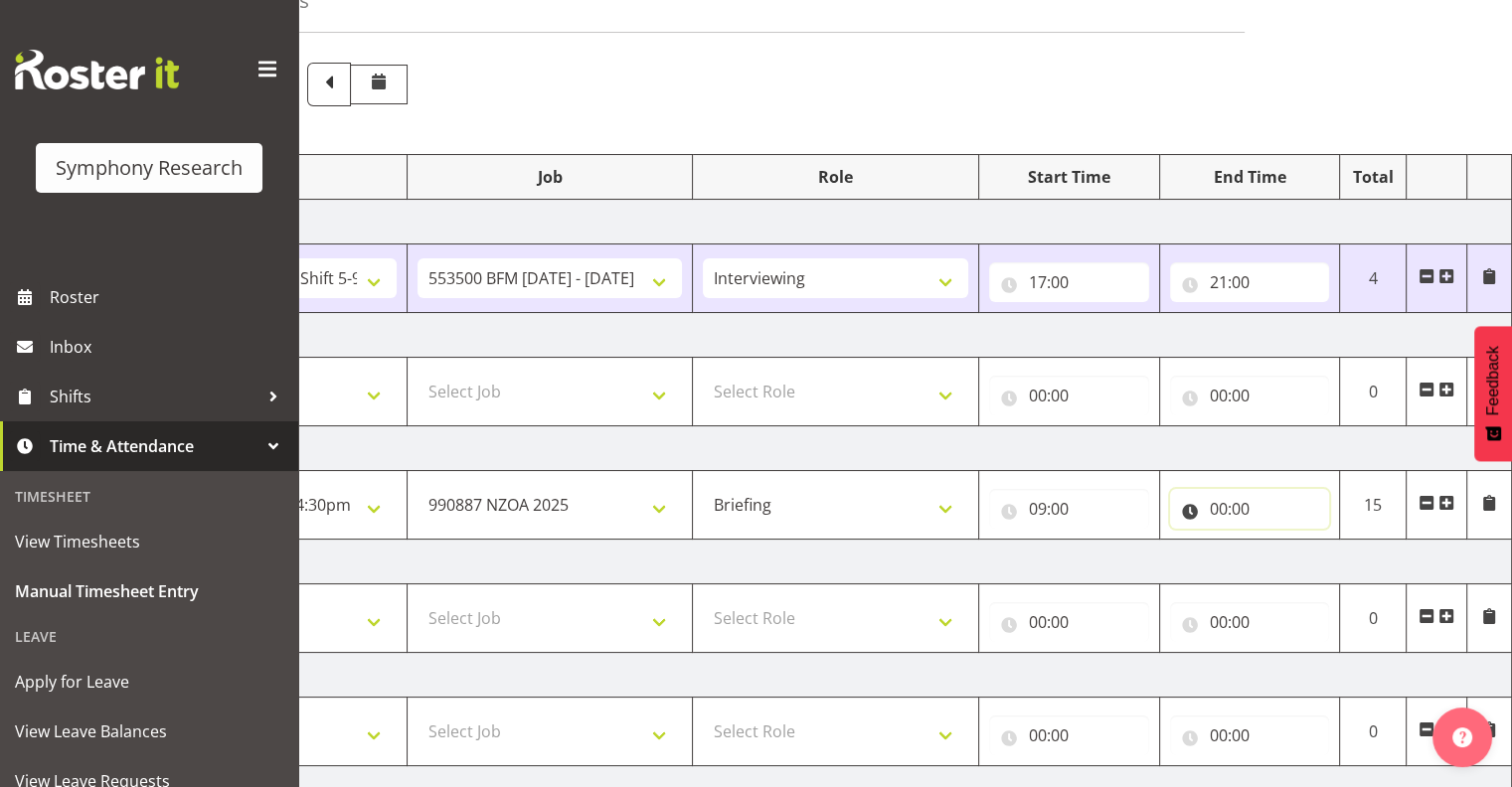 click on "00:00" at bounding box center (1250, 509) 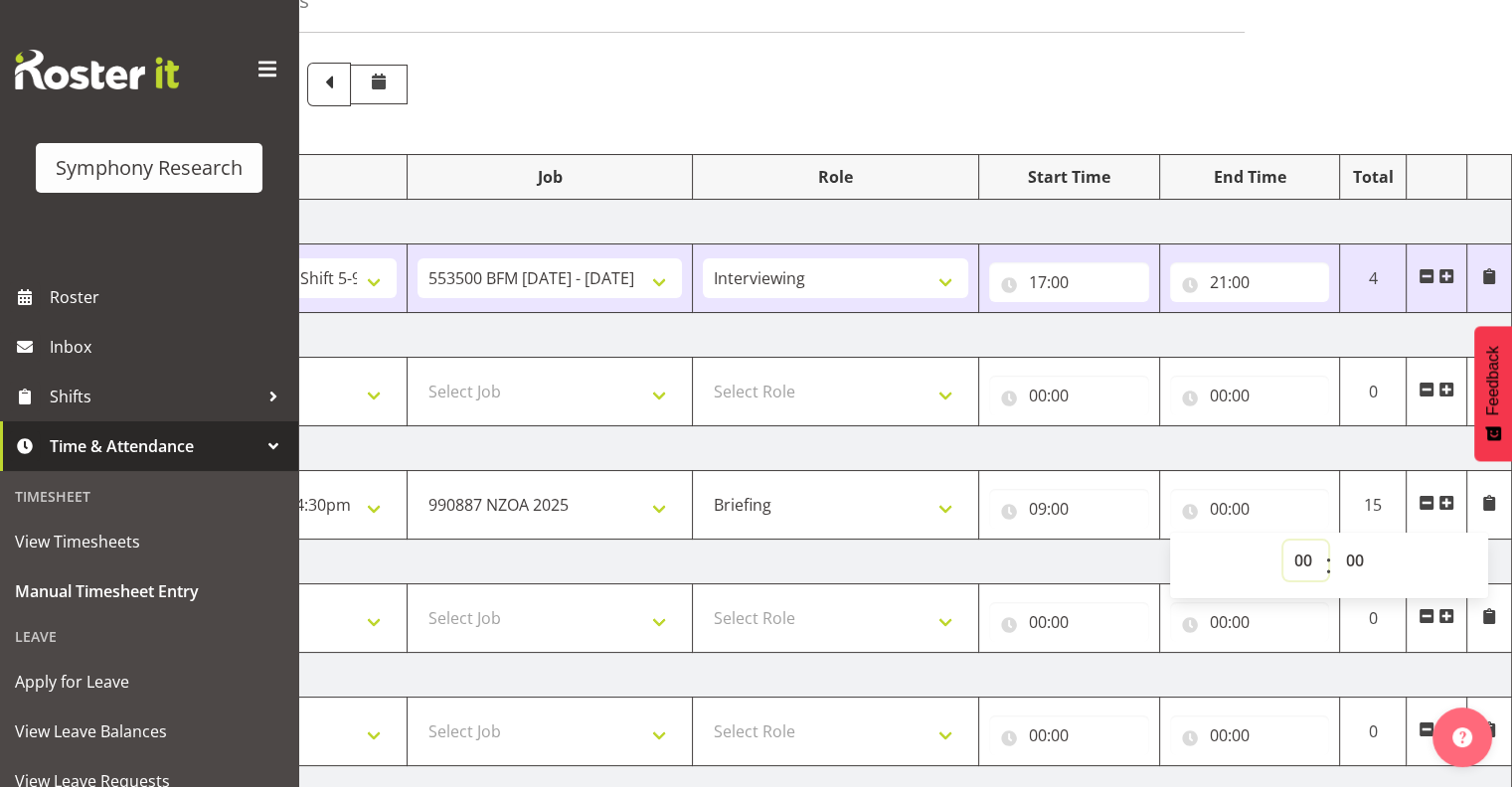 click on "00   01   02   03   04   05   06   07   08   09   10   11   12   13   14   15   16   17   18   19   20   21   22   23" at bounding box center [1305, 560] 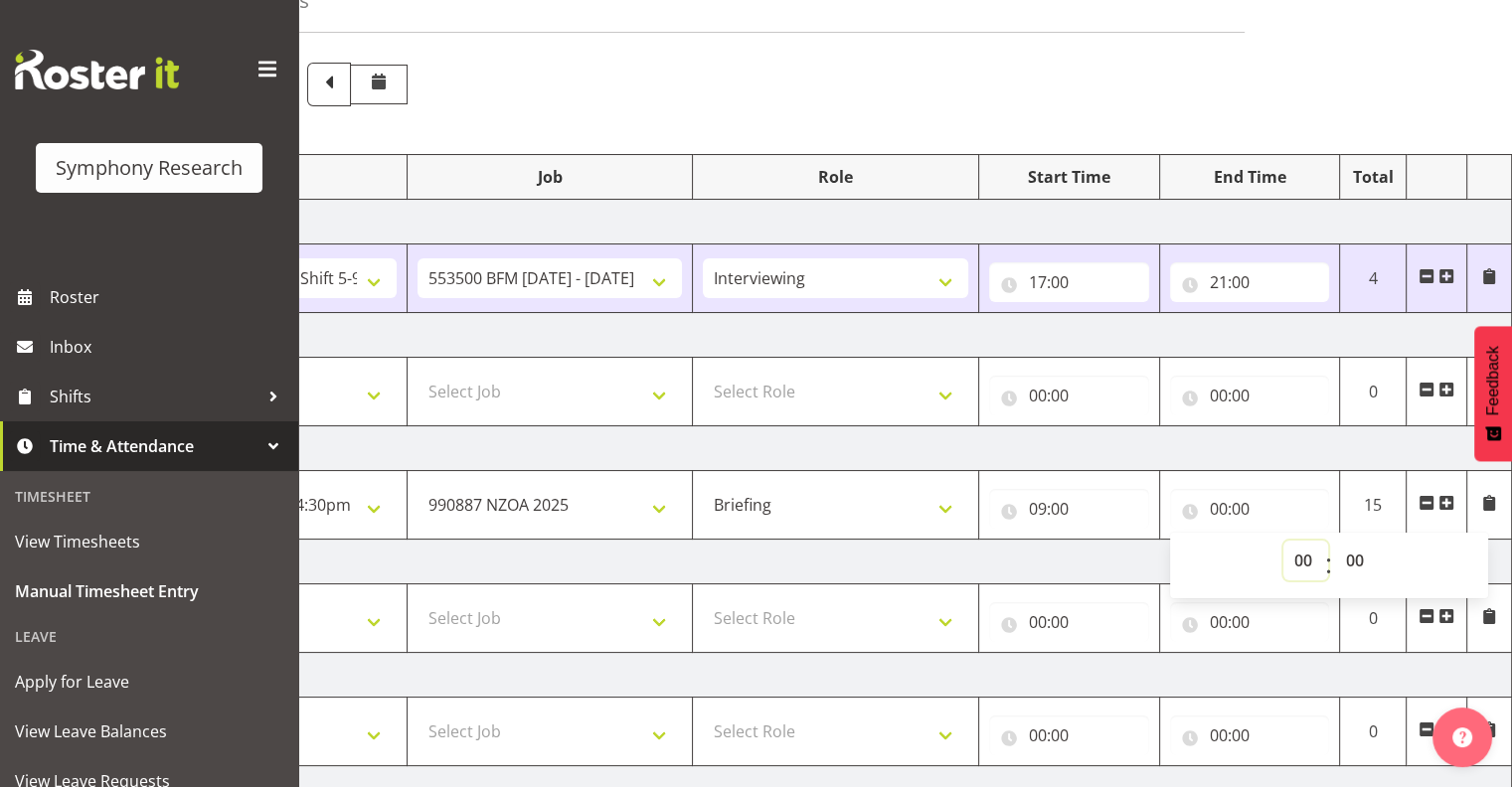 select on "9" 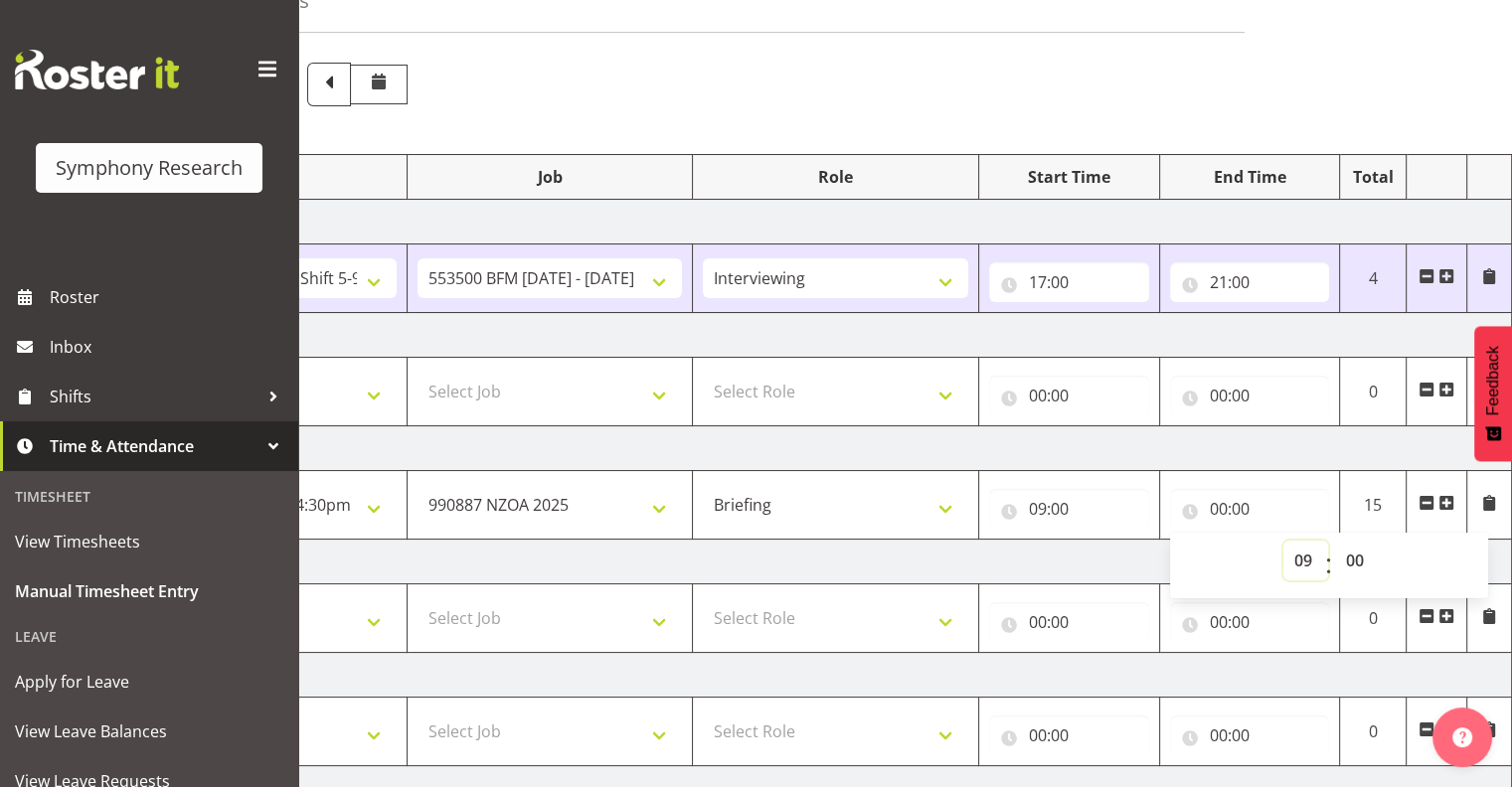 click on "00   01   02   03   04   05   06   07   08   09   10   11   12   13   14   15   16   17   18   19   20   21   22   23" at bounding box center (1305, 560) 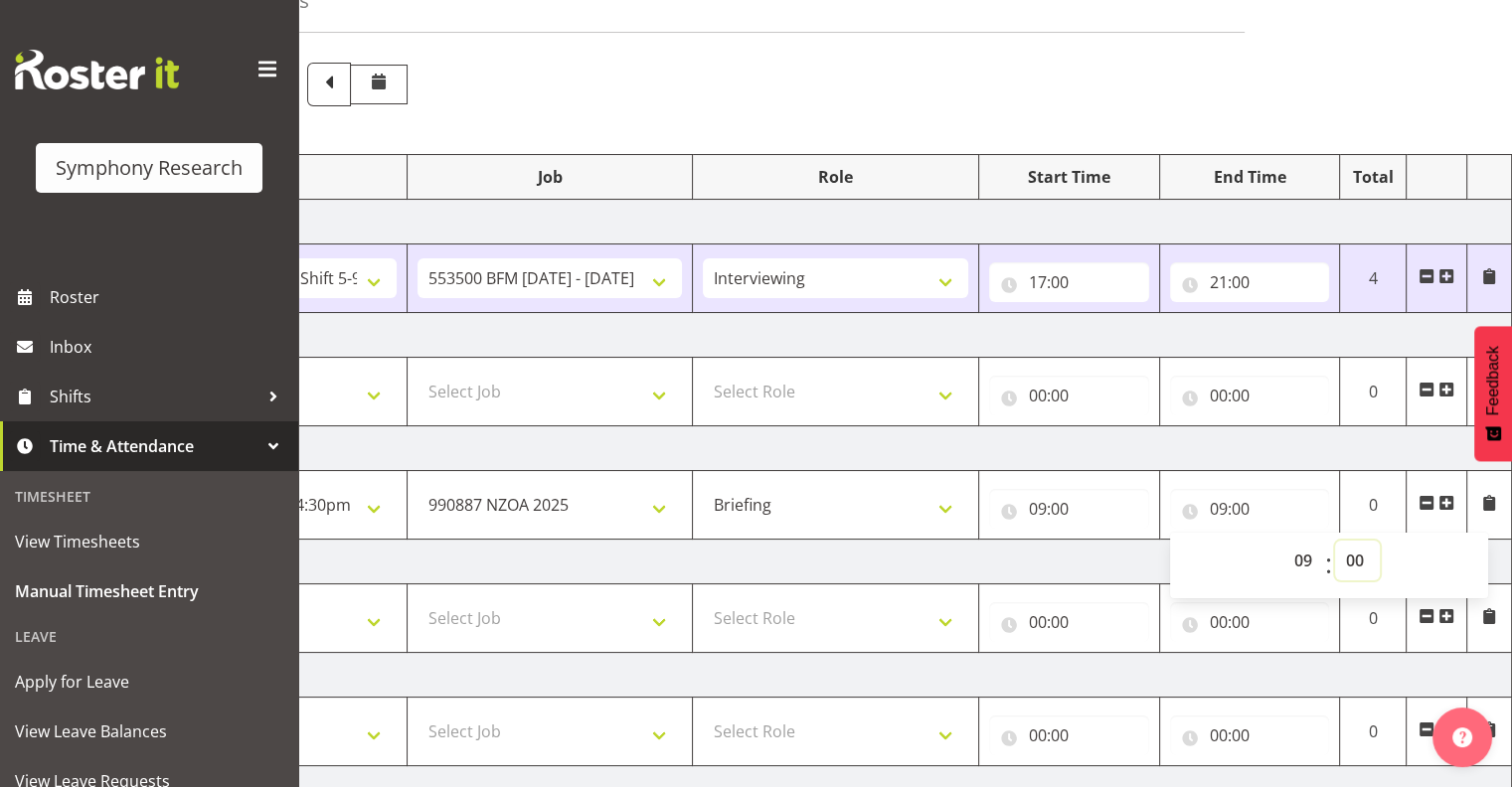 click on "00   01   02   03   04   05   06   07   08   09   10   11   12   13   14   15   16   17   18   19   20   21   22   23   24   25   26   27   28   29   30   31   32   33   34   35   36   37   38   39   40   41   42   43   44   45   46   47   48   49   50   51   52   53   54   55   56   57   58   59" at bounding box center [1357, 560] 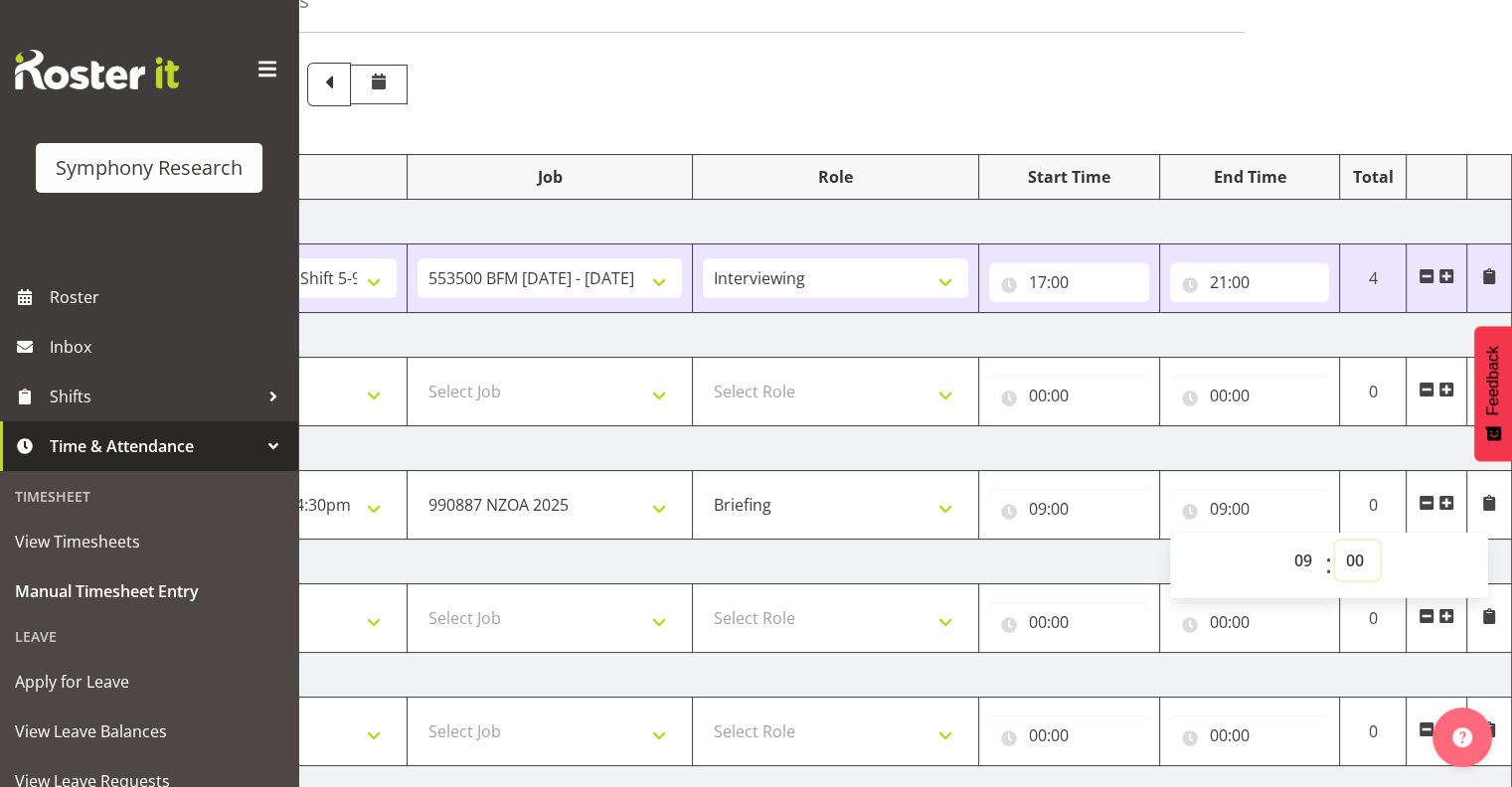 select on "30" 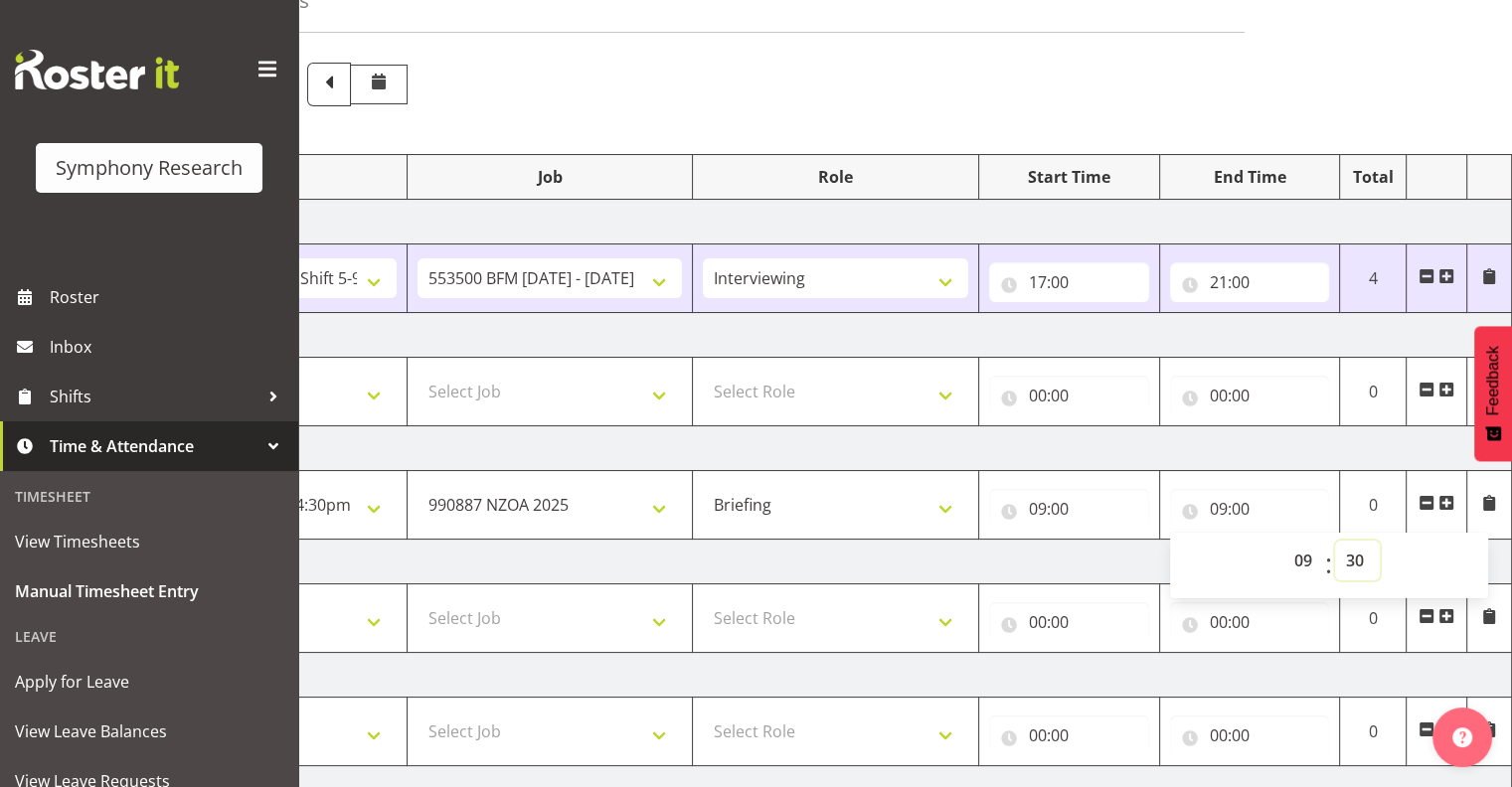 click on "00   01   02   03   04   05   06   07   08   09   10   11   12   13   14   15   16   17   18   19   20   21   22   23   24   25   26   27   28   29   30   31   32   33   34   35   36   37   38   39   40   41   42   43   44   45   46   47   48   49   50   51   52   53   54   55   56   57   58   59" at bounding box center (1357, 560) 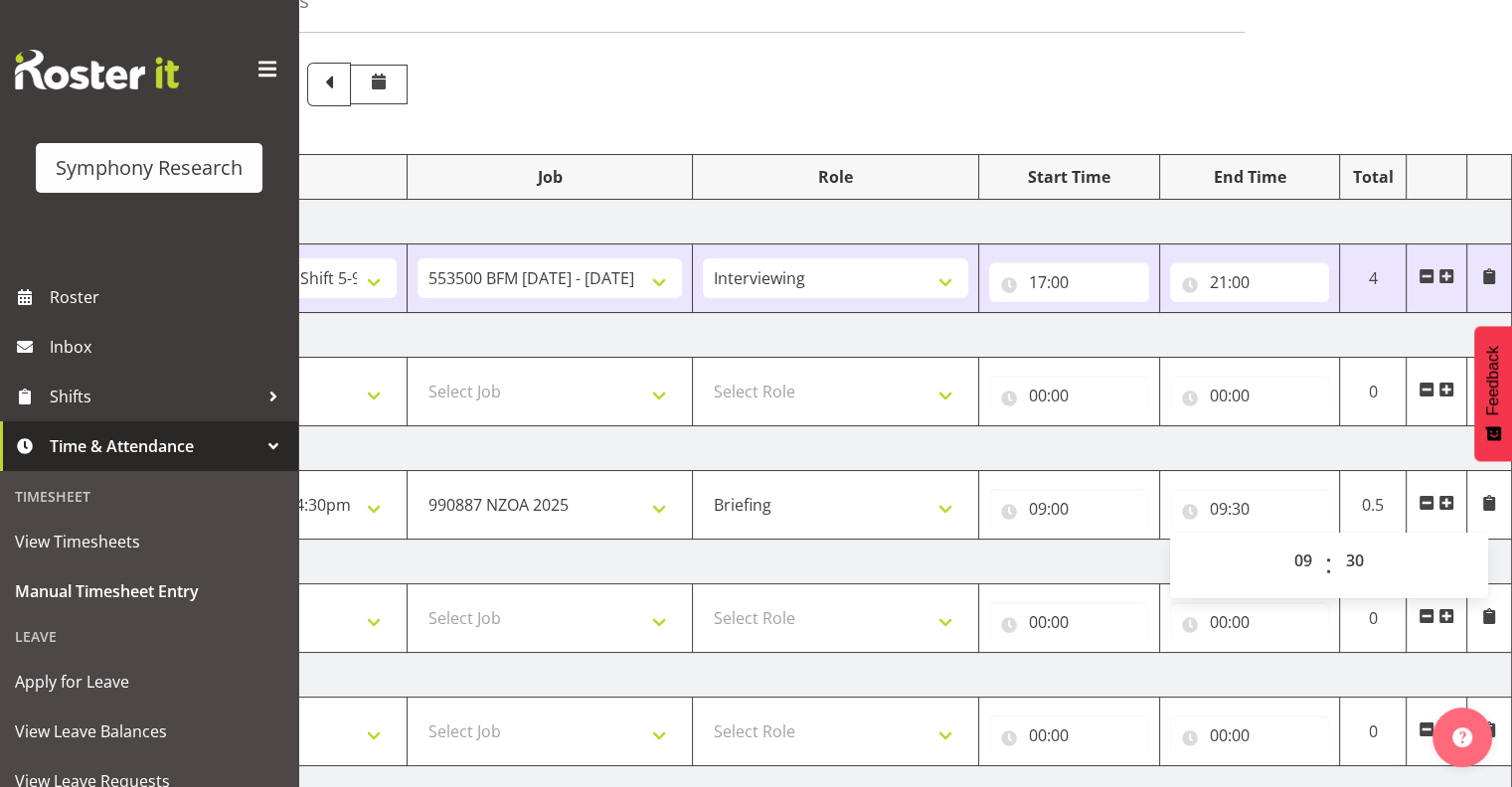 click at bounding box center [1446, 503] 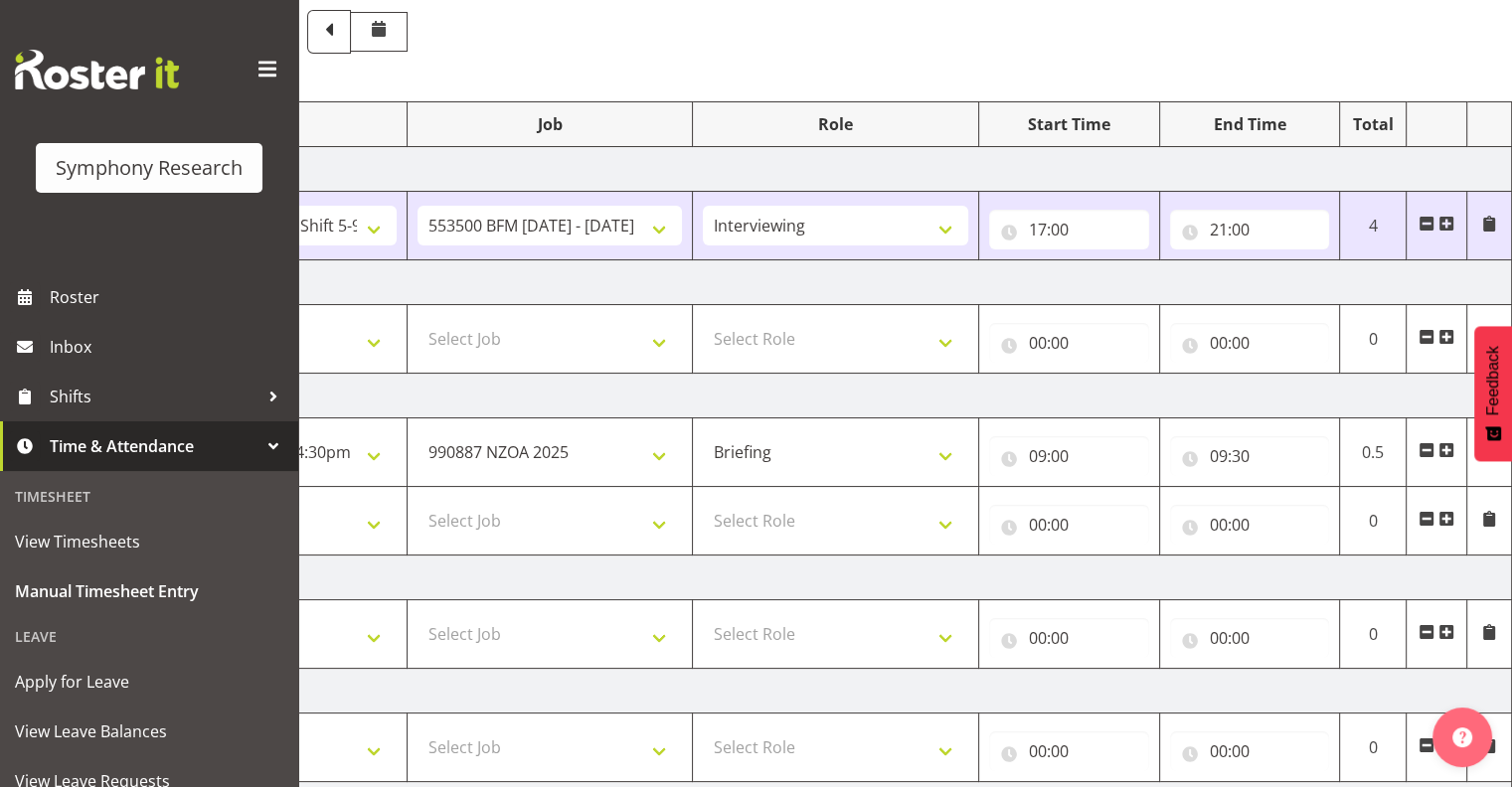 scroll, scrollTop: 168, scrollLeft: 0, axis: vertical 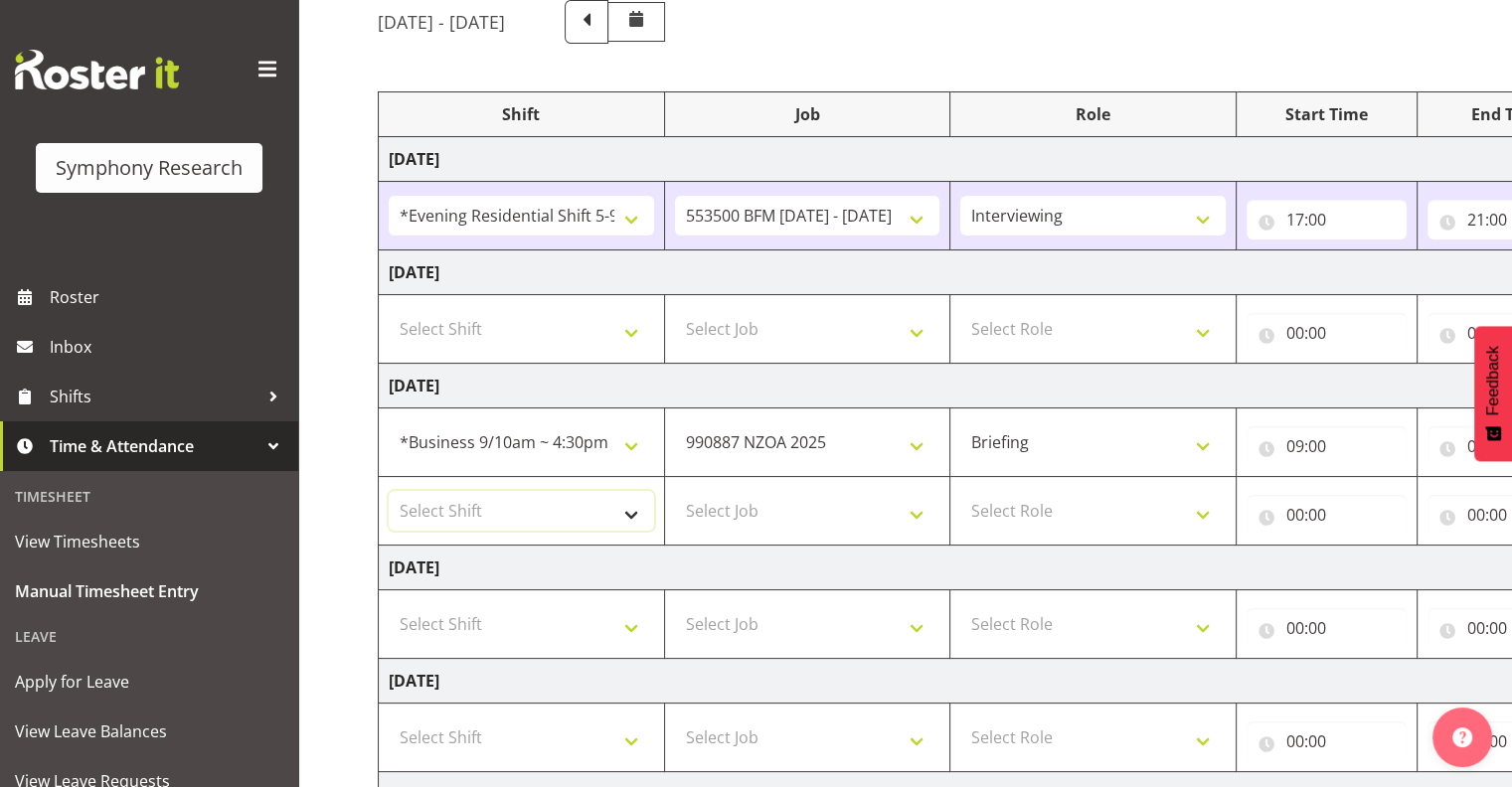 click on "Select Shift  !!Weekend Residential    (Roster IT Shift Label) *Business  9/10am ~ 4:30pm *Business Supervisor *Evening Residential Shift 5-9pm *RP Track  C *RP Track C Weekend *RP Weekly/Monthly Tracks *Supervisor Call Centre *Supervisor Evening *Supervisors & Call Centre Weekend Alarms Weekend NZOA Evenings RAMBO Weekend Test WP Aust briefing/training World Poll Aust Late 9p~10:30p World Poll Aust Wkend World Poll NZ Pilot World Poll NZ Wave 2 Pilot World Poll Pilot Aust 9:00~10:30pm" at bounding box center (521, 511) 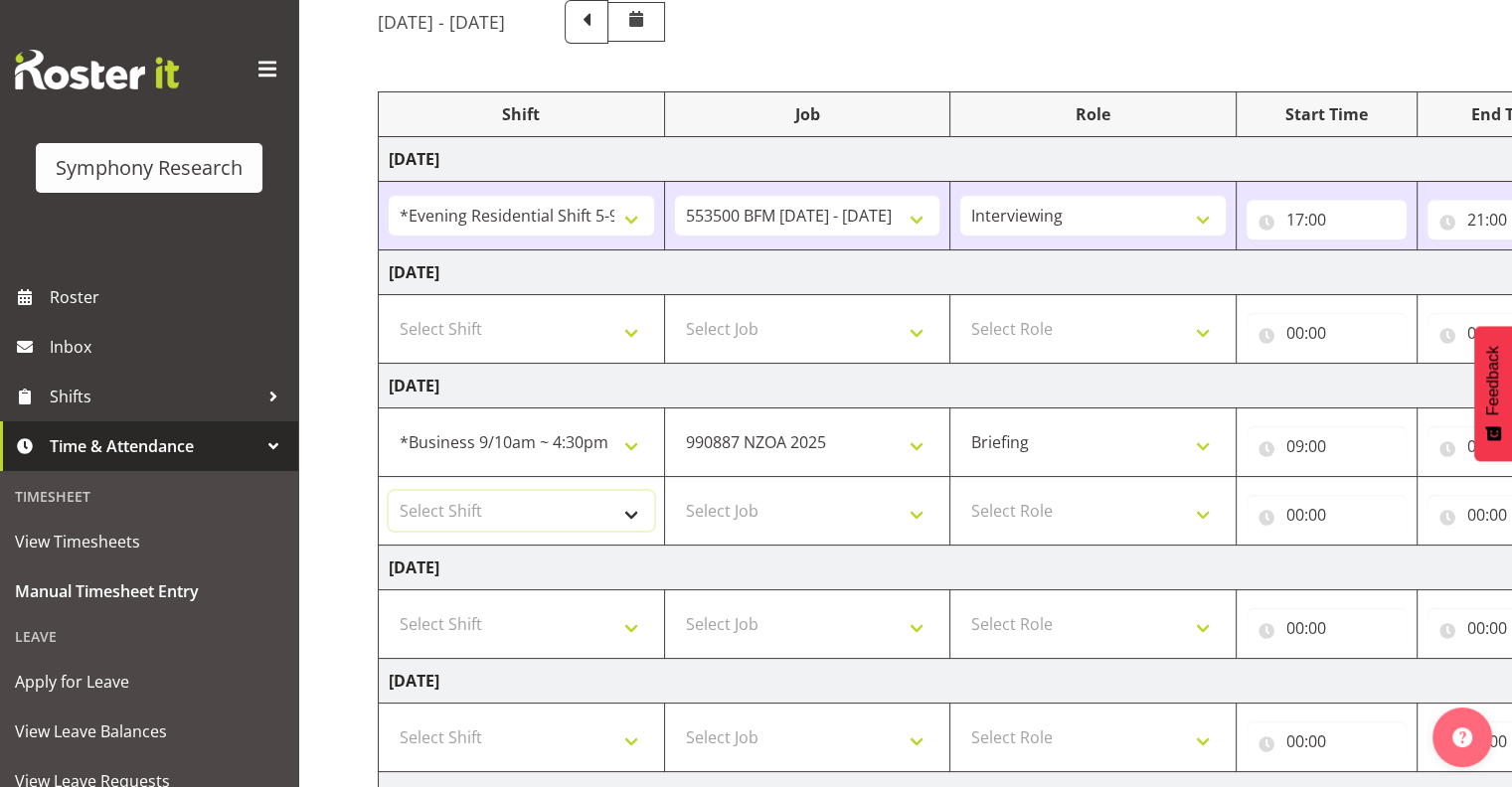 select on "26078" 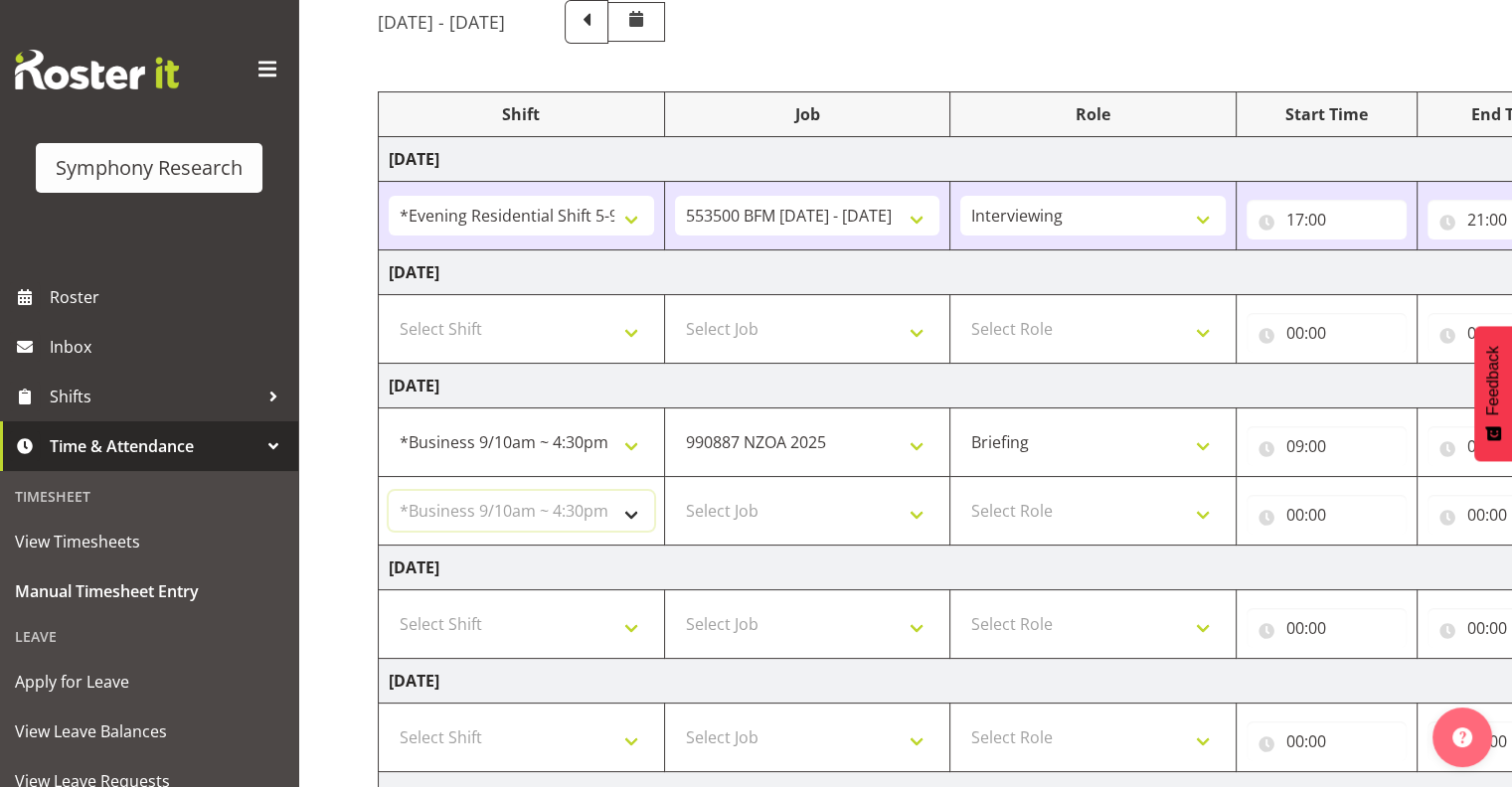 click on "Select Shift  !!Weekend Residential    (Roster IT Shift Label) *Business  9/10am ~ 4:30pm *Business Supervisor *Evening Residential Shift 5-9pm *RP Track  C *RP Track C Weekend *RP Weekly/Monthly Tracks *Supervisor Call Centre *Supervisor Evening *Supervisors & Call Centre Weekend Alarms Weekend NZOA Evenings RAMBO Weekend Test WP Aust briefing/training World Poll Aust Late 9p~10:30p World Poll Aust Wkend World Poll NZ Pilot World Poll NZ Wave 2 Pilot World Poll Pilot Aust 9:00~10:30pm" at bounding box center (521, 511) 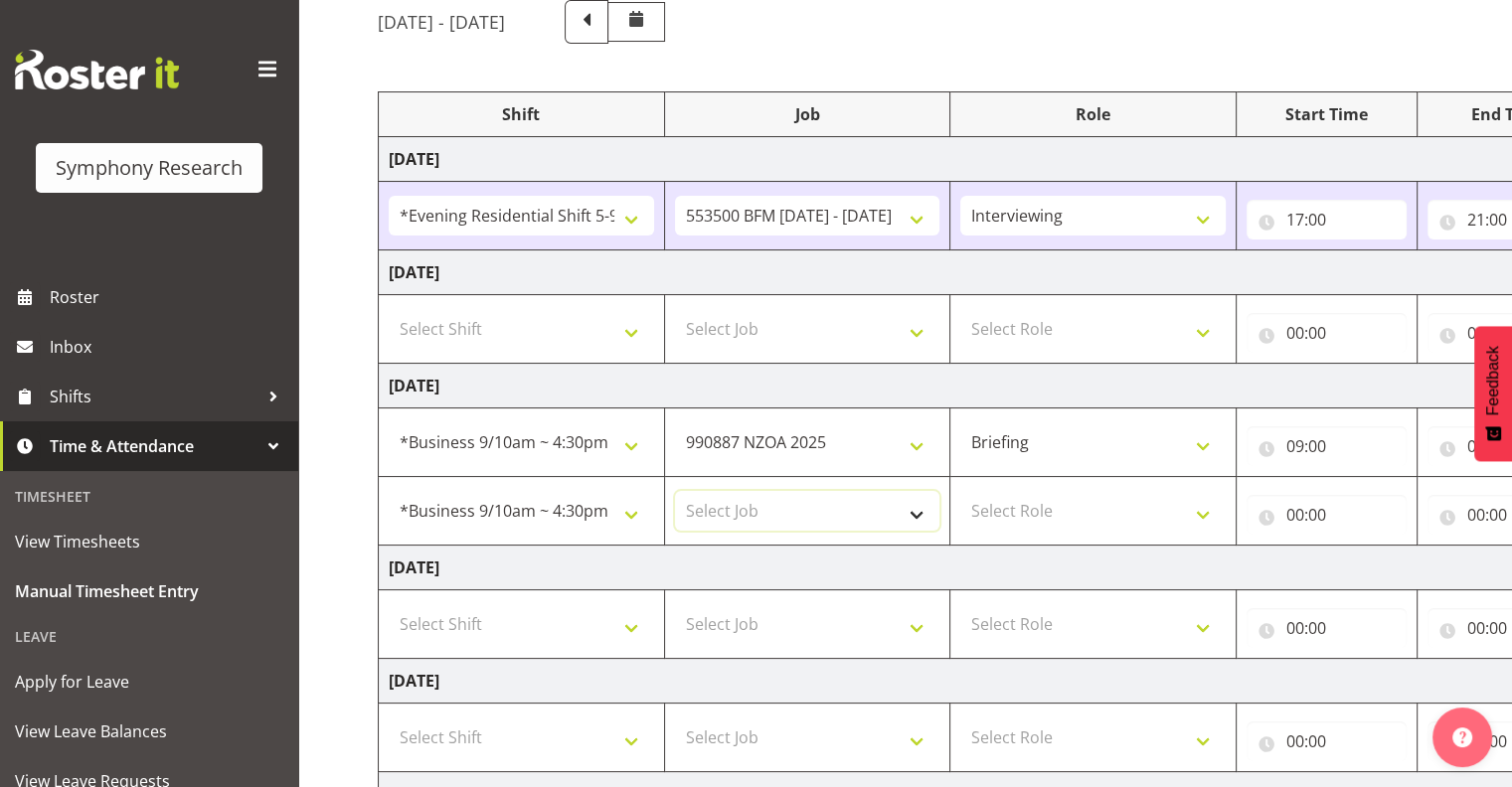 click on "Select Job  550060 IF Admin 553491 World Poll Australia  Wave 2 Pretest 2025 553493	World Poll New Zealand Wave 2 Pretest 2025 553500 BFM Jul - Sep 2025 990000 General 990820 Mobtest 2024 990821 Goldrush 2024 990846 Toka Tu Ake 2025 990855 FENZ 990878 CMI Q3 2025 990881 PowerNet 990883 Alarms 990887 NZOA 2025 999996 Training 999997 Recruitment & Training 999999 DT" at bounding box center [807, 511] 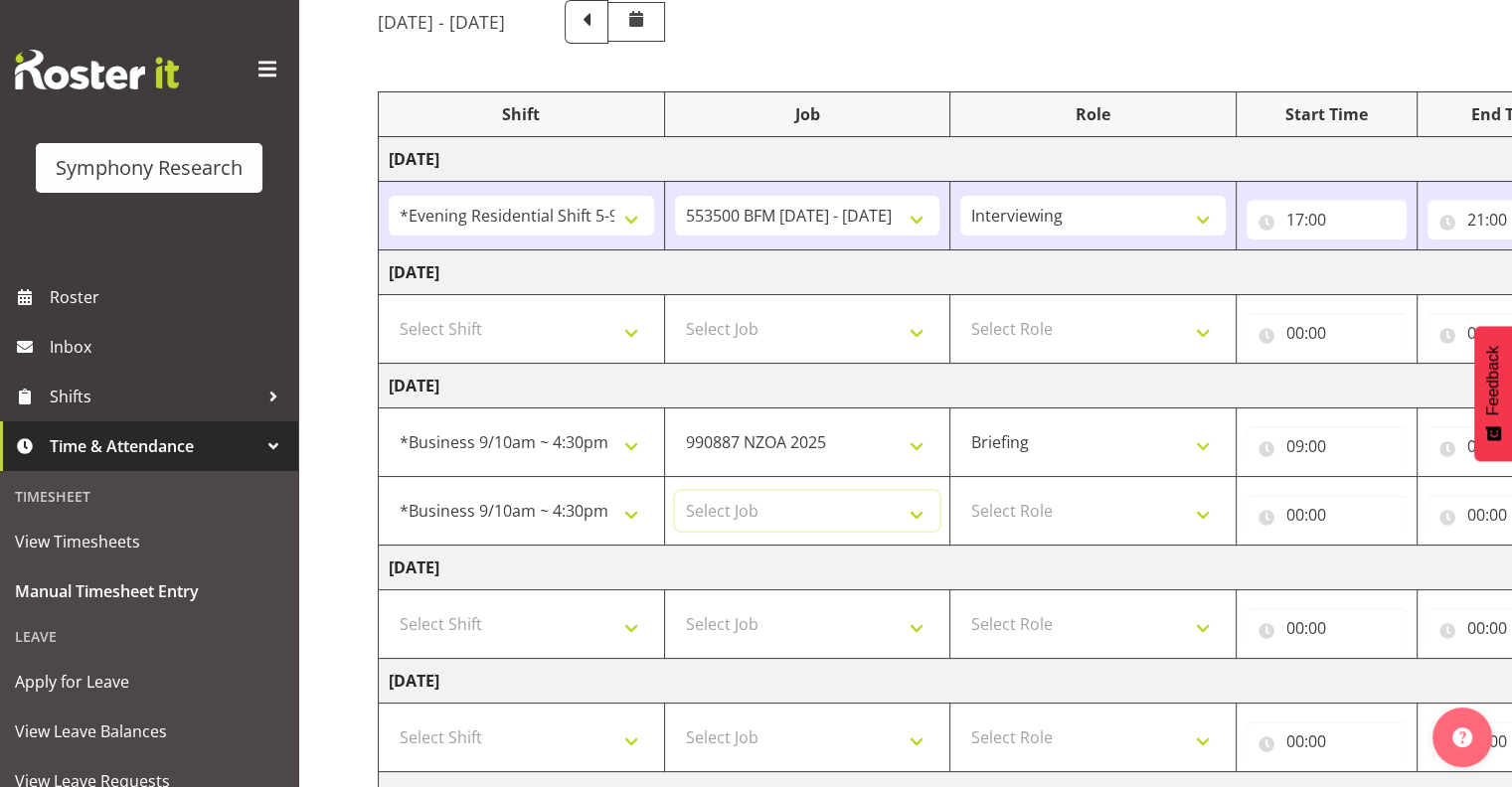 select on "10409" 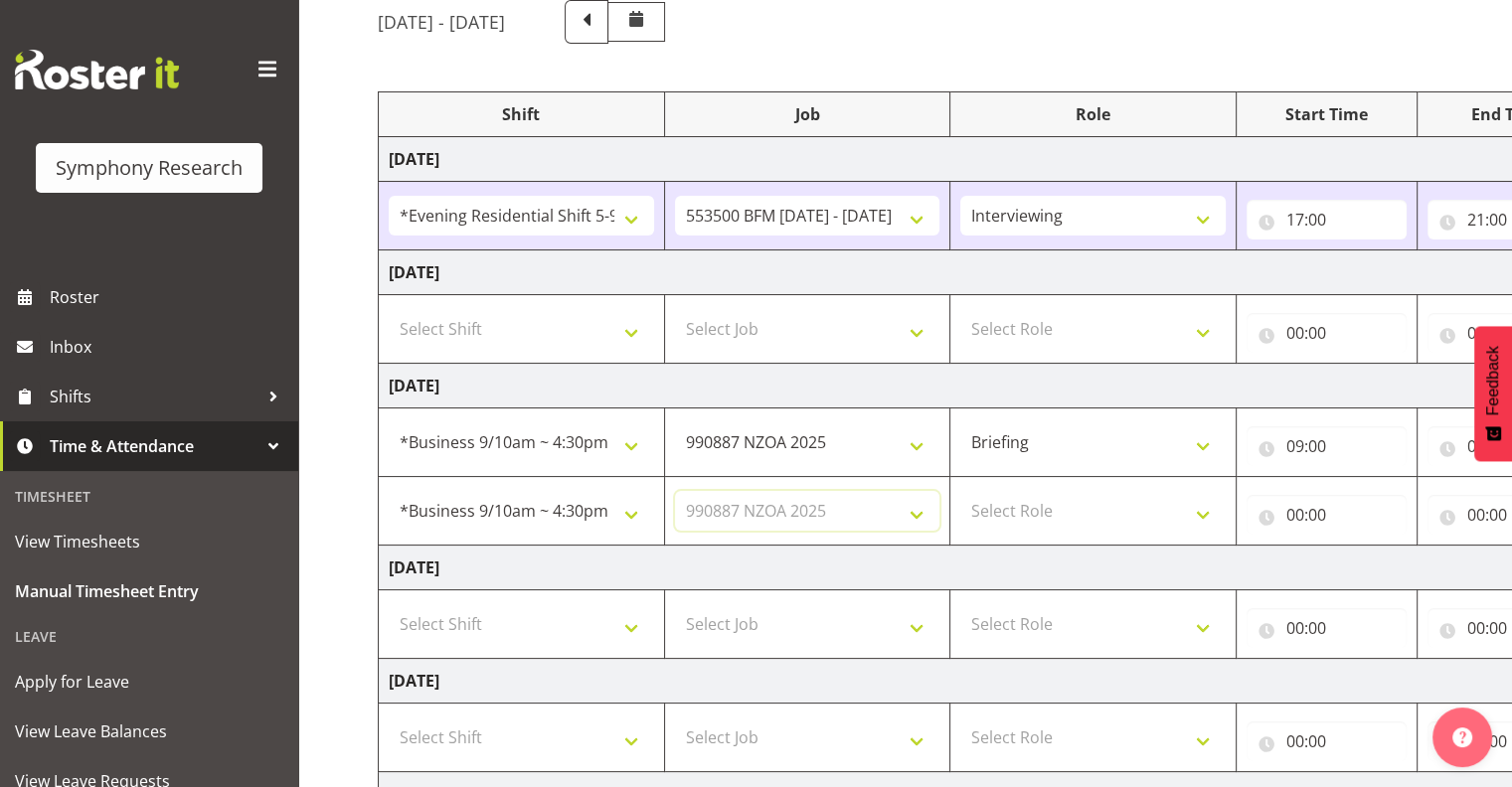 click on "Select Job  550060 IF Admin 553491 World Poll Australia  Wave 2 Pretest 2025 553493	World Poll New Zealand Wave 2 Pretest 2025 553500 BFM Jul - Sep 2025 990000 General 990820 Mobtest 2024 990821 Goldrush 2024 990846 Toka Tu Ake 2025 990855 FENZ 990878 CMI Q3 2025 990881 PowerNet 990883 Alarms 990887 NZOA 2025 999996 Training 999997 Recruitment & Training 999999 DT" at bounding box center [807, 511] 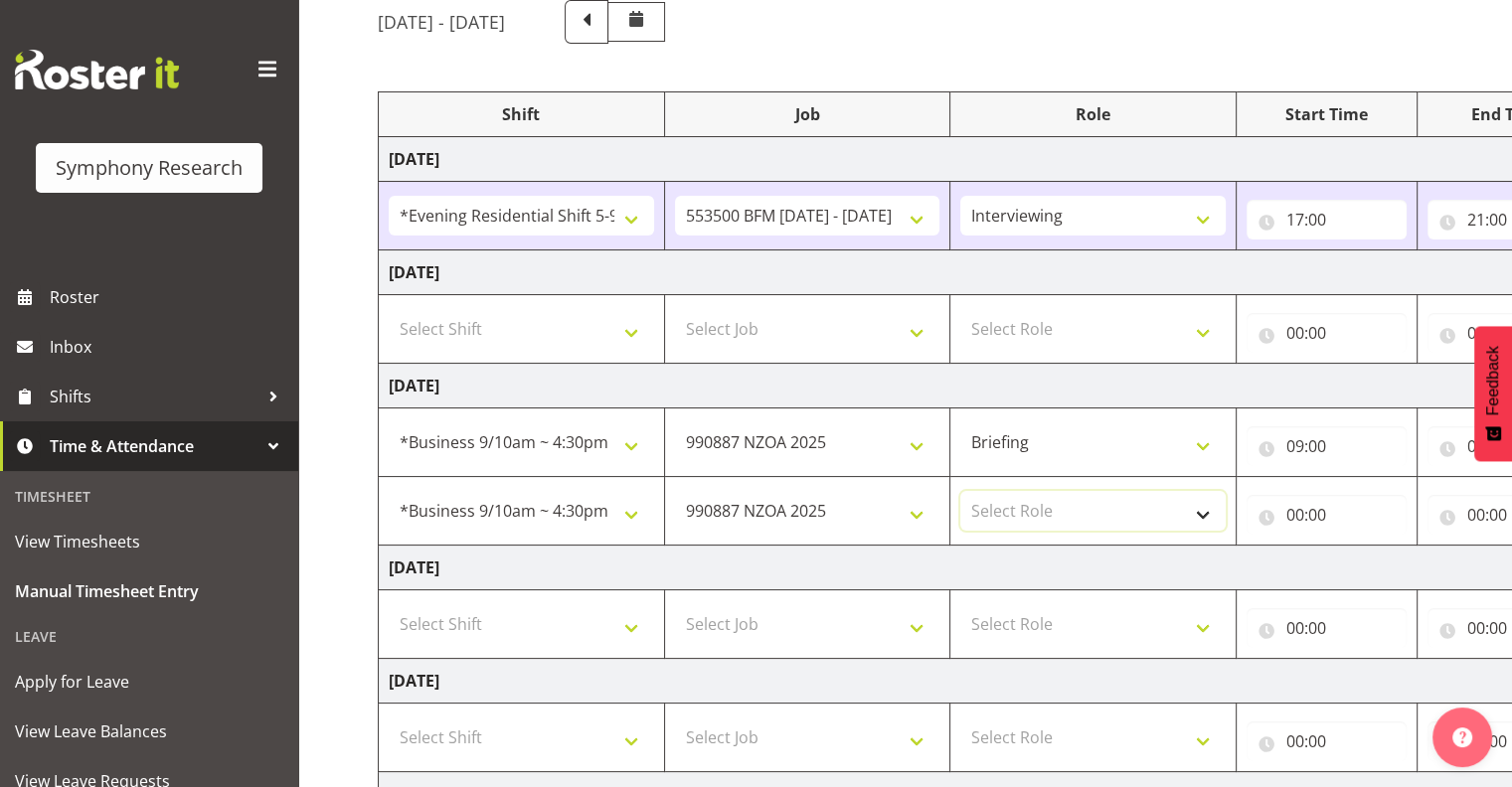 click on "Select Role  Interviewing Briefing" at bounding box center [1092, 511] 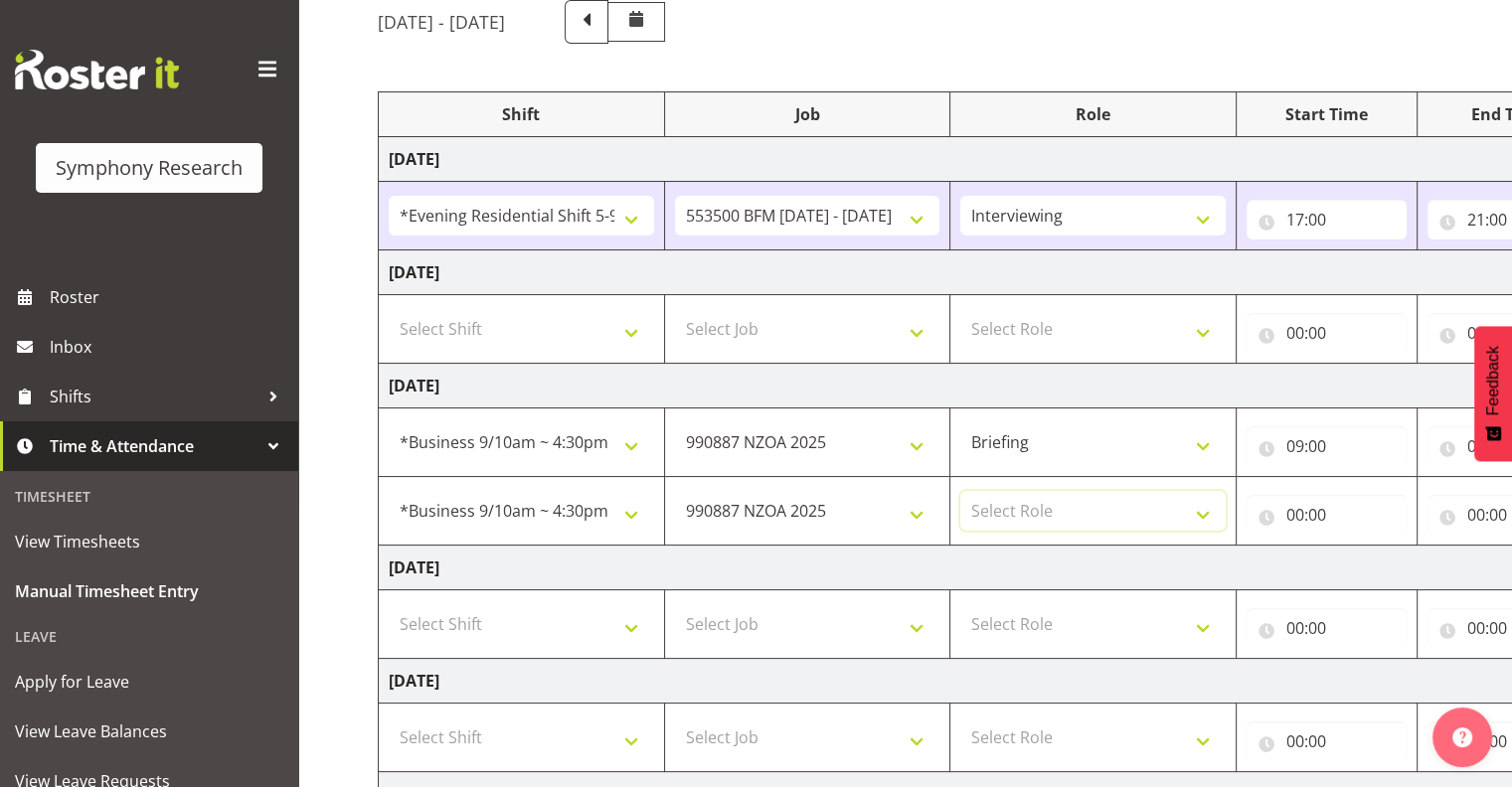 select on "47" 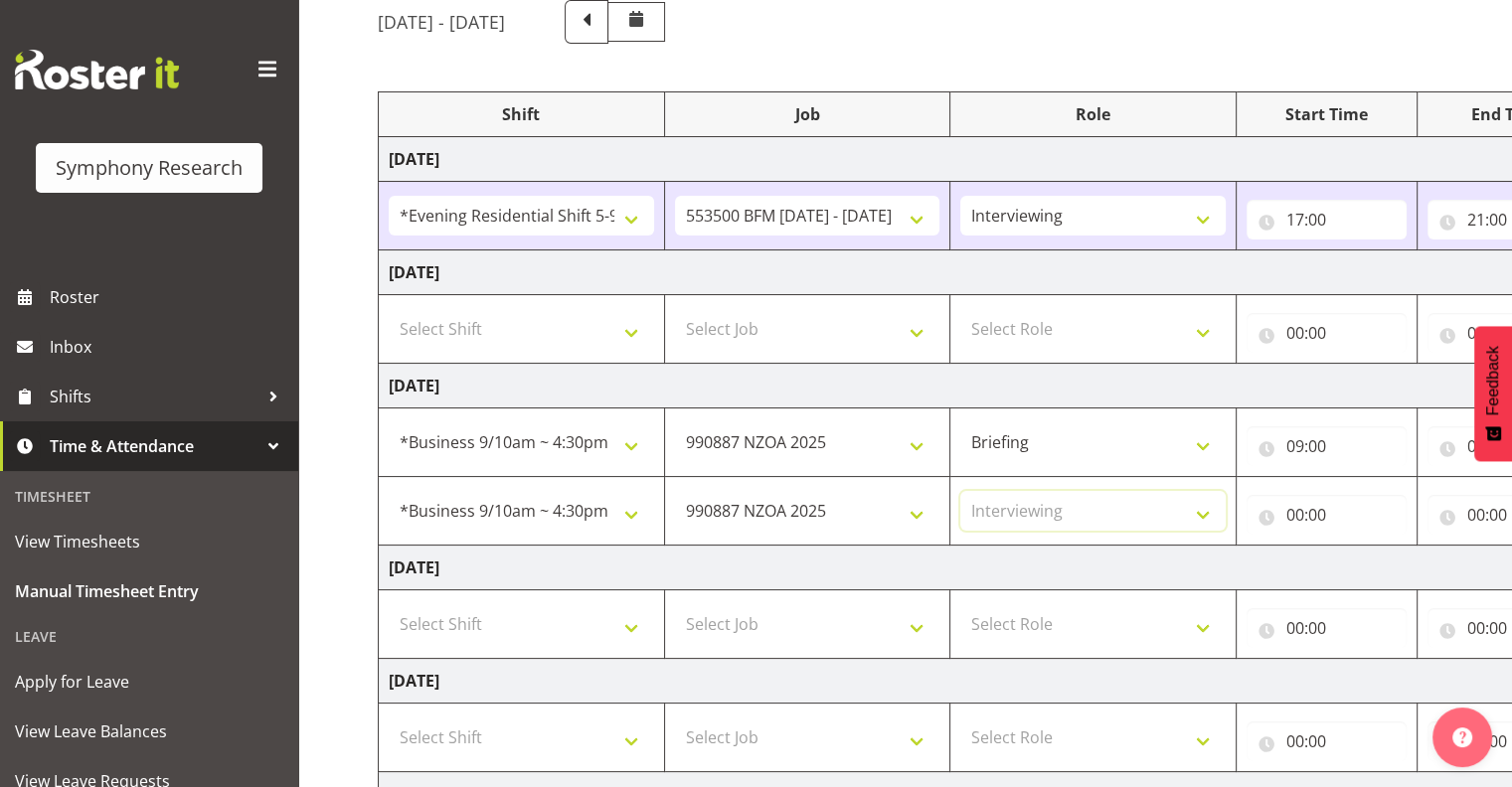 click on "Select Role  Interviewing Briefing" at bounding box center (1092, 511) 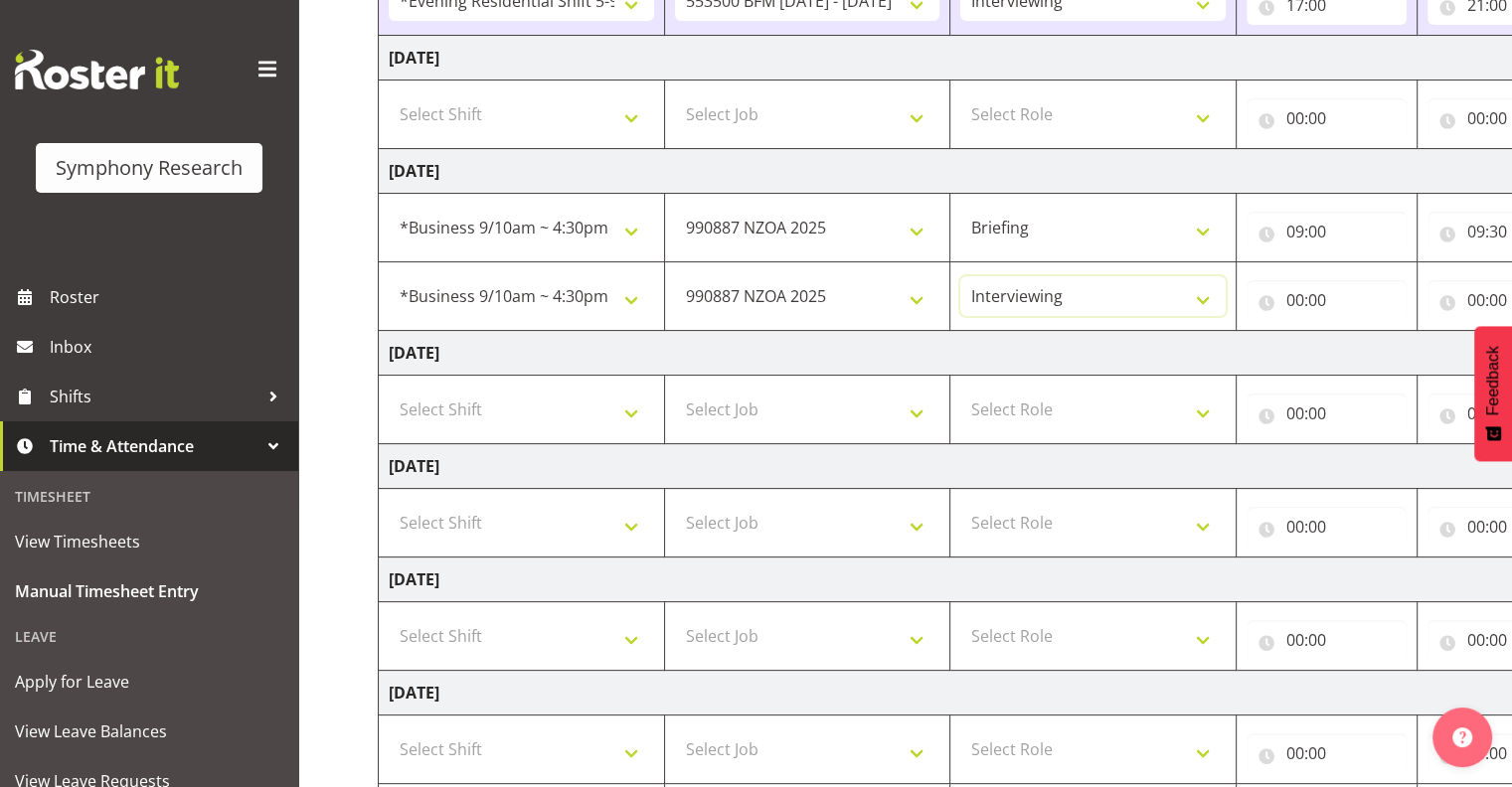 scroll, scrollTop: 511, scrollLeft: 0, axis: vertical 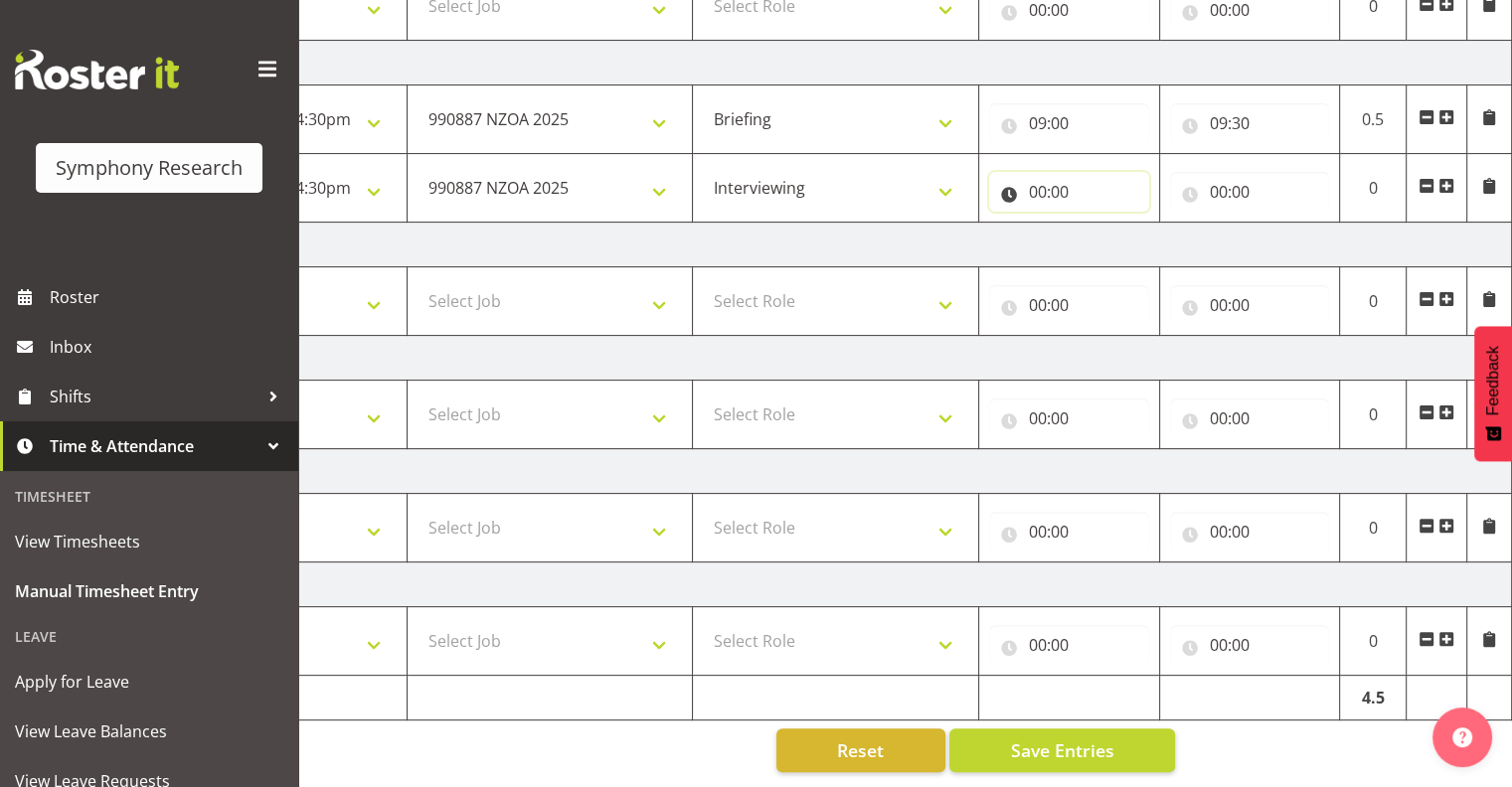 drag, startPoint x: 1039, startPoint y: 171, endPoint x: 1080, endPoint y: 179, distance: 41.773197 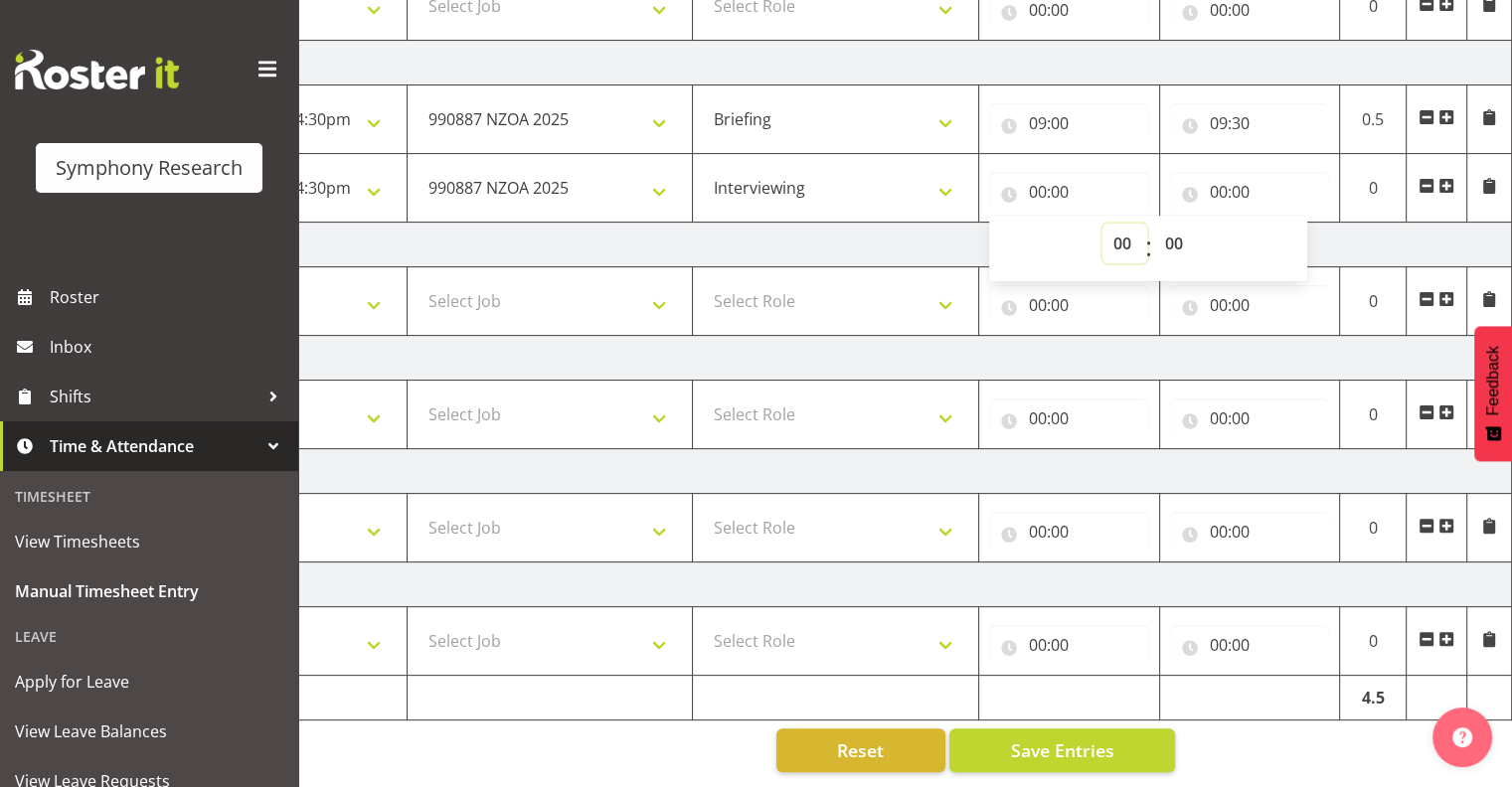 click on "00   01   02   03   04   05   06   07   08   09   10   11   12   13   14   15   16   17   18   19   20   21   22   23" at bounding box center (1124, 243) 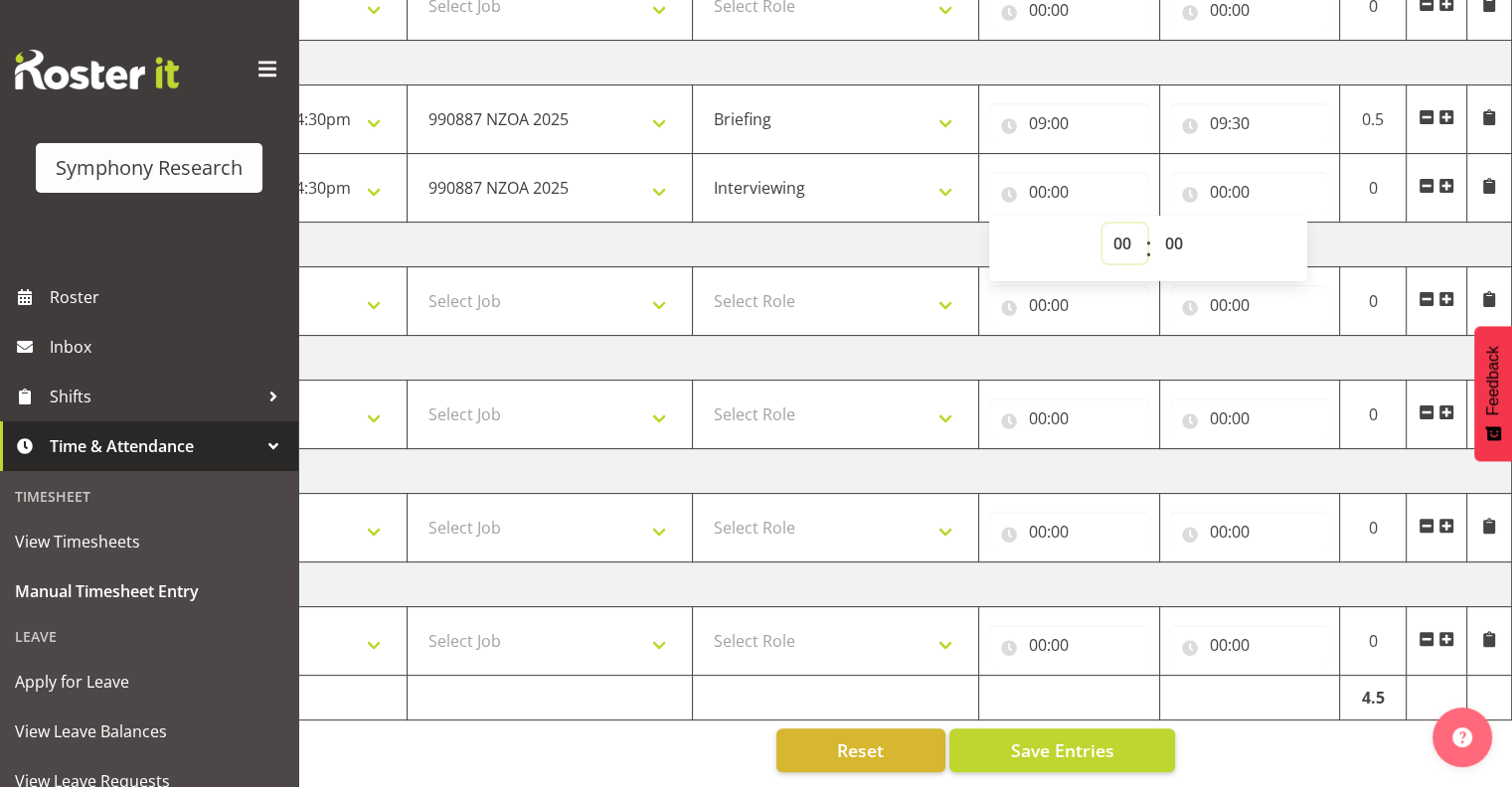 select on "9" 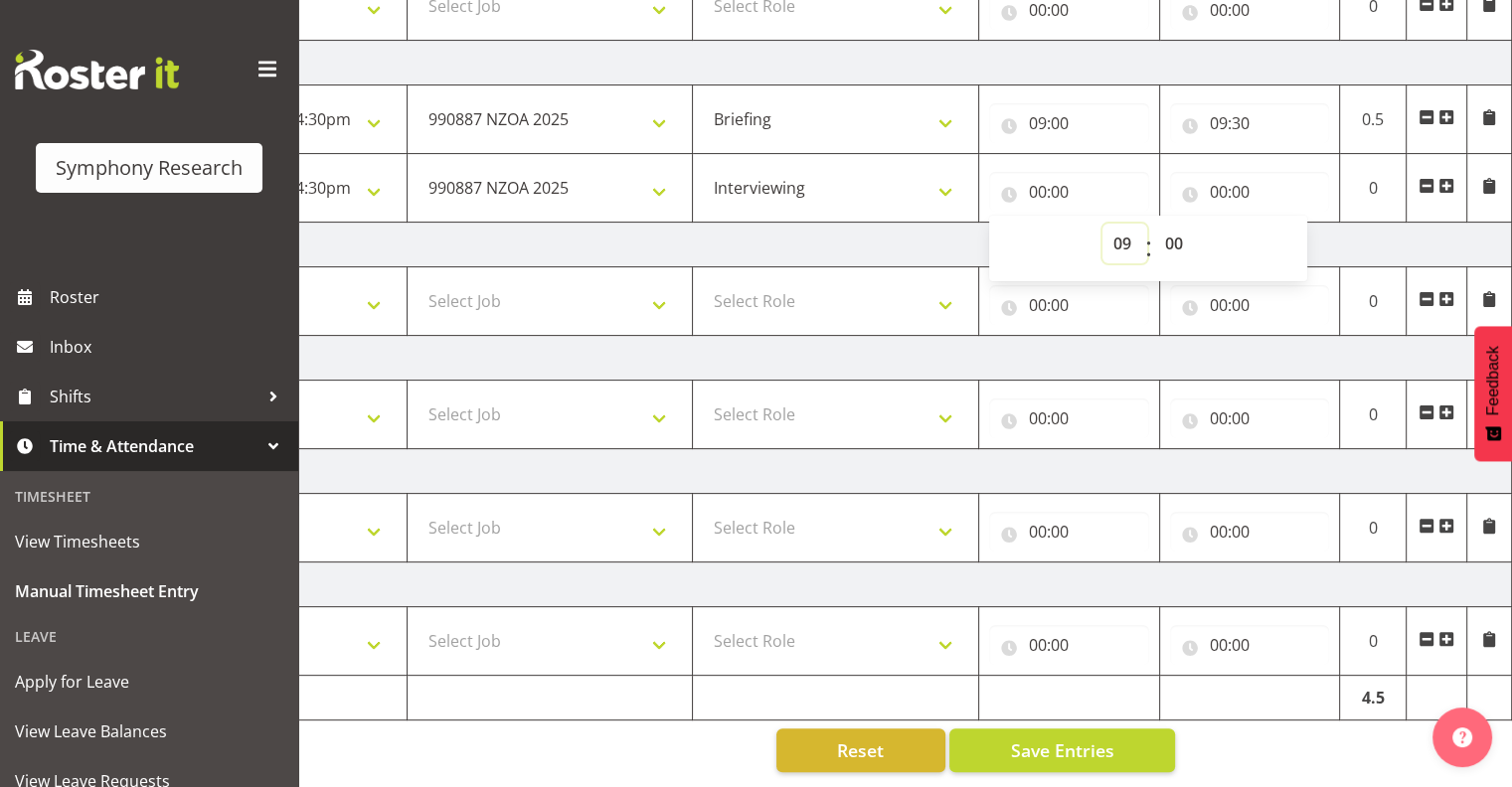 click on "00   01   02   03   04   05   06   07   08   09   10   11   12   13   14   15   16   17   18   19   20   21   22   23" at bounding box center [1124, 243] 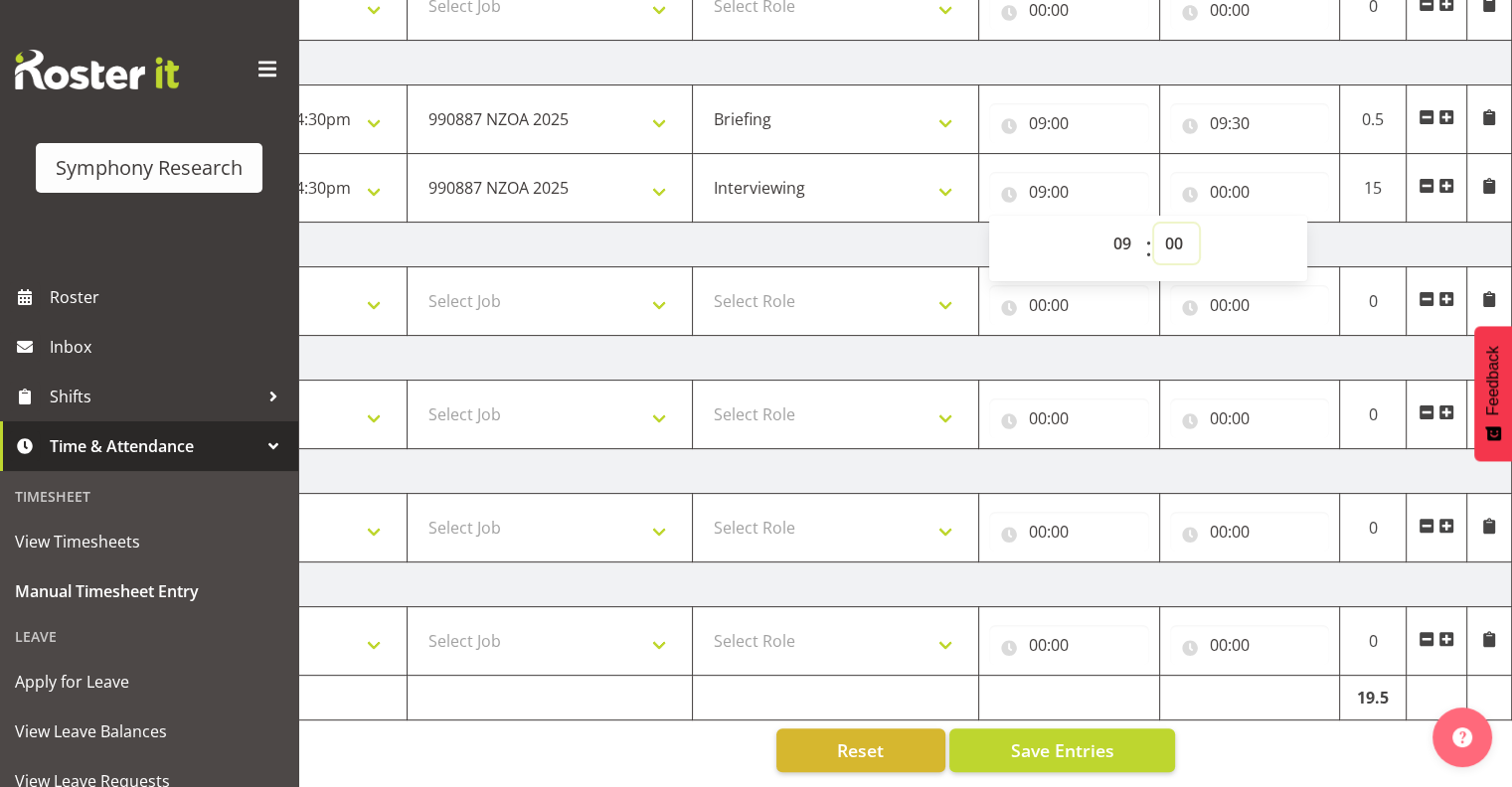 click on "00   01   02   03   04   05   06   07   08   09   10   11   12   13   14   15   16   17   18   19   20   21   22   23   24   25   26   27   28   29   30   31   32   33   34   35   36   37   38   39   40   41   42   43   44   45   46   47   48   49   50   51   52   53   54   55   56   57   58   59" at bounding box center (1176, 243) 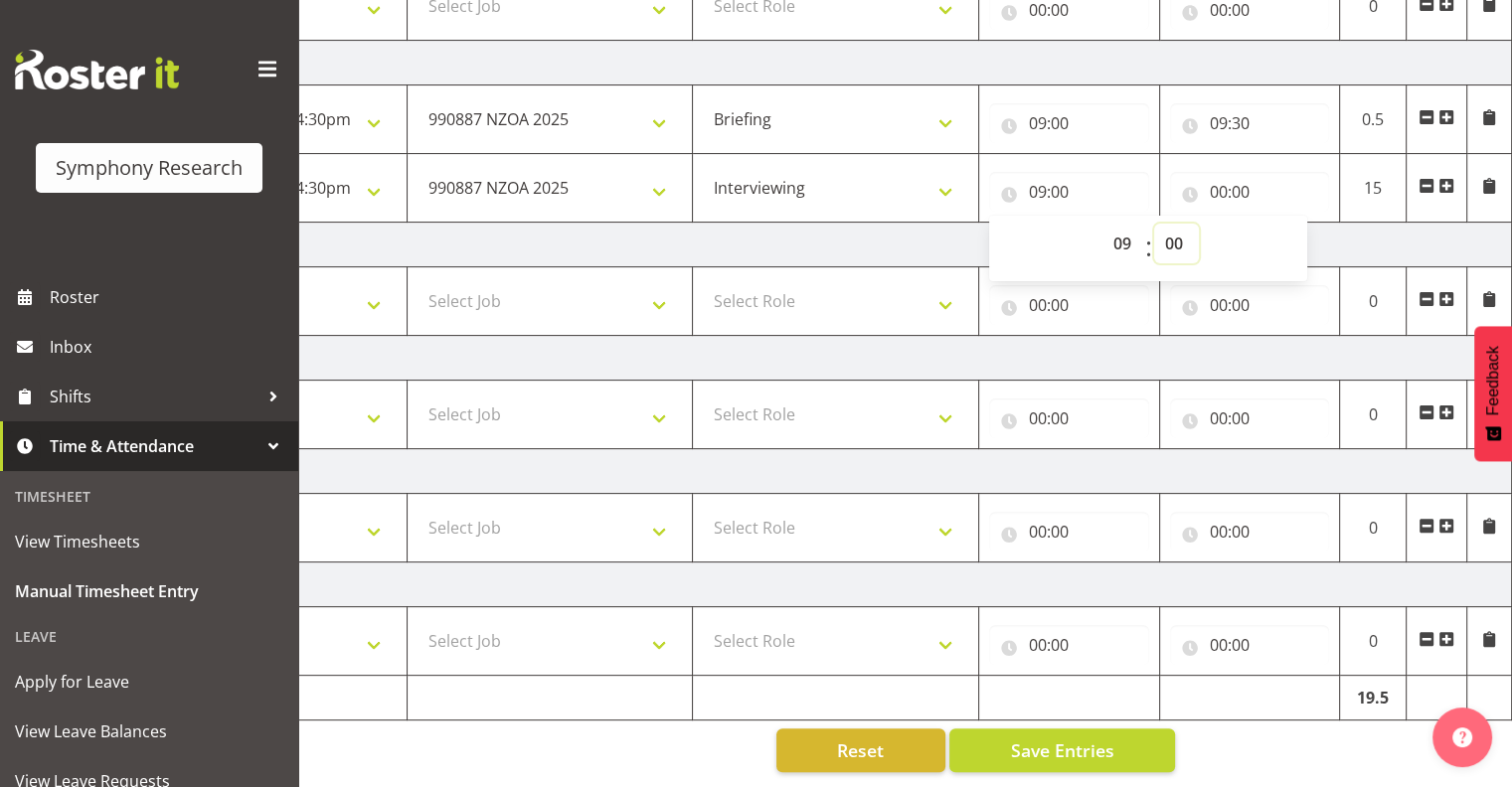 select on "30" 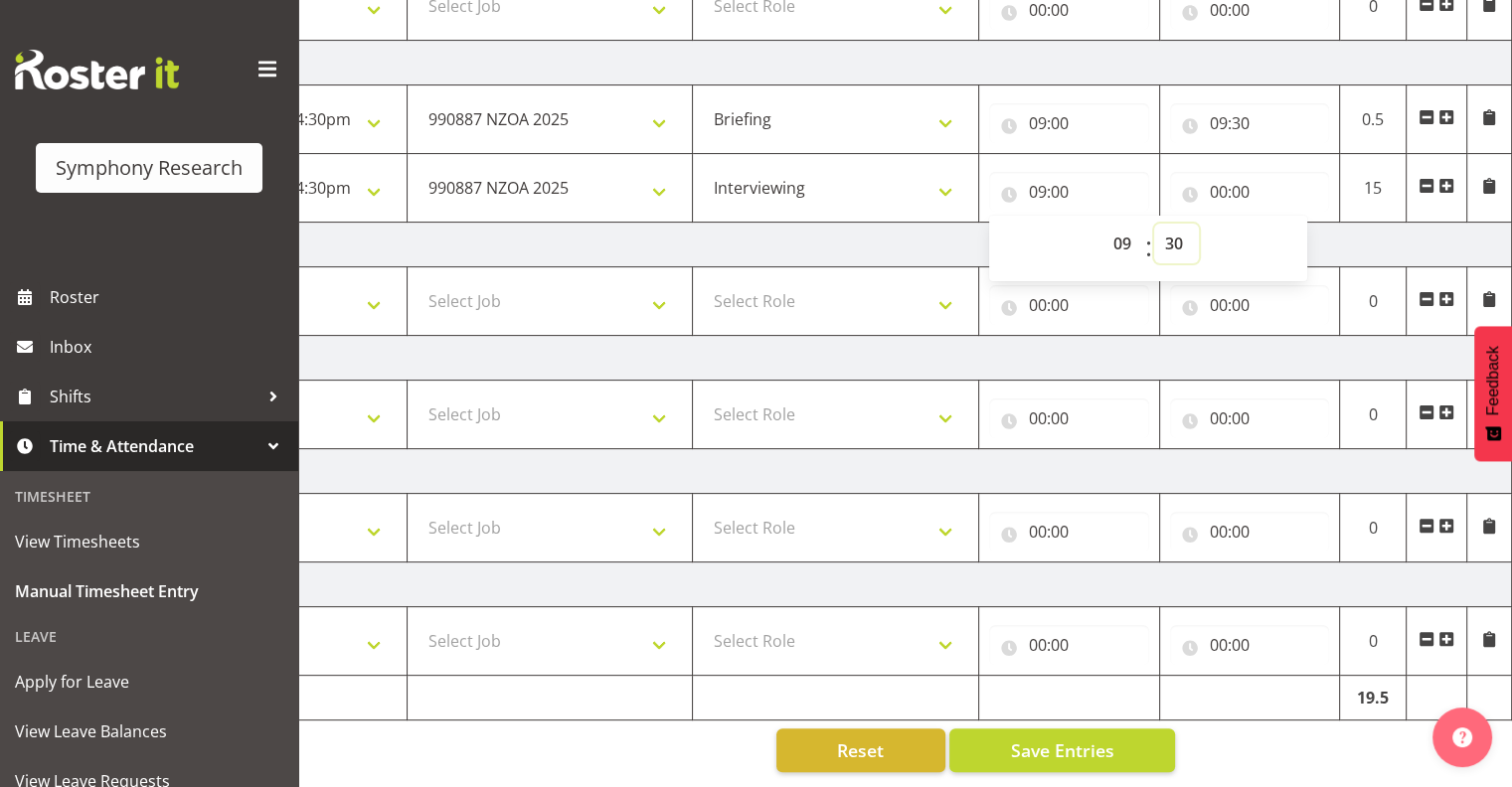 click on "00   01   02   03   04   05   06   07   08   09   10   11   12   13   14   15   16   17   18   19   20   21   22   23   24   25   26   27   28   29   30   31   32   33   34   35   36   37   38   39   40   41   42   43   44   45   46   47   48   49   50   51   52   53   54   55   56   57   58   59" at bounding box center [1176, 243] 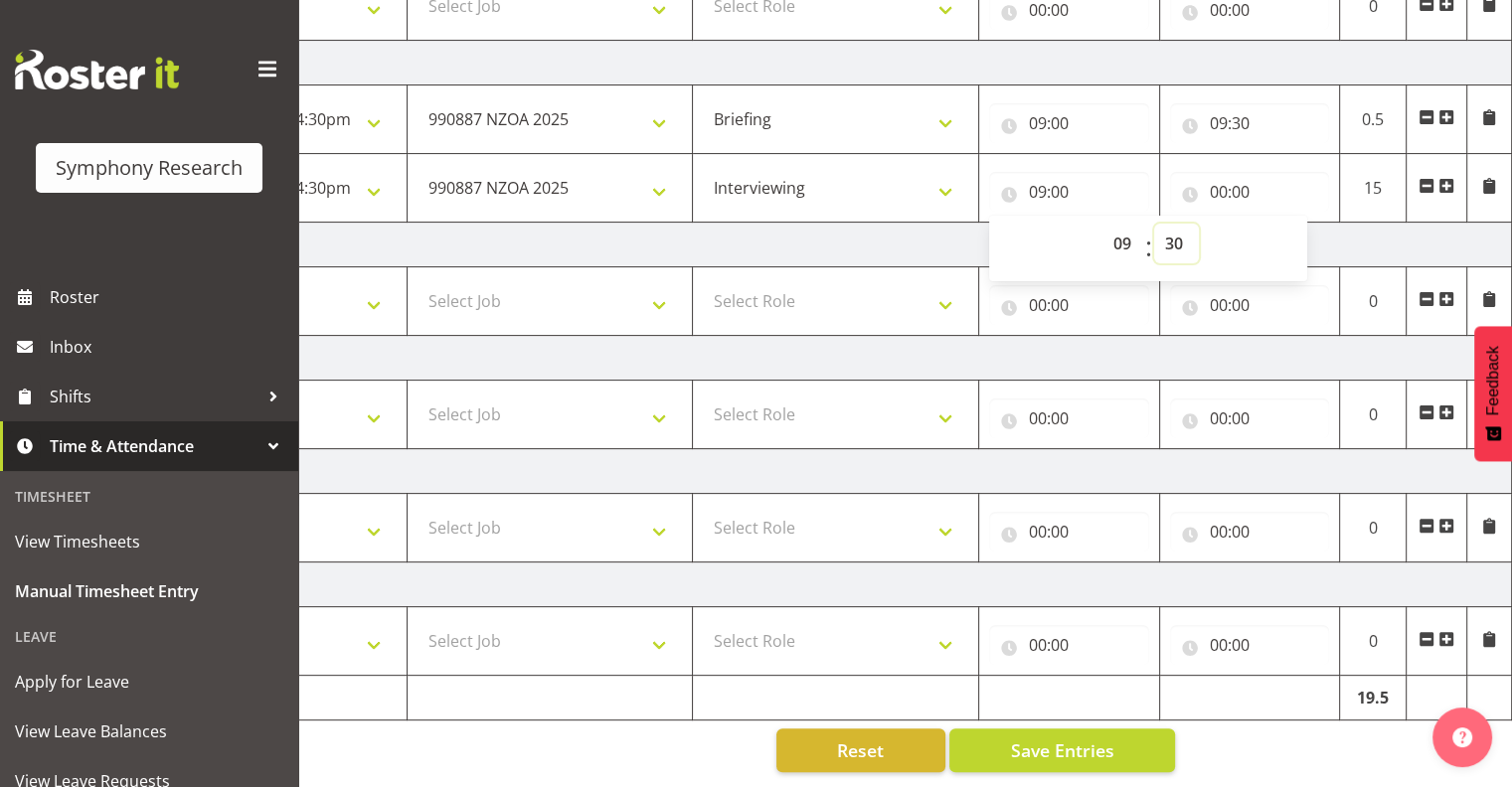 type on "09:30" 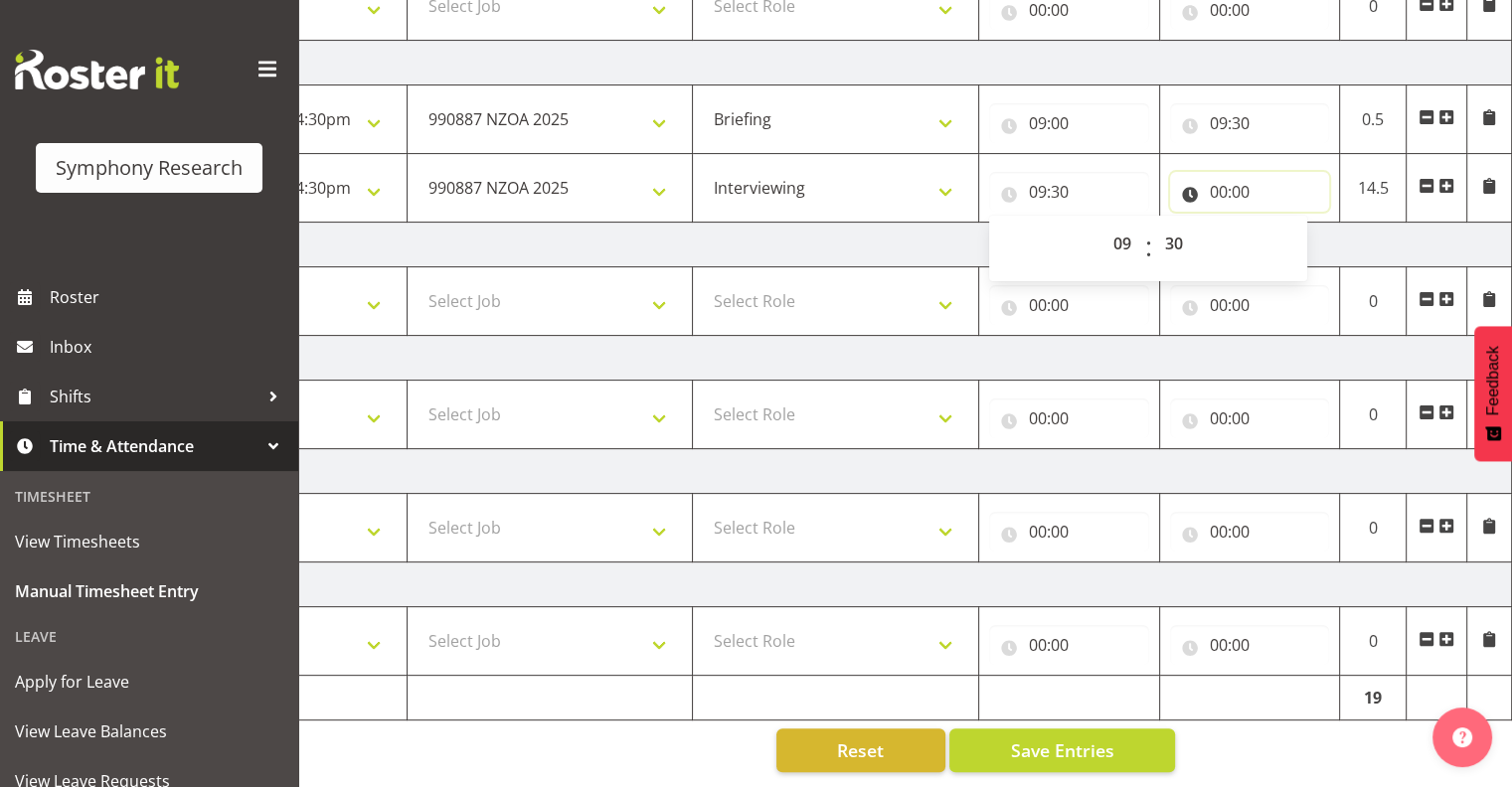 click on "00:00" at bounding box center (1250, 192) 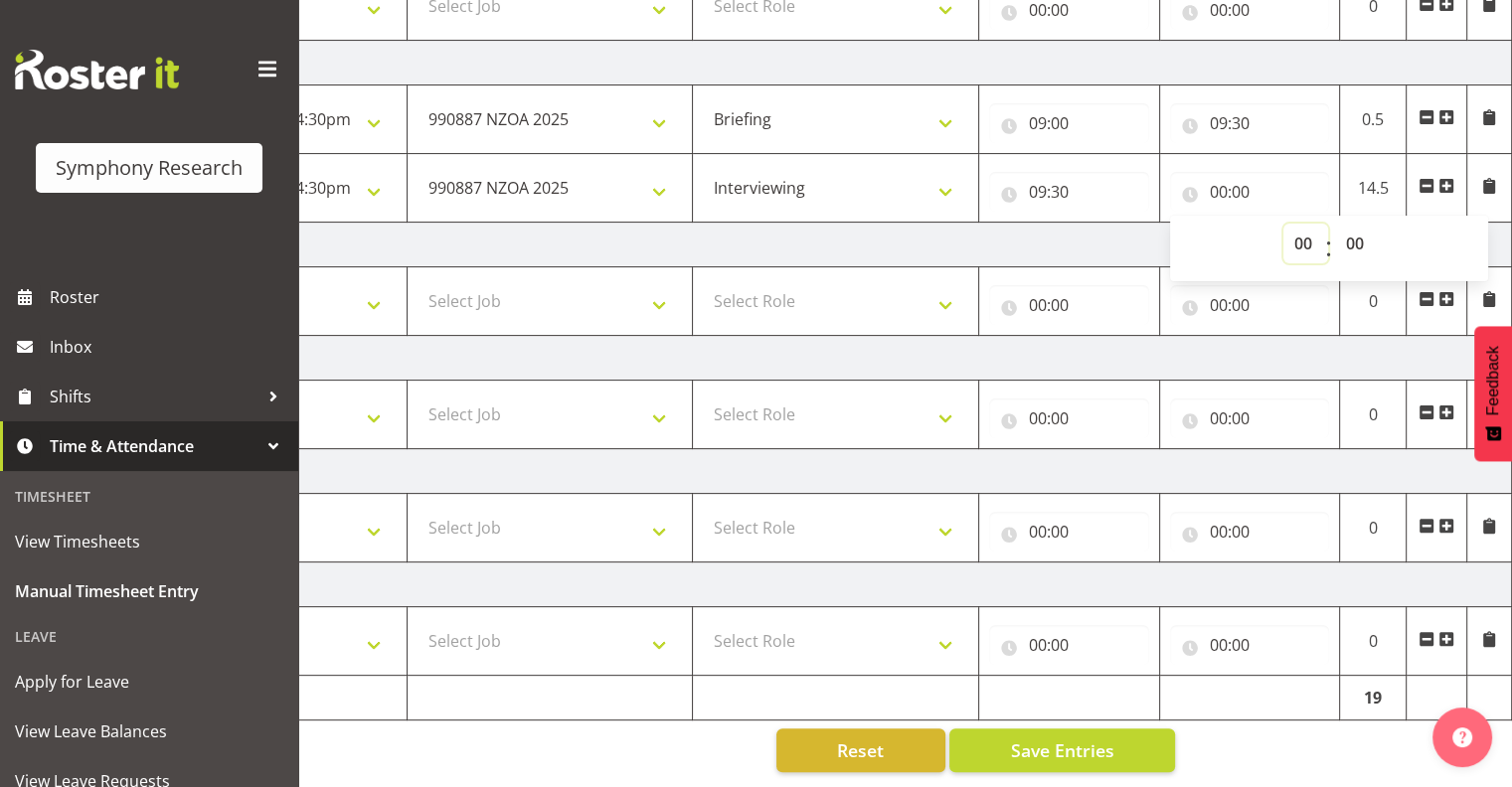 click on "00   01   02   03   04   05   06   07   08   09   10   11   12   13   14   15   16   17   18   19   20   21   22   23" at bounding box center (1305, 243) 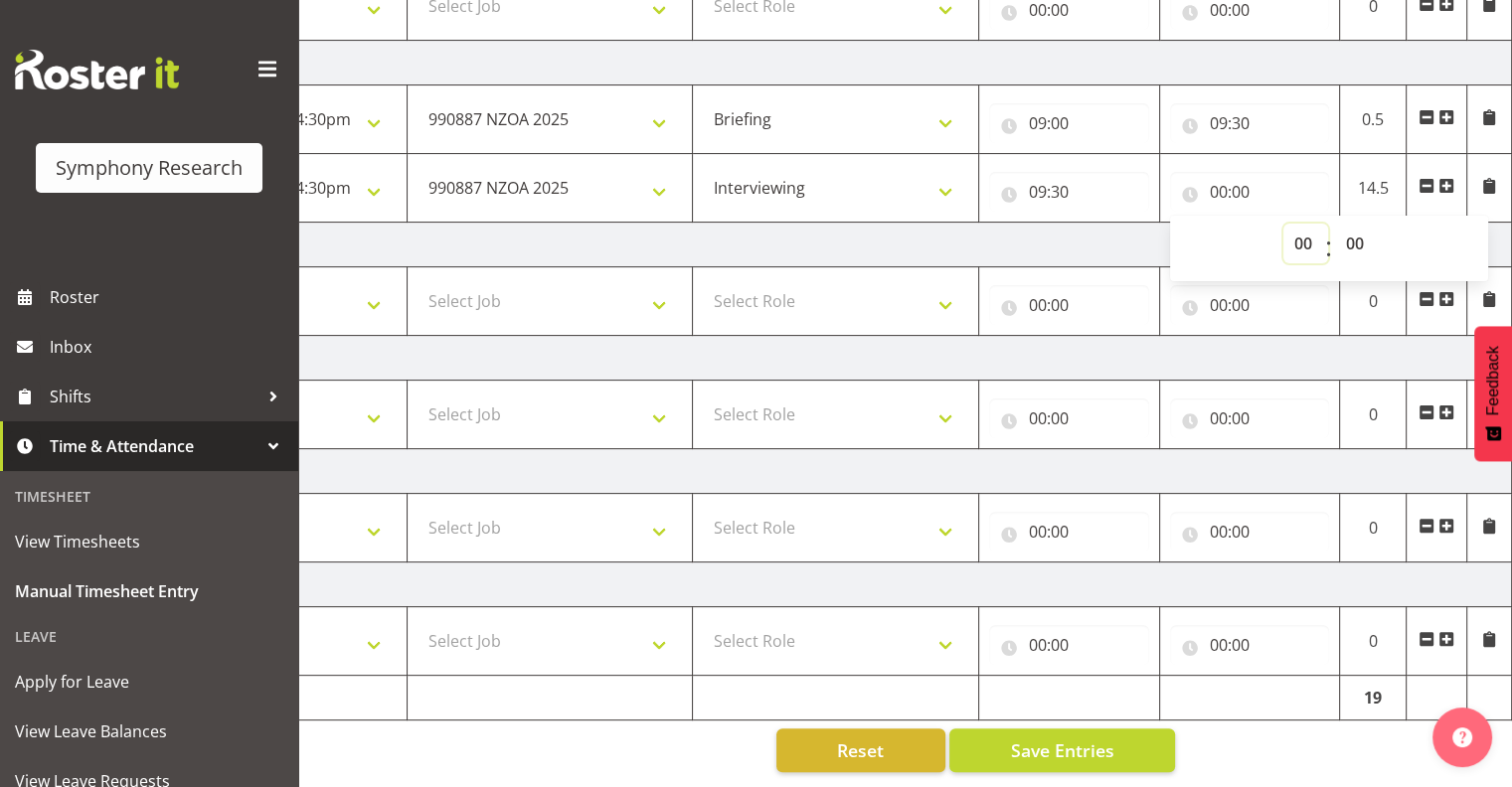 select on "14" 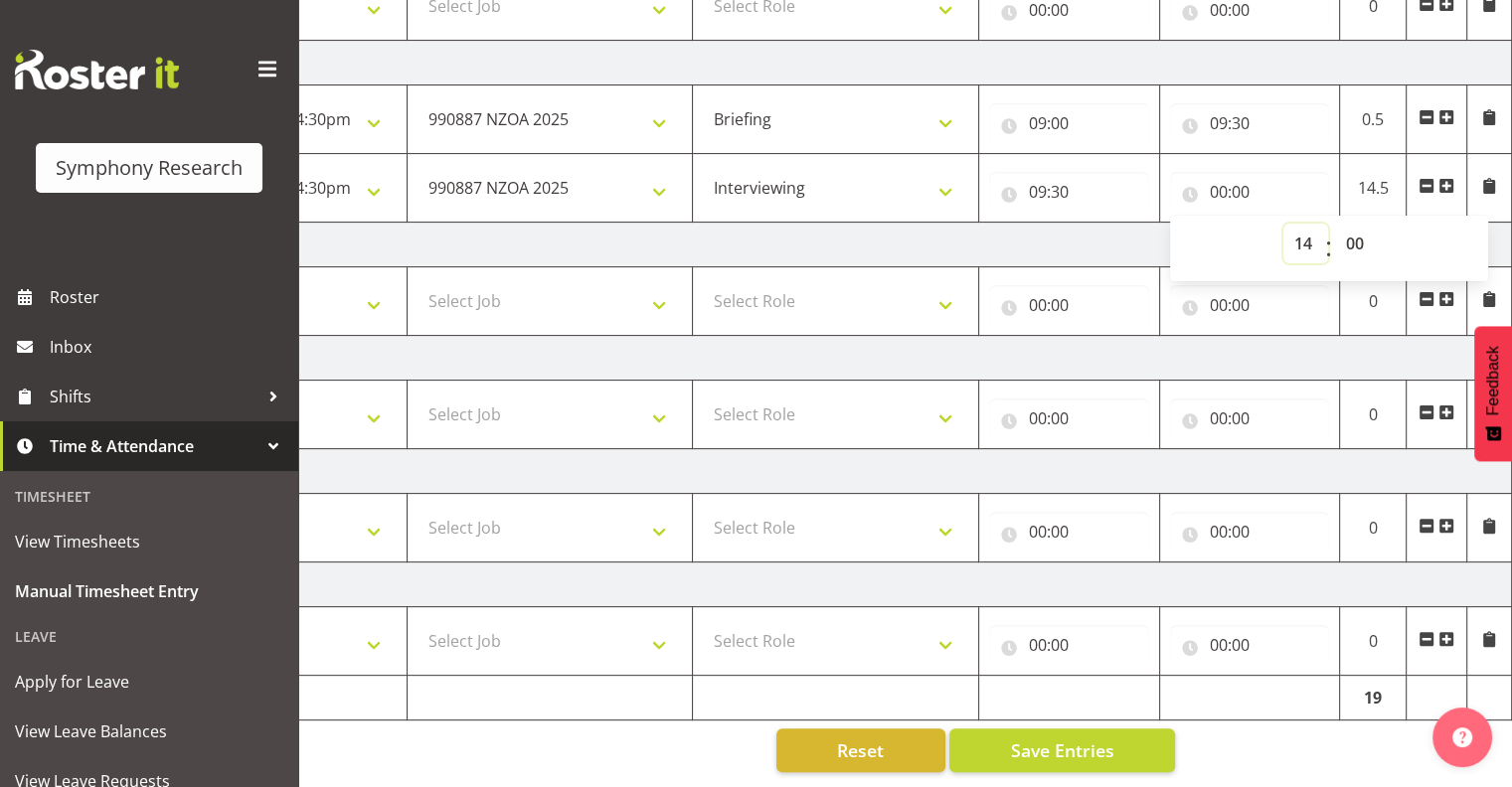 click on "00   01   02   03   04   05   06   07   08   09   10   11   12   13   14   15   16   17   18   19   20   21   22   23" at bounding box center [1305, 243] 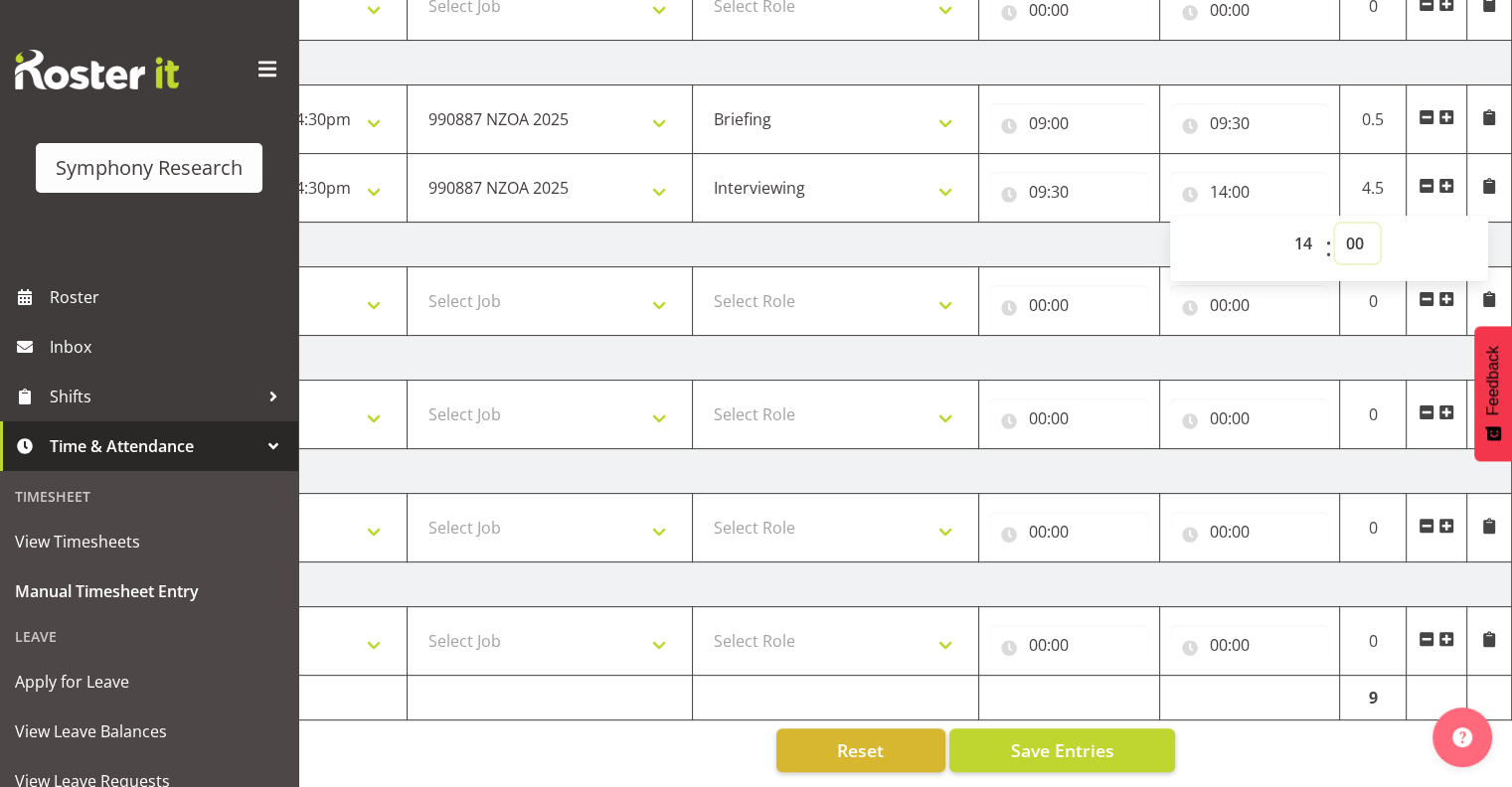 click on "00   01   02   03   04   05   06   07   08   09   10   11   12   13   14   15   16   17   18   19   20   21   22   23   24   25   26   27   28   29   30   31   32   33   34   35   36   37   38   39   40   41   42   43   44   45   46   47   48   49   50   51   52   53   54   55   56   57   58   59" at bounding box center (1357, 243) 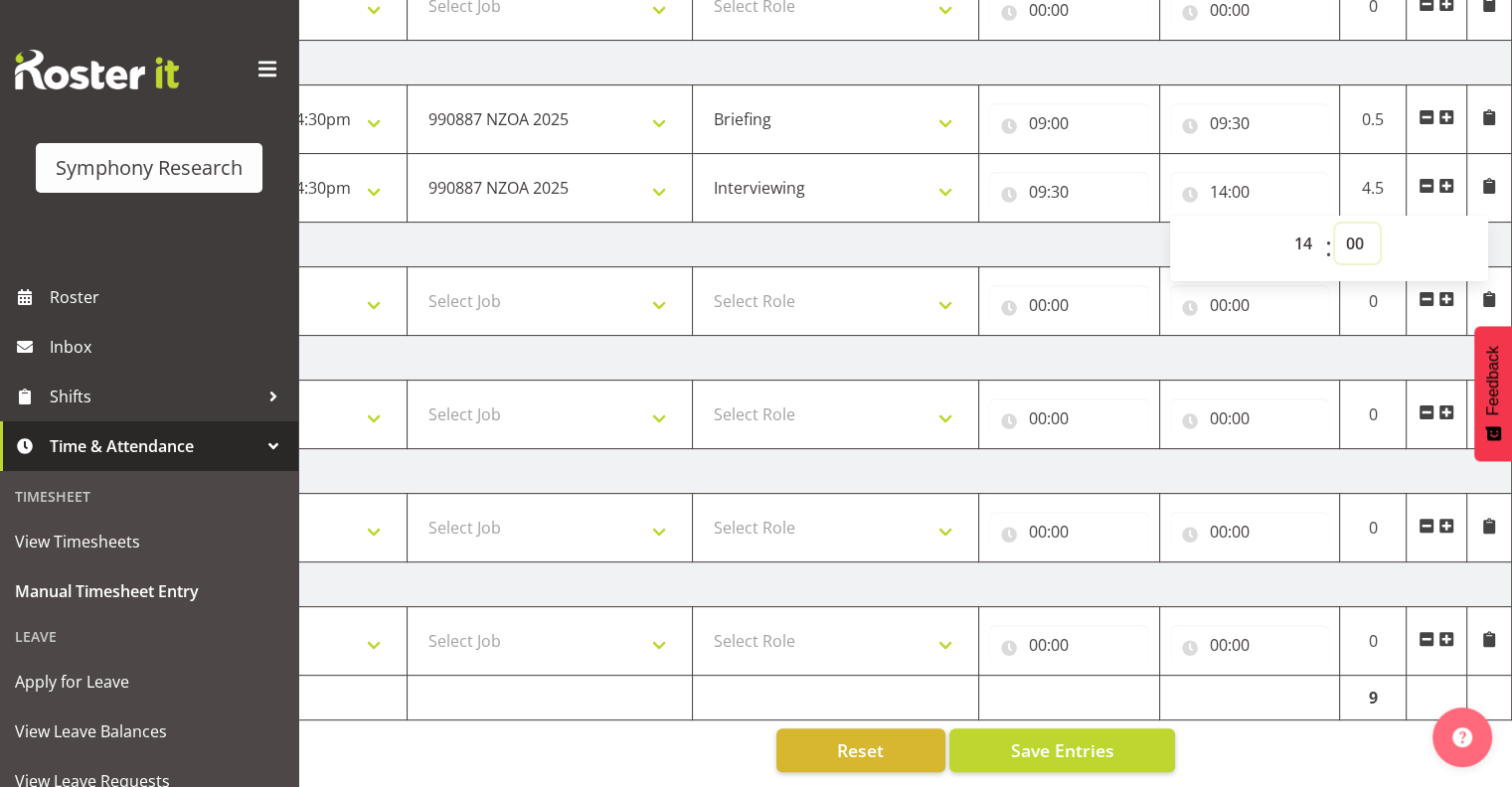 select on "30" 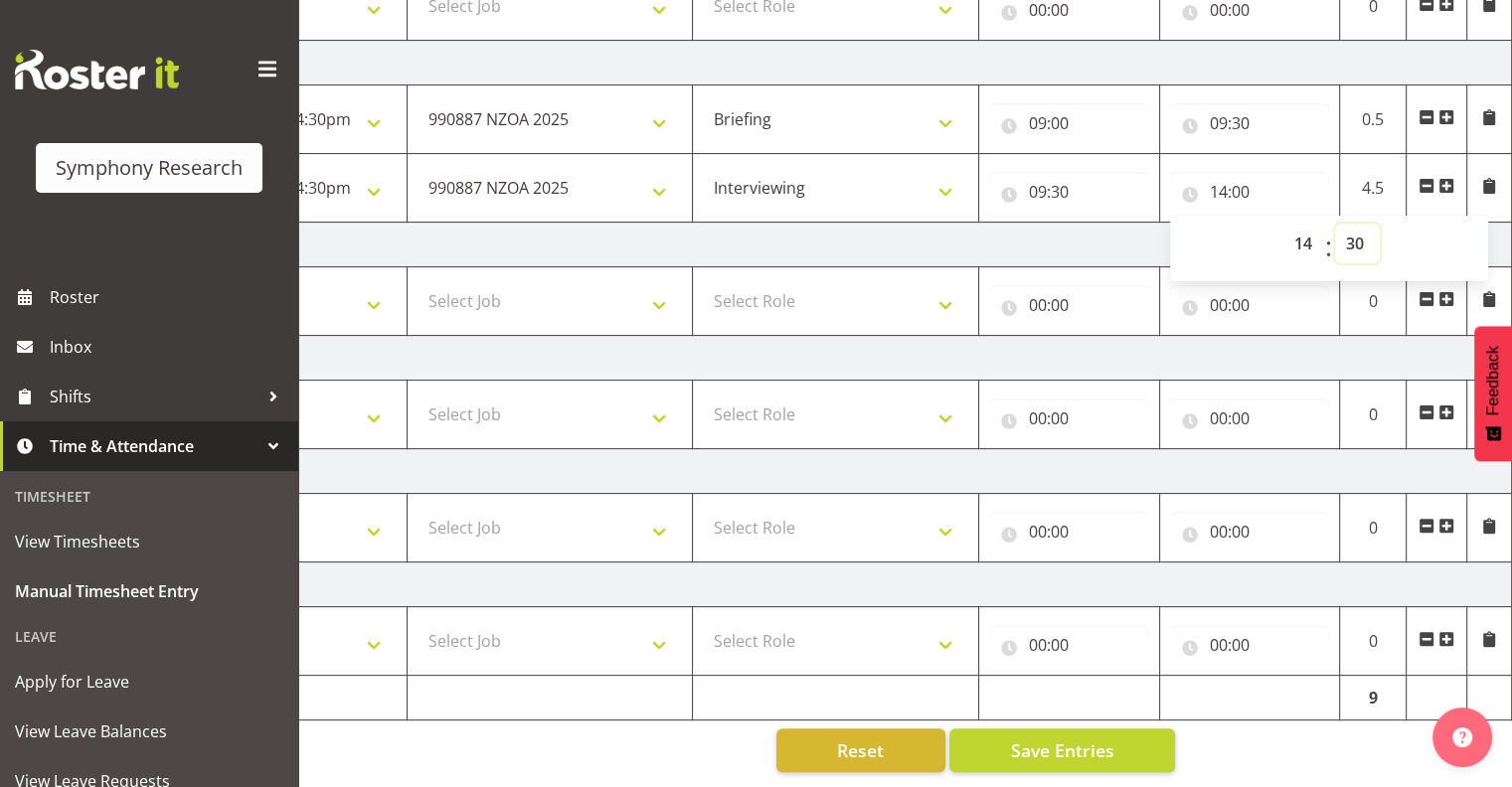 click on "00   01   02   03   04   05   06   07   08   09   10   11   12   13   14   15   16   17   18   19   20   21   22   23   24   25   26   27   28   29   30   31   32   33   34   35   36   37   38   39   40   41   42   43   44   45   46   47   48   49   50   51   52   53   54   55   56   57   58   59" at bounding box center [1357, 243] 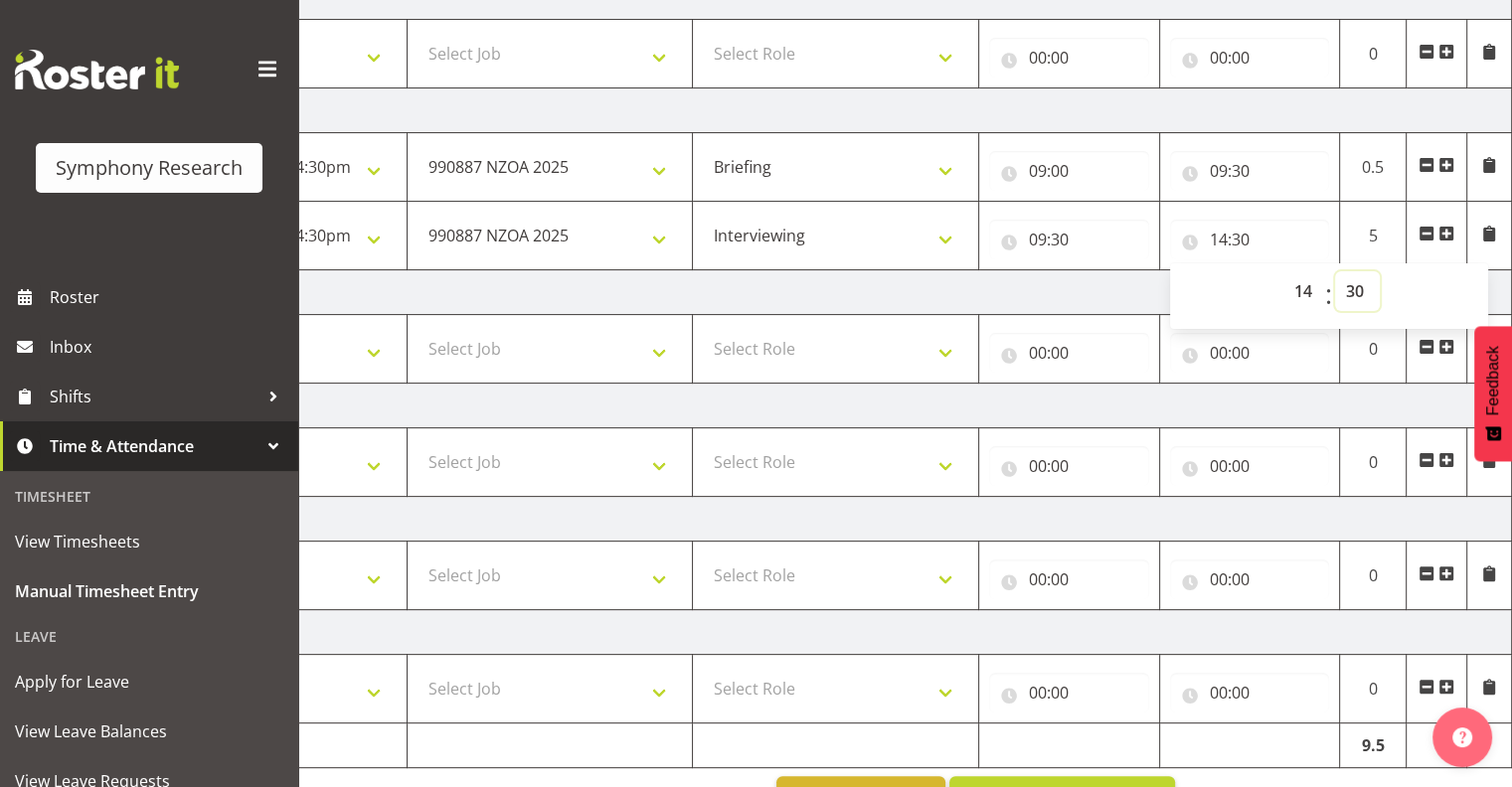 scroll, scrollTop: 447, scrollLeft: 0, axis: vertical 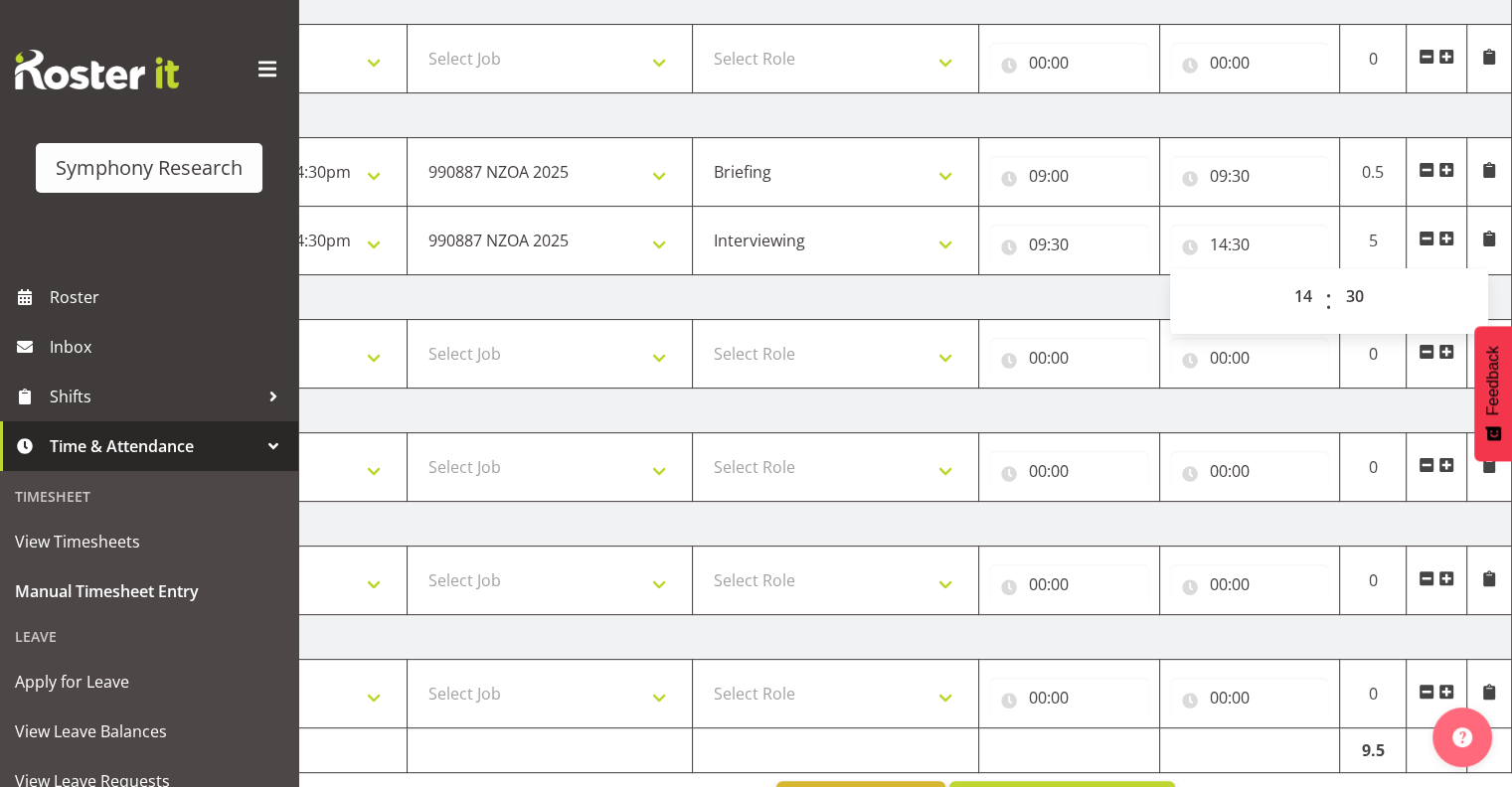 drag, startPoint x: 1443, startPoint y: 234, endPoint x: 1462, endPoint y: 263, distance: 34.669872 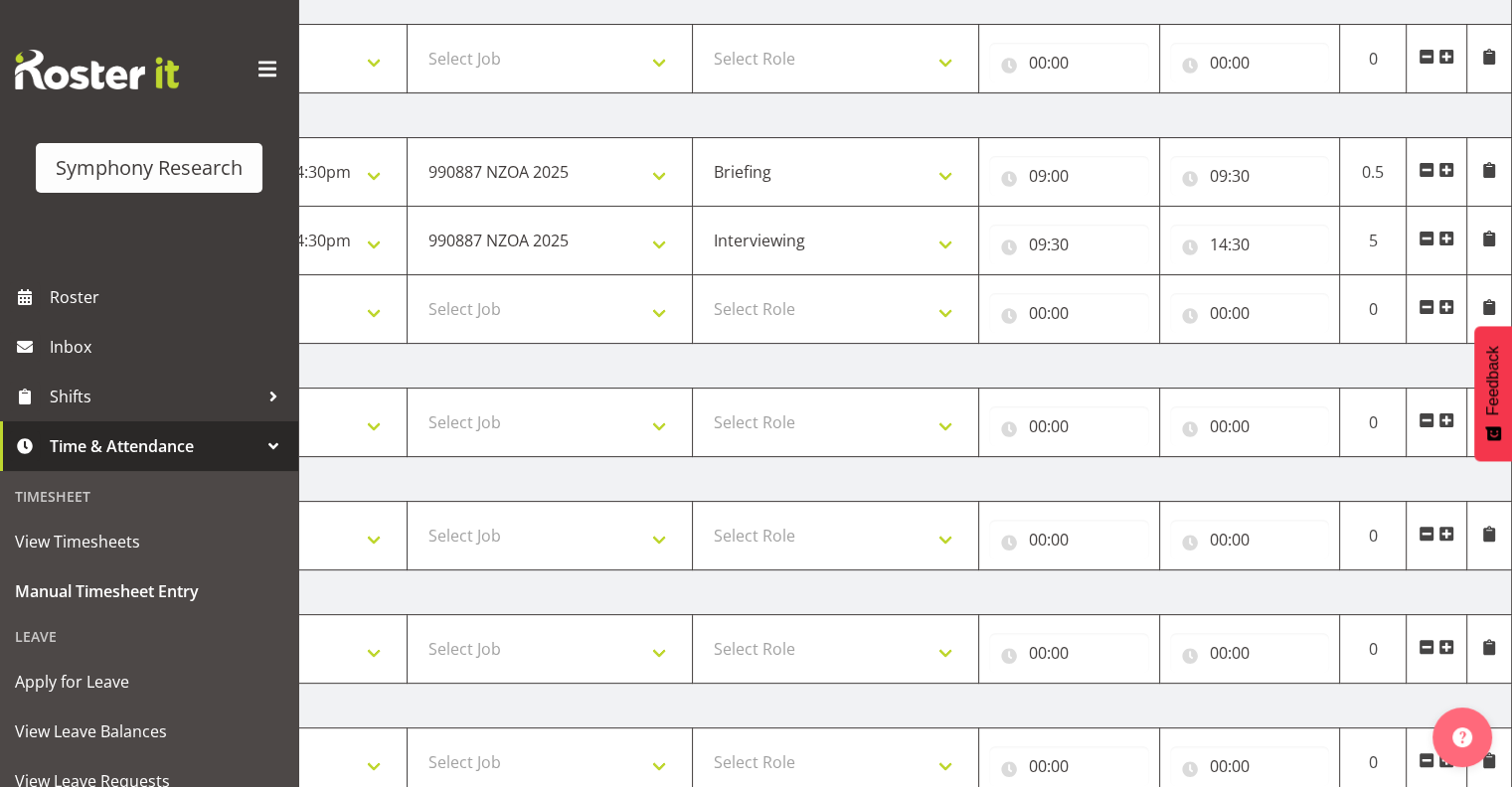 scroll, scrollTop: 579, scrollLeft: 0, axis: vertical 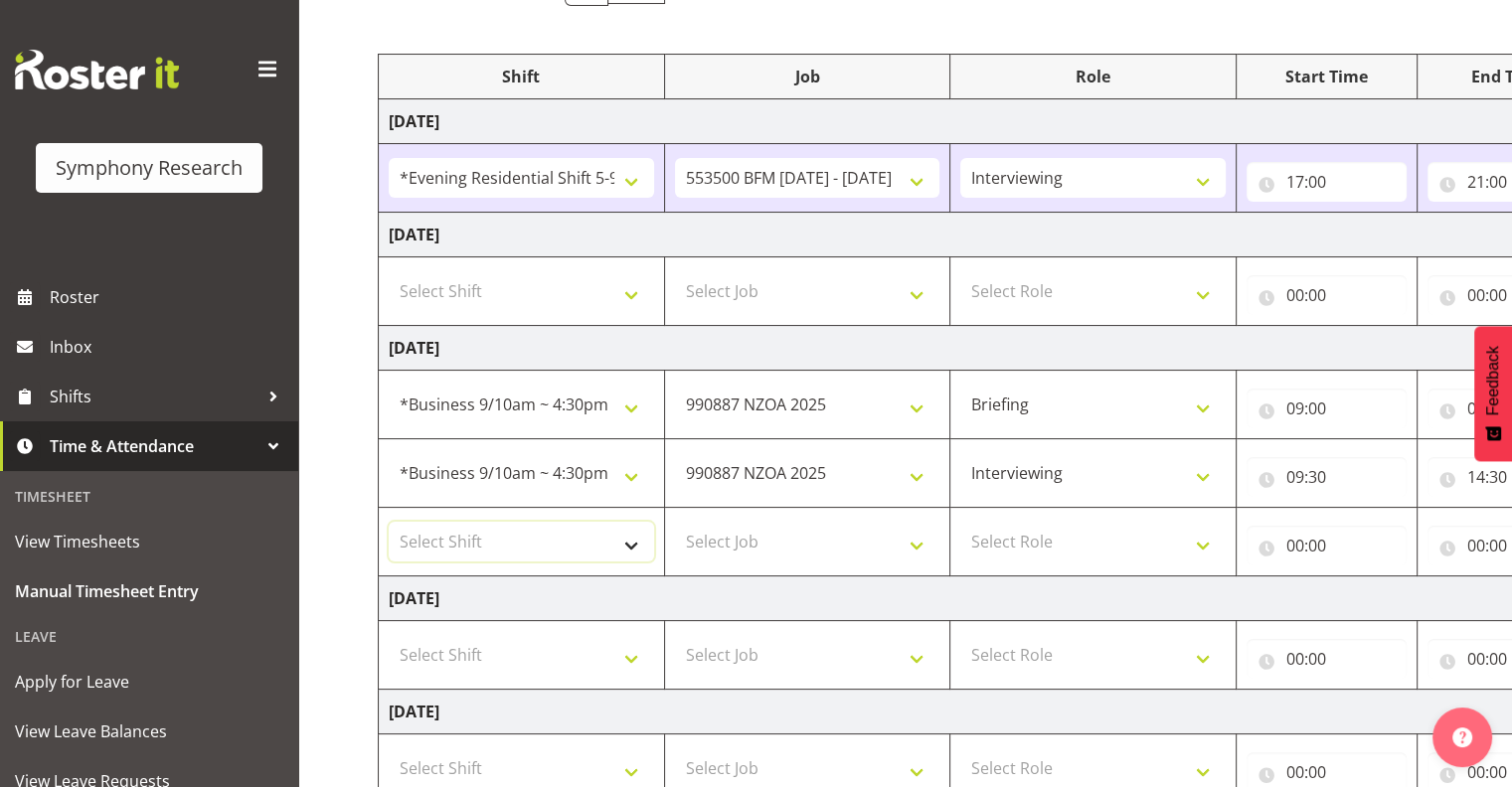 click on "Select Shift  !!Weekend Residential    (Roster IT Shift Label) *Business  9/10am ~ 4:30pm *Business Supervisor *Evening Residential Shift 5-9pm *RP Track  C *RP Track C Weekend *RP Weekly/Monthly Tracks *Supervisor Call Centre *Supervisor Evening *Supervisors & Call Centre Weekend Alarms Weekend NZOA Evenings RAMBO Weekend Test WP Aust briefing/training World Poll Aust Late 9p~10:30p World Poll Aust Wkend World Poll NZ Pilot World Poll NZ Wave 2 Pilot World Poll Pilot Aust 9:00~10:30pm" at bounding box center [521, 542] 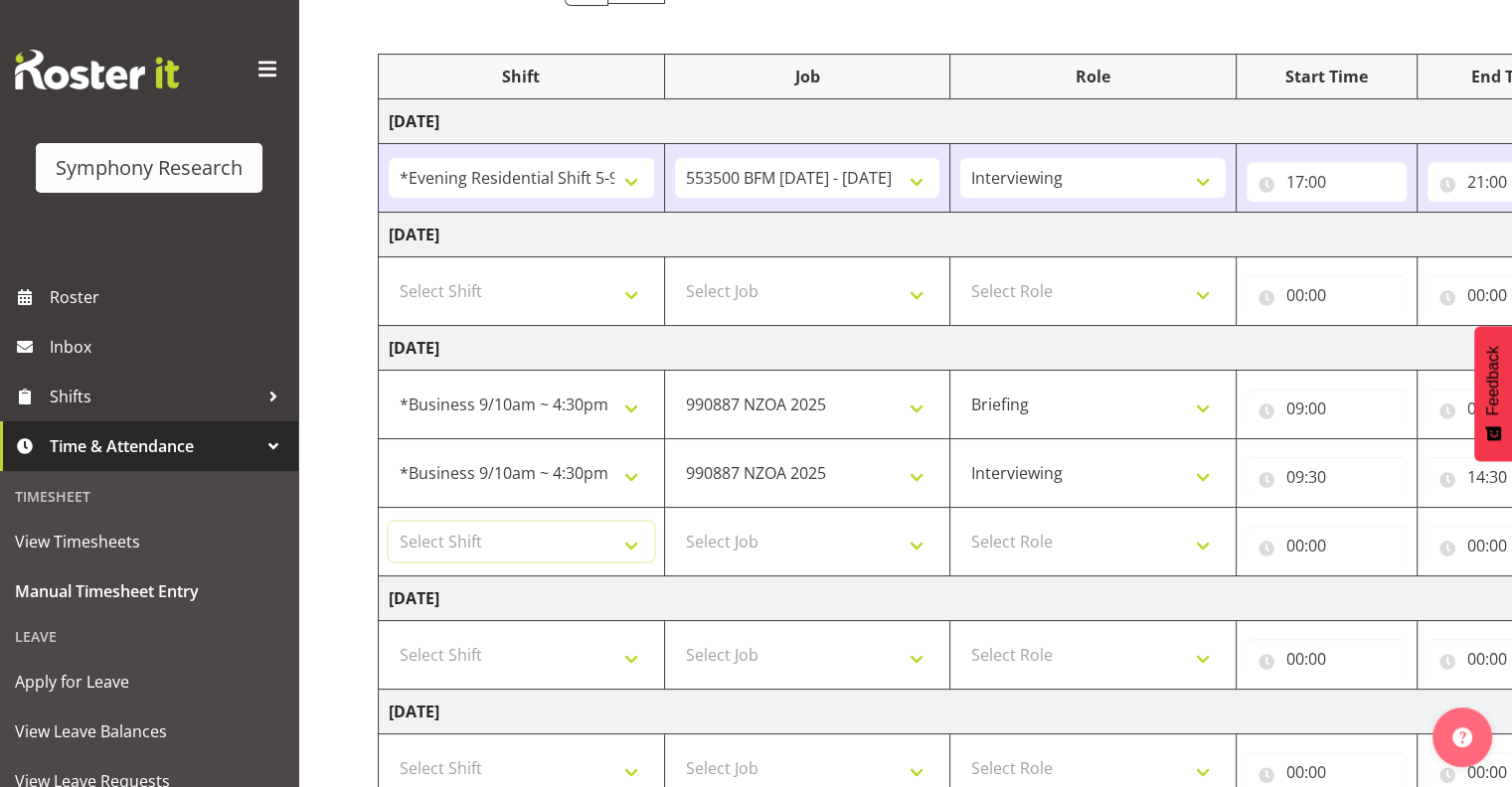 select on "26078" 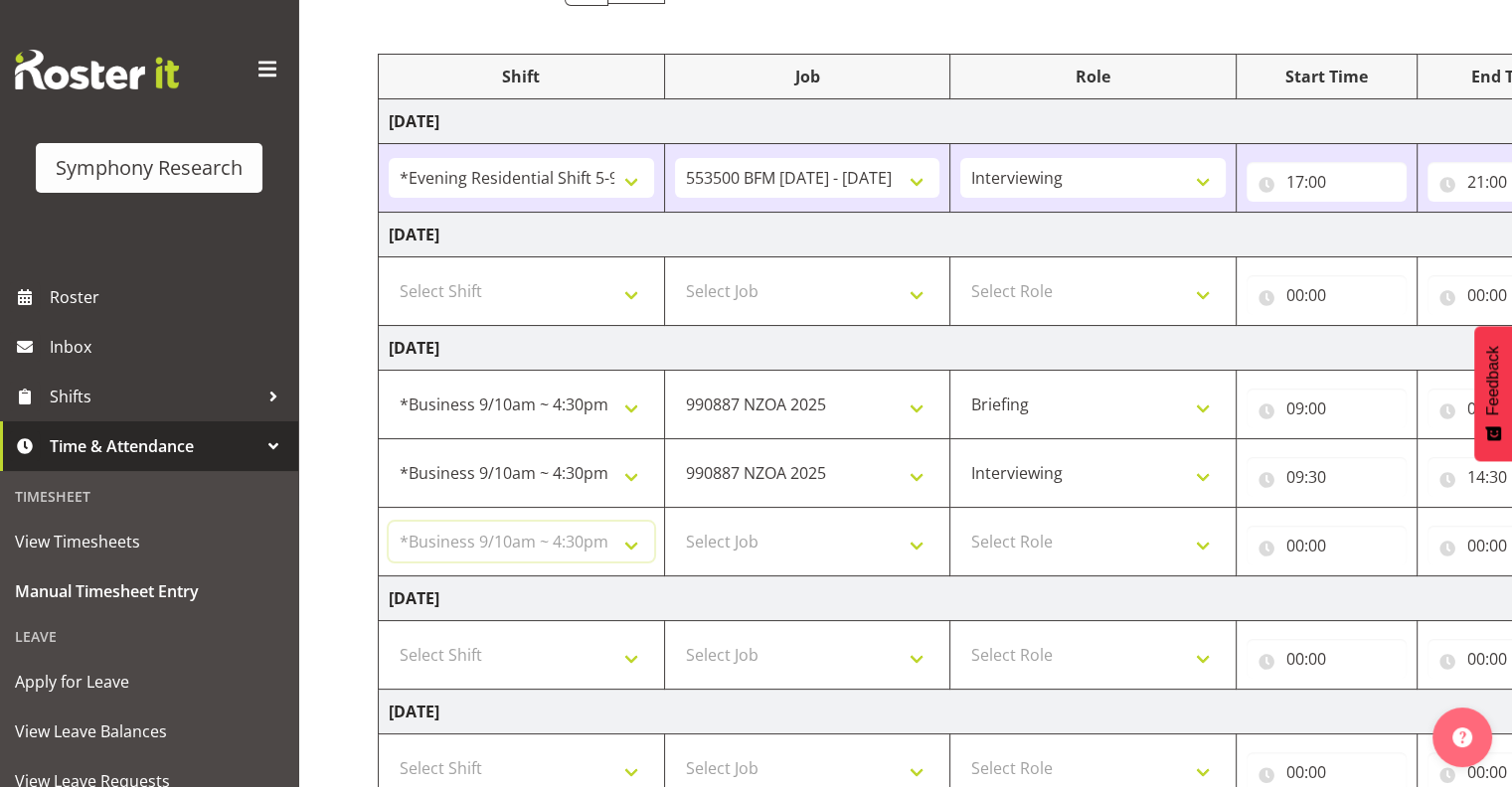 click on "Select Shift  !!Weekend Residential    (Roster IT Shift Label) *Business  9/10am ~ 4:30pm *Business Supervisor *Evening Residential Shift 5-9pm *RP Track  C *RP Track C Weekend *RP Weekly/Monthly Tracks *Supervisor Call Centre *Supervisor Evening *Supervisors & Call Centre Weekend Alarms Weekend NZOA Evenings RAMBO Weekend Test WP Aust briefing/training World Poll Aust Late 9p~10:30p World Poll Aust Wkend World Poll NZ Pilot World Poll NZ Wave 2 Pilot World Poll Pilot Aust 9:00~10:30pm" at bounding box center (521, 542) 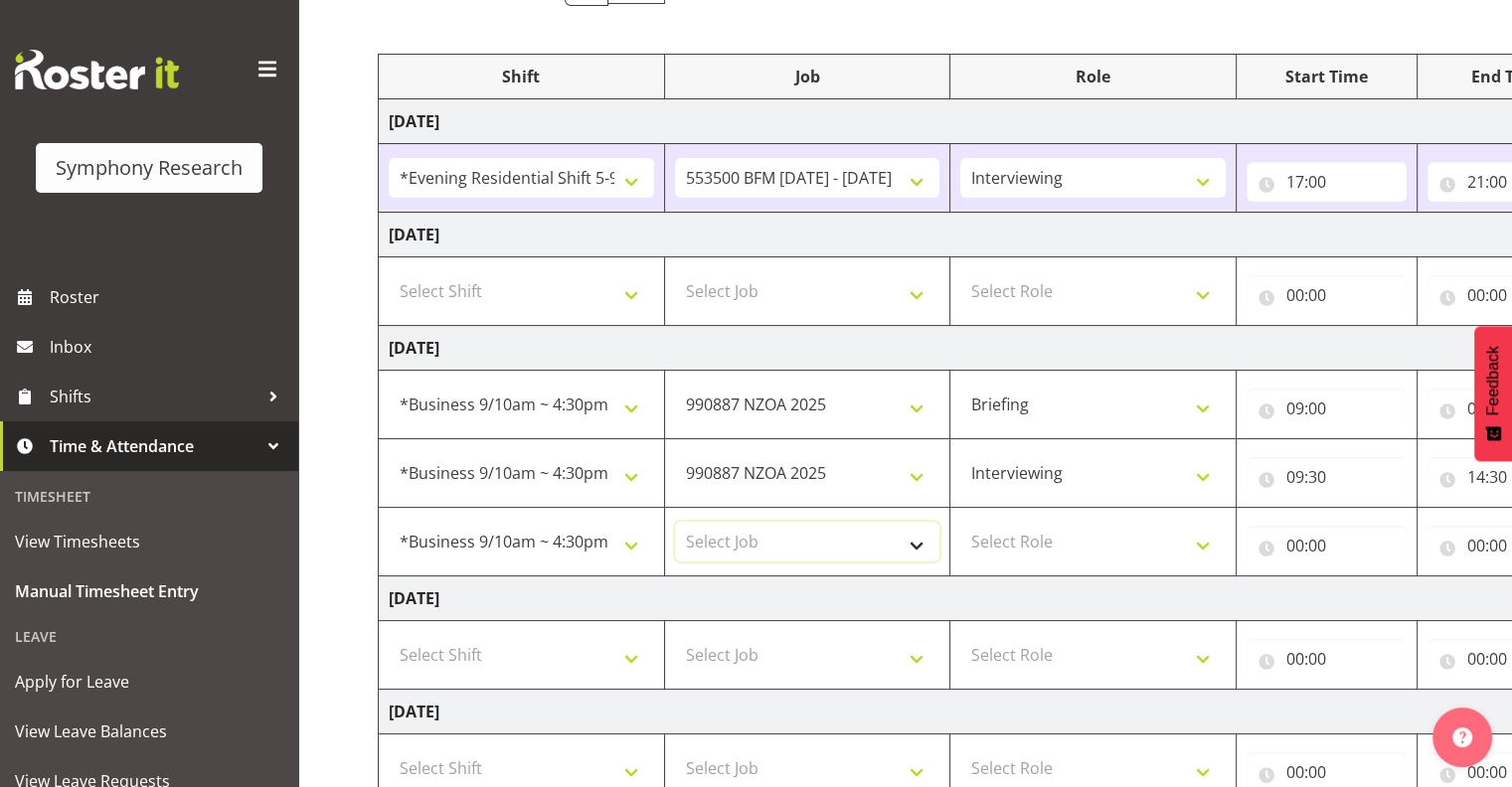 click on "Select Job  550060 IF Admin 553491 World Poll Australia  Wave 2 Pretest 2025 553493	World Poll New Zealand Wave 2 Pretest 2025 553500 BFM Jul - Sep 2025 990000 General 990820 Mobtest 2024 990821 Goldrush 2024 990846 Toka Tu Ake 2025 990855 FENZ 990878 CMI Q3 2025 990881 PowerNet 990883 Alarms 990887 NZOA 2025 999996 Training 999997 Recruitment & Training 999999 DT" at bounding box center [807, 542] 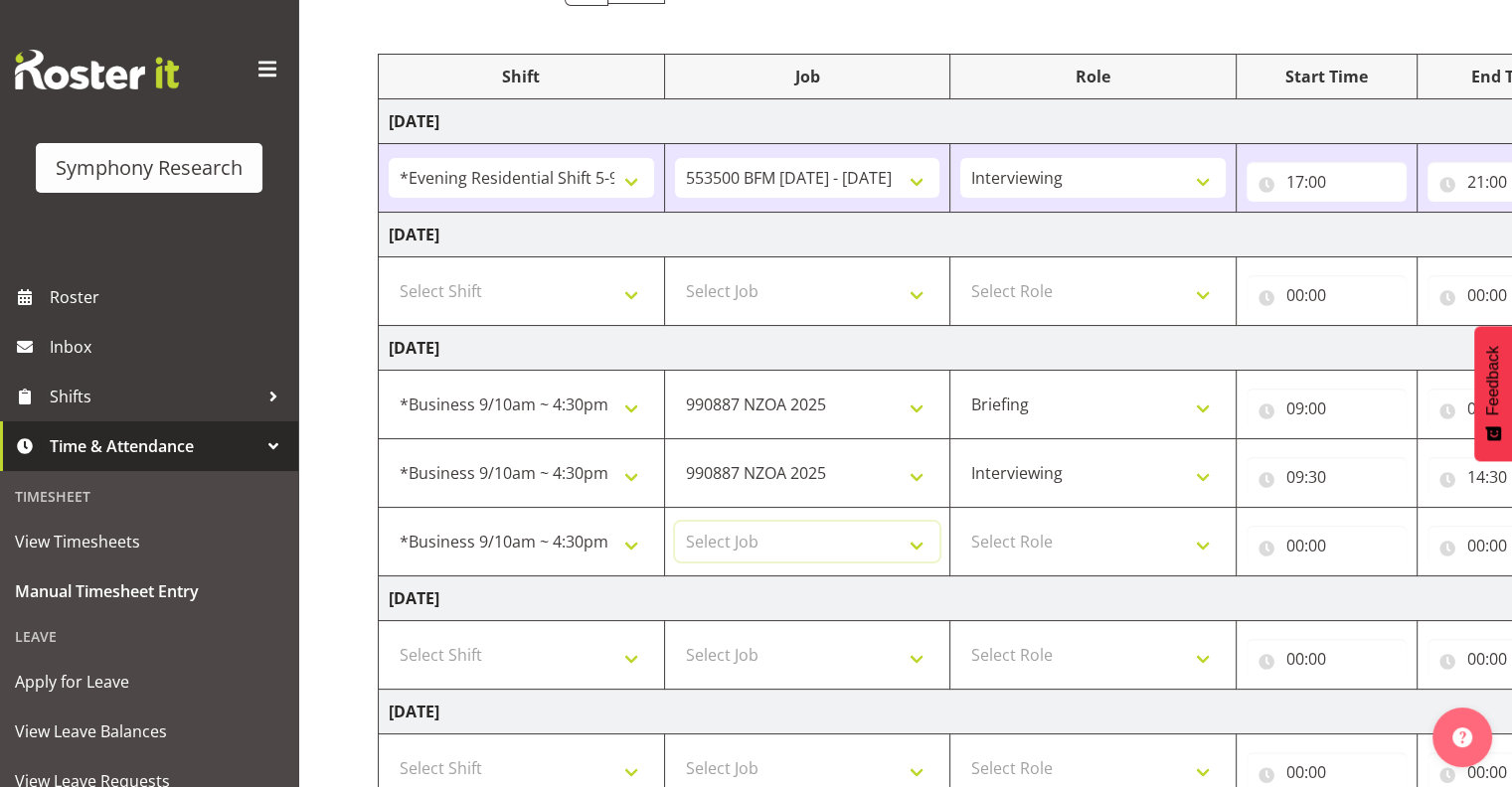 select on "10409" 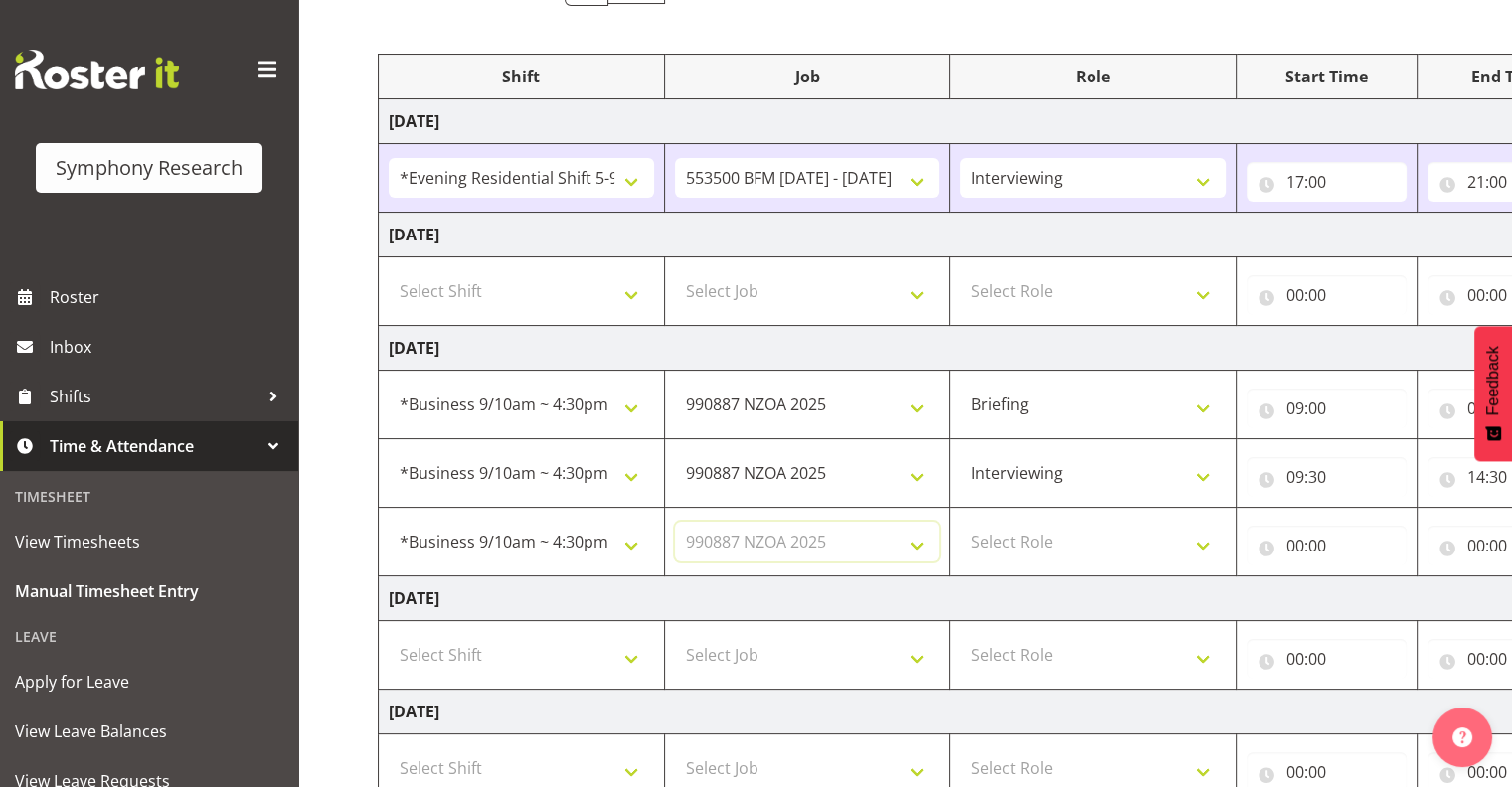 click on "Select Job  550060 IF Admin 553491 World Poll Australia  Wave 2 Pretest 2025 553493	World Poll New Zealand Wave 2 Pretest 2025 553500 BFM Jul - Sep 2025 990000 General 990820 Mobtest 2024 990821 Goldrush 2024 990846 Toka Tu Ake 2025 990855 FENZ 990878 CMI Q3 2025 990881 PowerNet 990883 Alarms 990887 NZOA 2025 999996 Training 999997 Recruitment & Training 999999 DT" at bounding box center [807, 542] 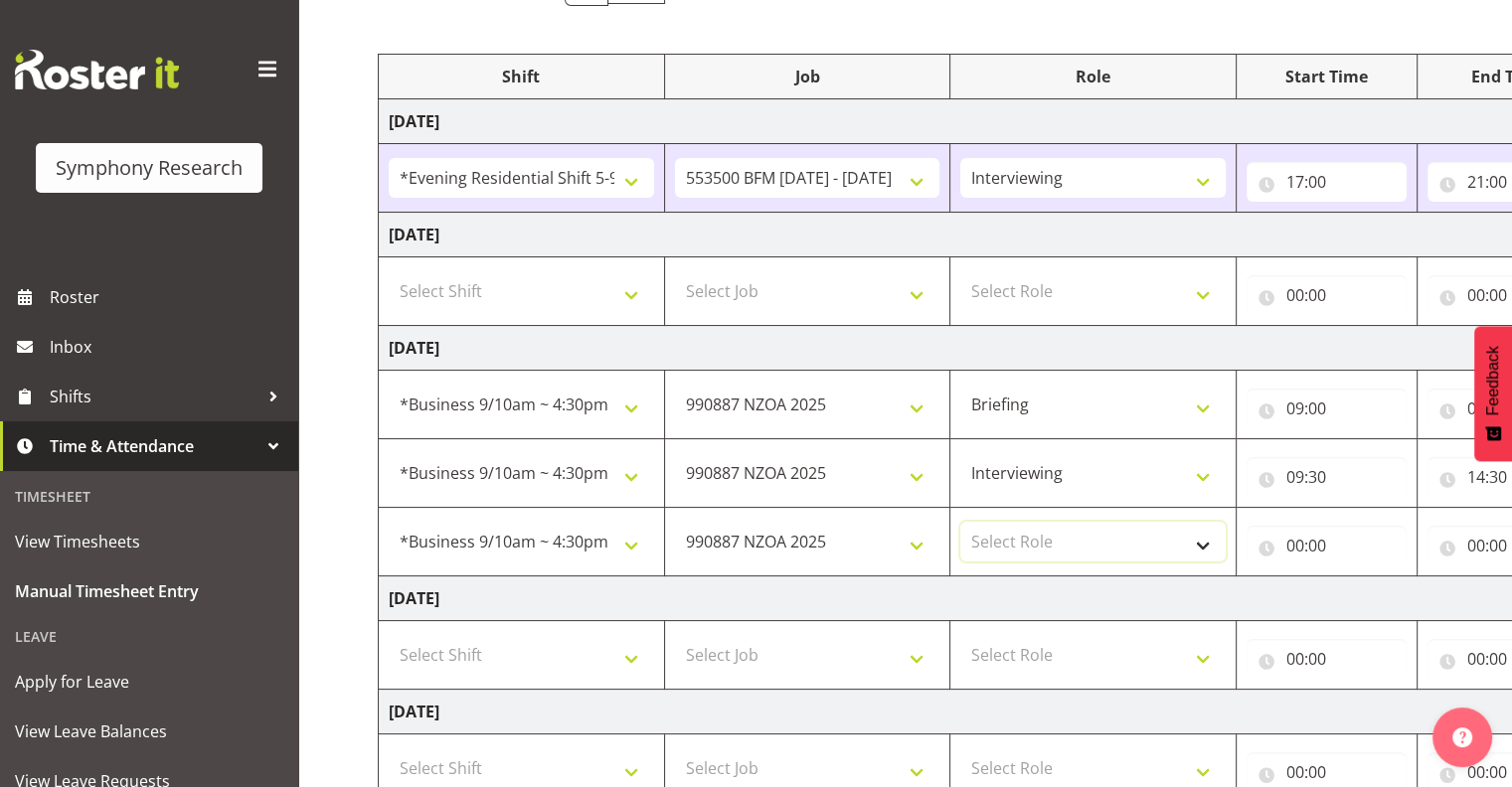 click on "Select Role  Interviewing Briefing" at bounding box center [1092, 542] 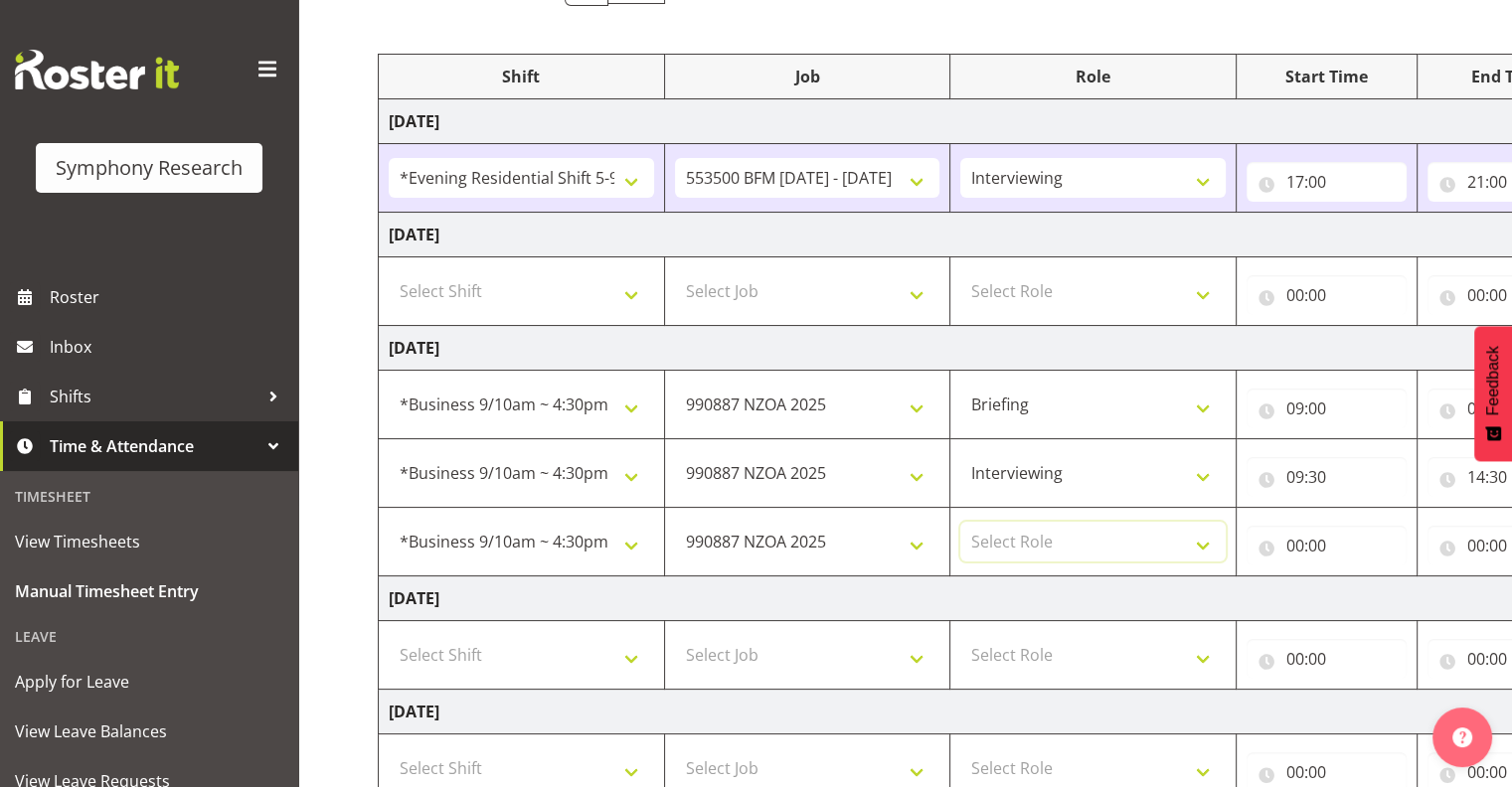 select on "47" 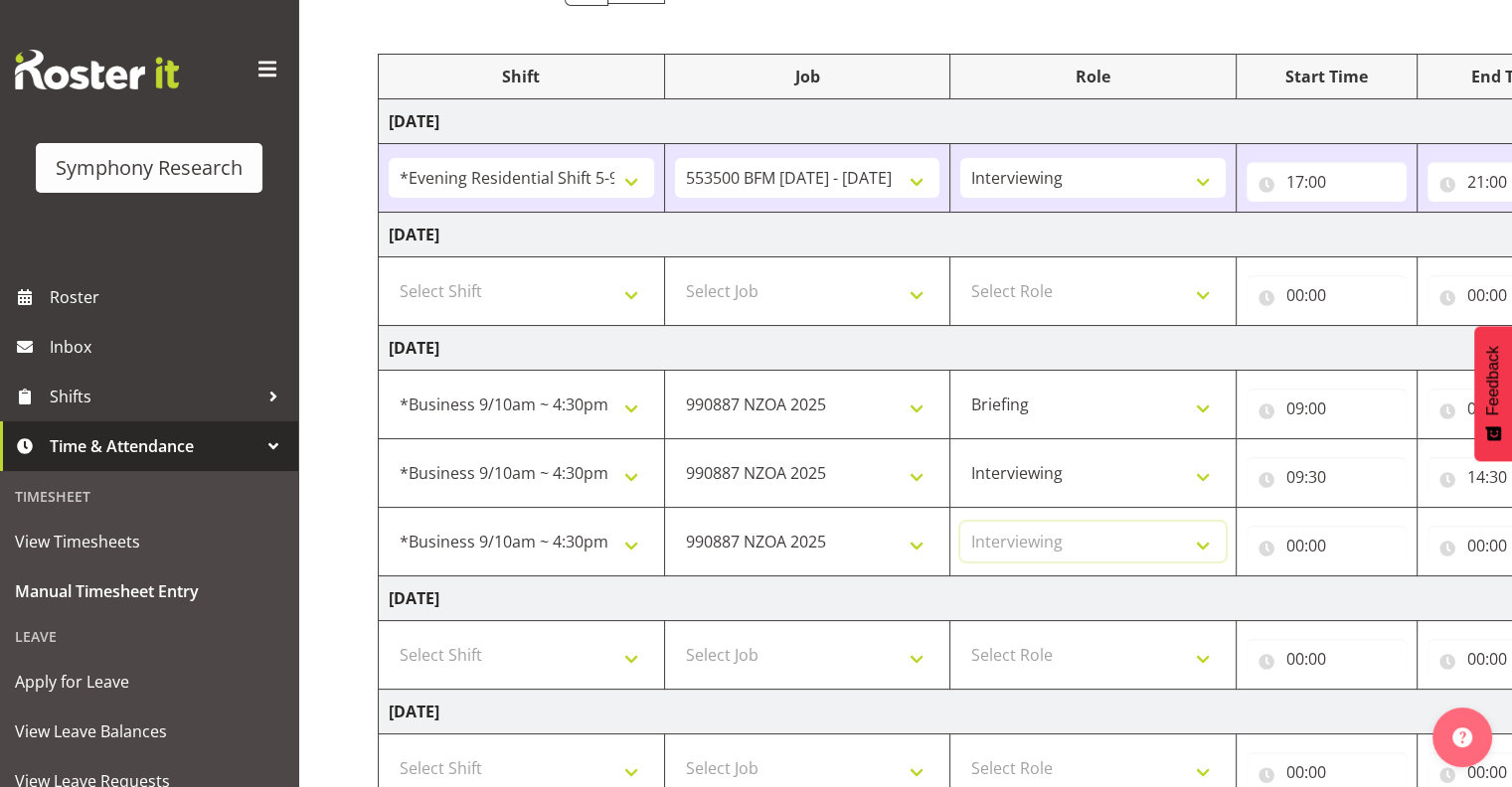 click on "Select Role  Interviewing Briefing" at bounding box center (1092, 542) 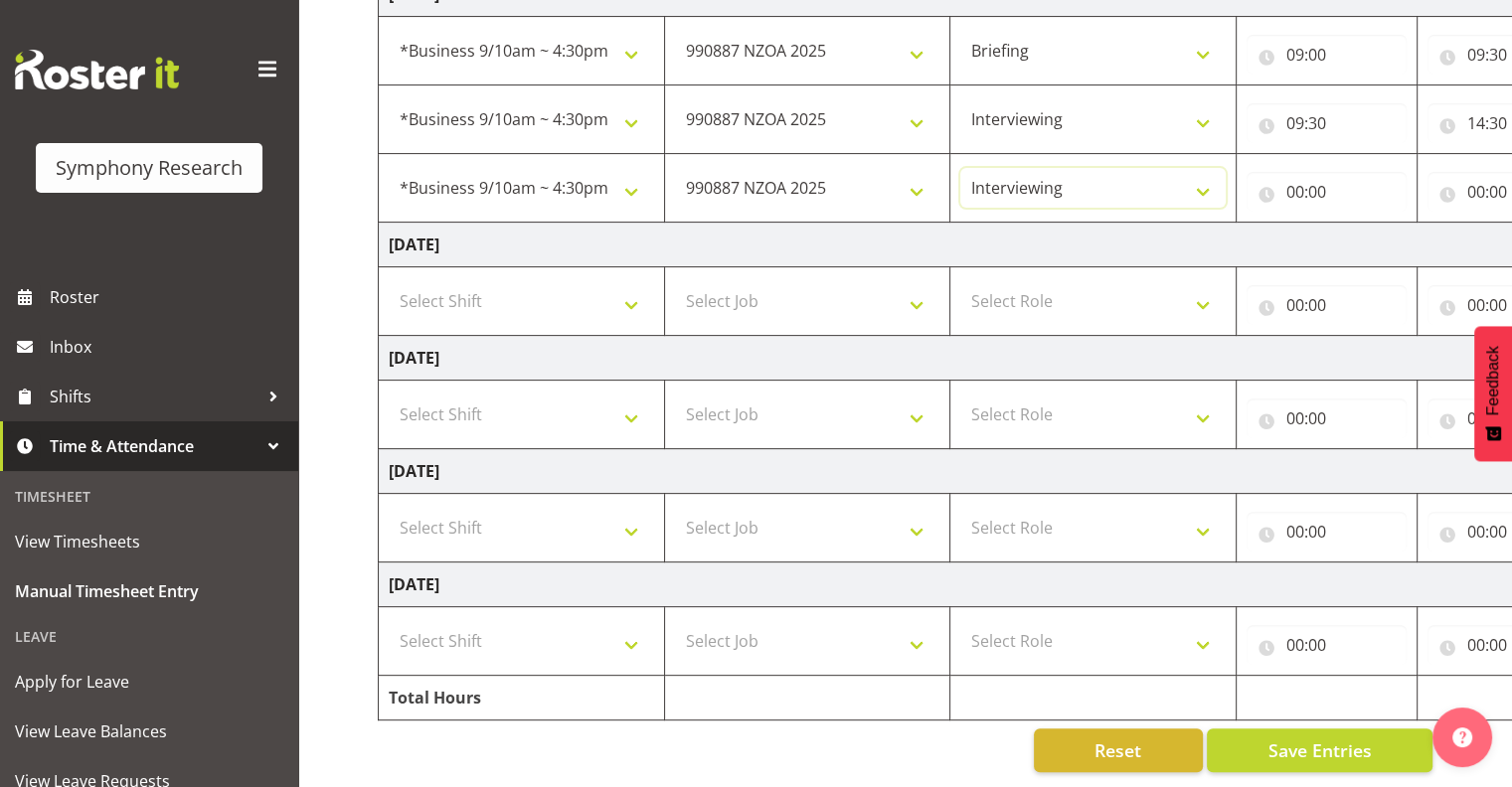 scroll, scrollTop: 579, scrollLeft: 0, axis: vertical 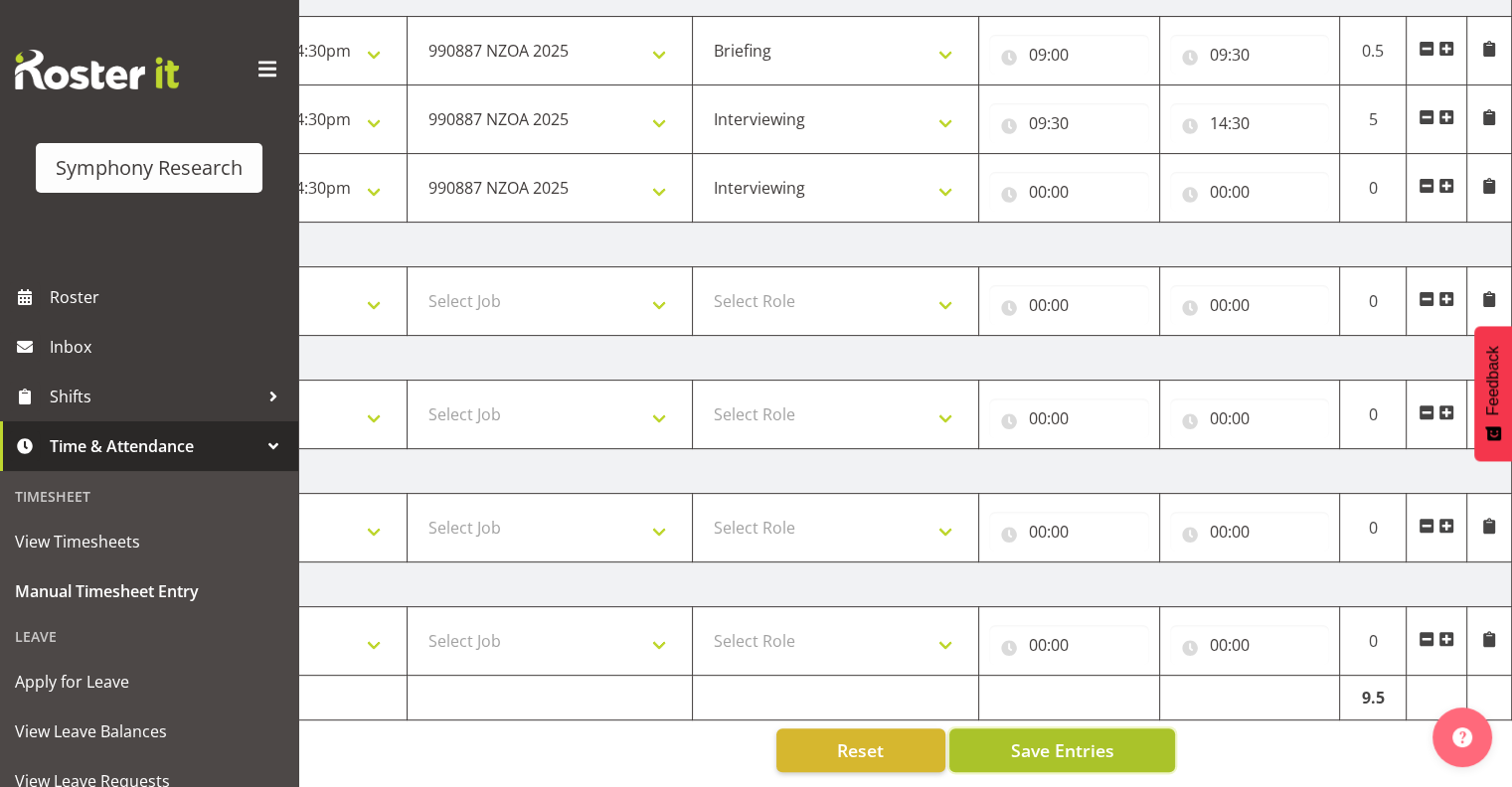 click on "Save
Entries" at bounding box center (1062, 750) 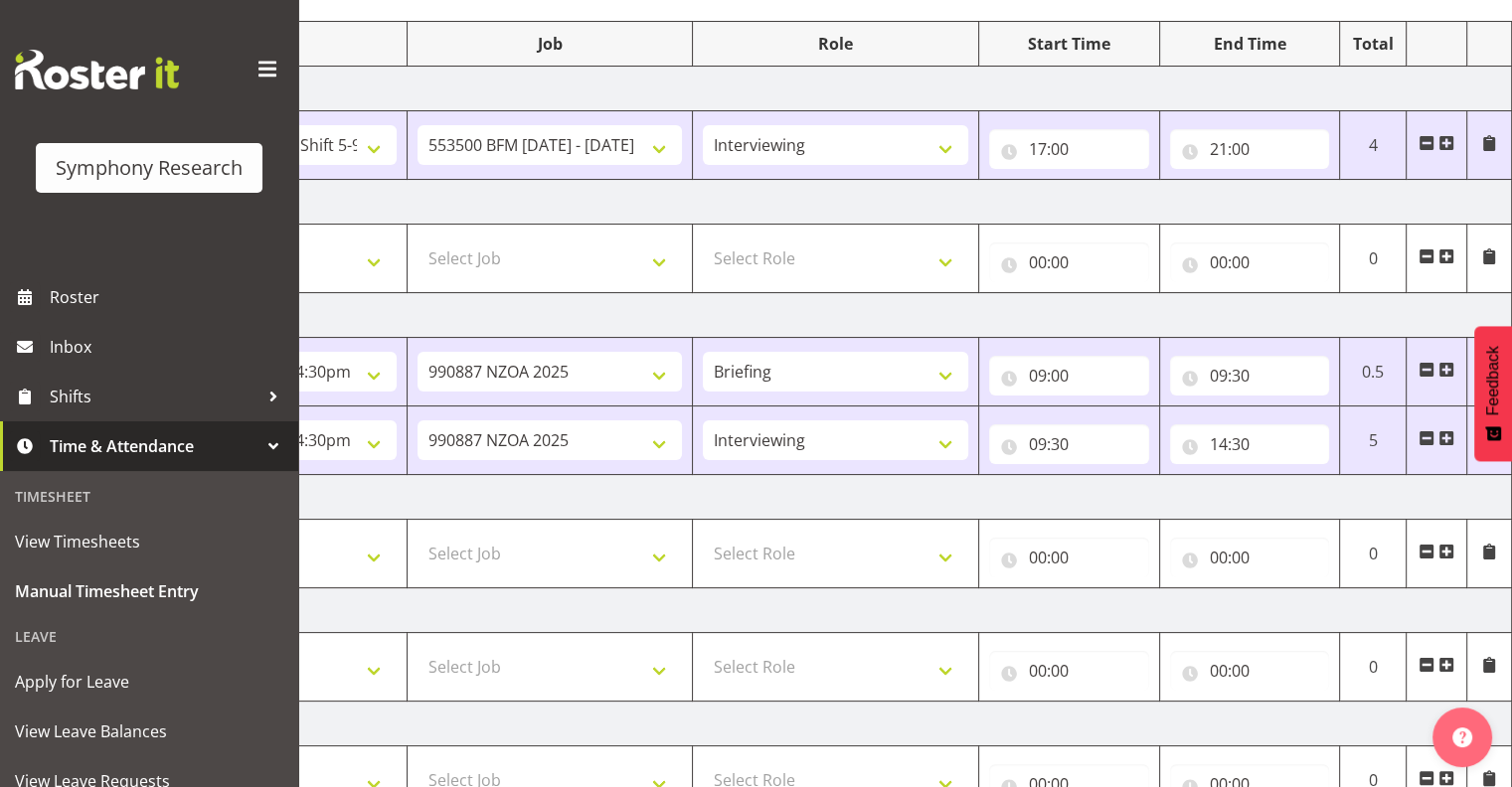 scroll, scrollTop: 225, scrollLeft: 0, axis: vertical 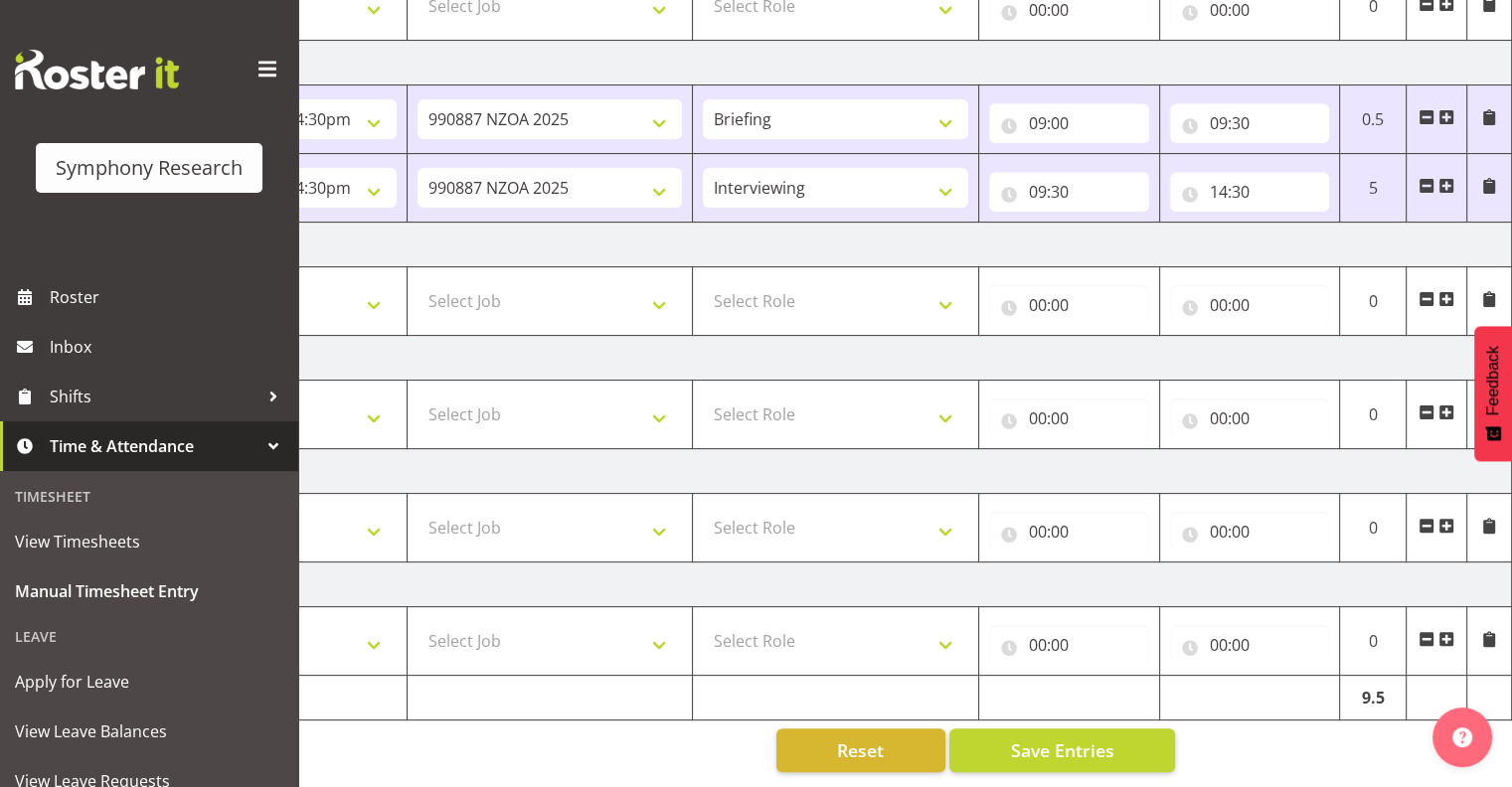 click at bounding box center [1446, 186] 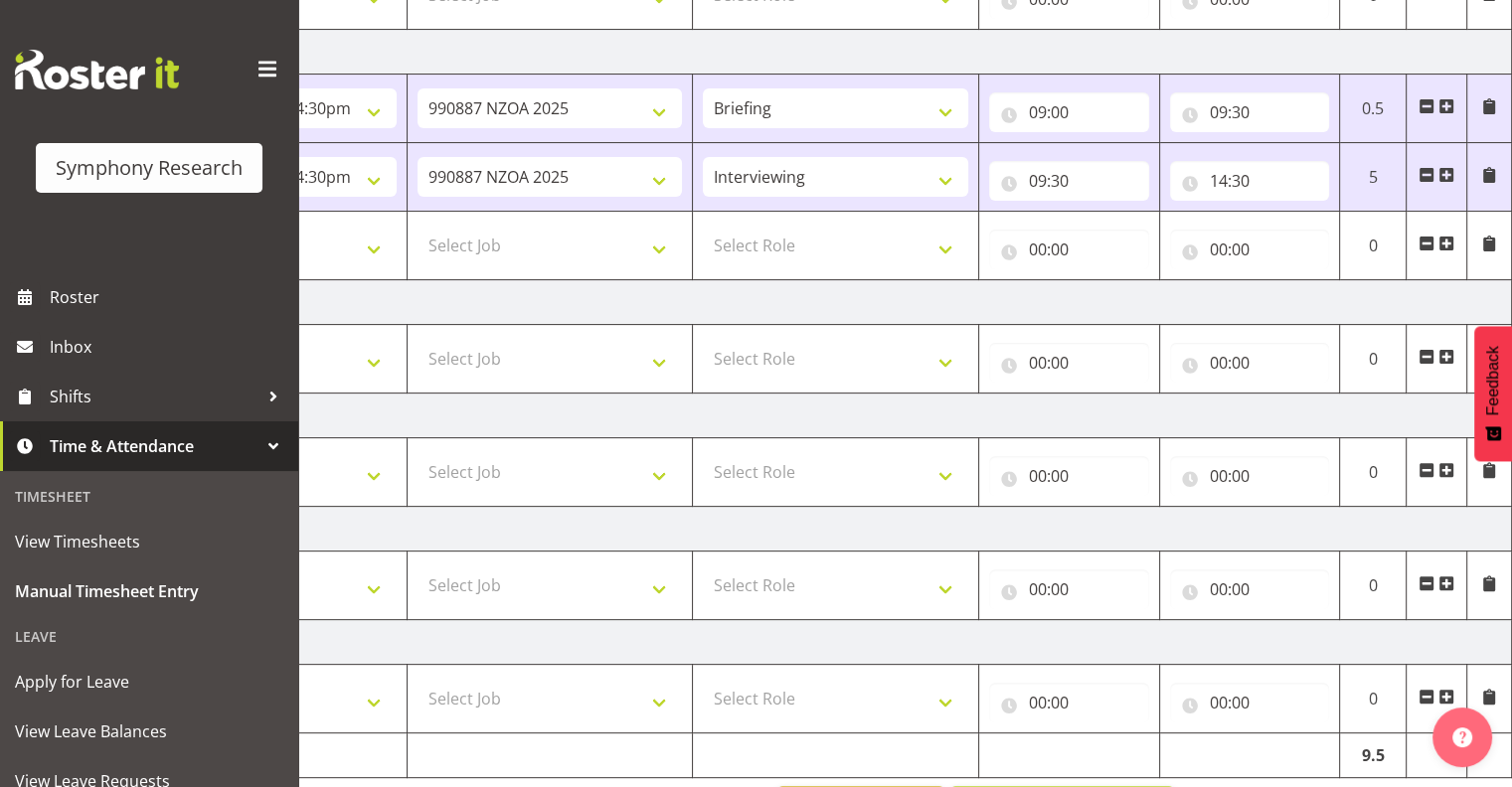 scroll, scrollTop: 579, scrollLeft: 0, axis: vertical 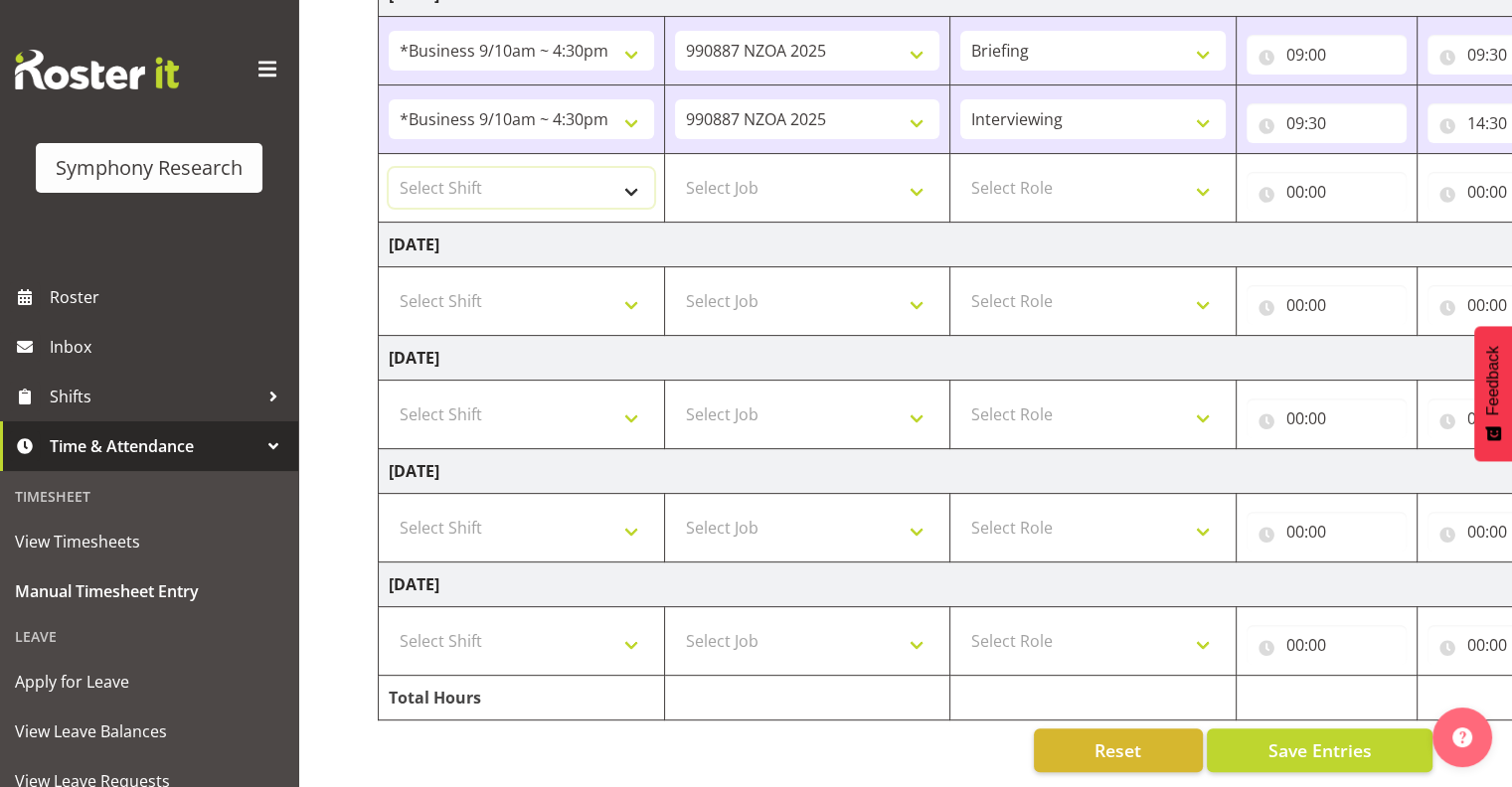 click on "Select Shift  !!Weekend Residential    (Roster IT Shift Label) *Business  9/10am ~ 4:30pm *Business Supervisor *Evening Residential Shift 5-9pm *RP Track  C *RP Track C Weekend *RP Weekly/Monthly Tracks *Supervisor Call Centre *Supervisor Evening *Supervisors & Call Centre Weekend Alarms Weekend NZOA Evenings RAMBO Weekend Test WP Aust briefing/training World Poll Aust Late 9p~10:30p World Poll Aust Wkend World Poll NZ Pilot World Poll NZ Wave 2 Pilot World Poll Pilot Aust 9:00~10:30pm" at bounding box center [521, 188] 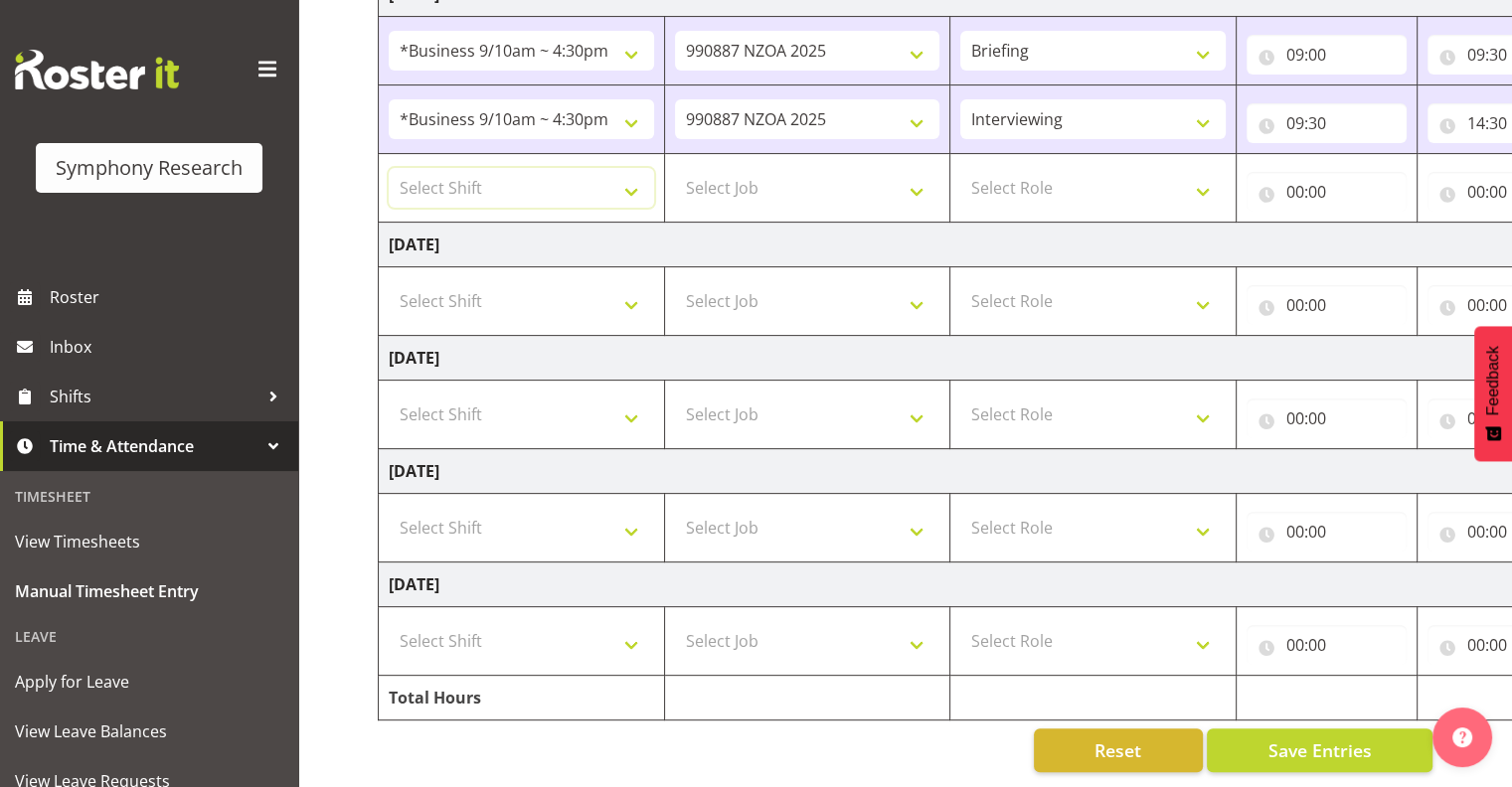 select on "26078" 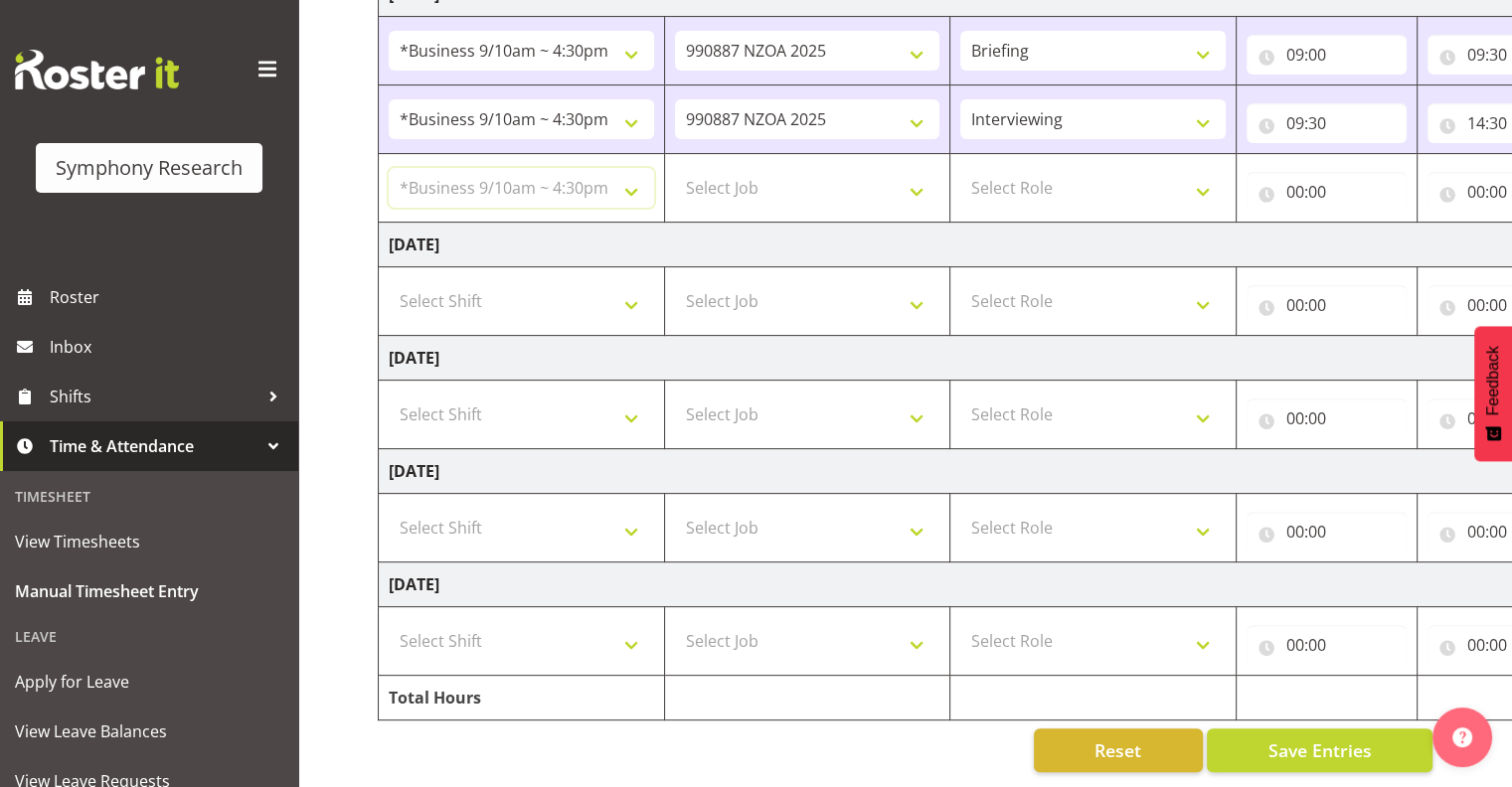 click on "Select Shift  !!Weekend Residential    (Roster IT Shift Label) *Business  9/10am ~ 4:30pm *Business Supervisor *Evening Residential Shift 5-9pm *RP Track  C *RP Track C Weekend *RP Weekly/Monthly Tracks *Supervisor Call Centre *Supervisor Evening *Supervisors & Call Centre Weekend Alarms Weekend NZOA Evenings RAMBO Weekend Test WP Aust briefing/training World Poll Aust Late 9p~10:30p World Poll Aust Wkend World Poll NZ Pilot World Poll NZ Wave 2 Pilot World Poll Pilot Aust 9:00~10:30pm" at bounding box center [521, 188] 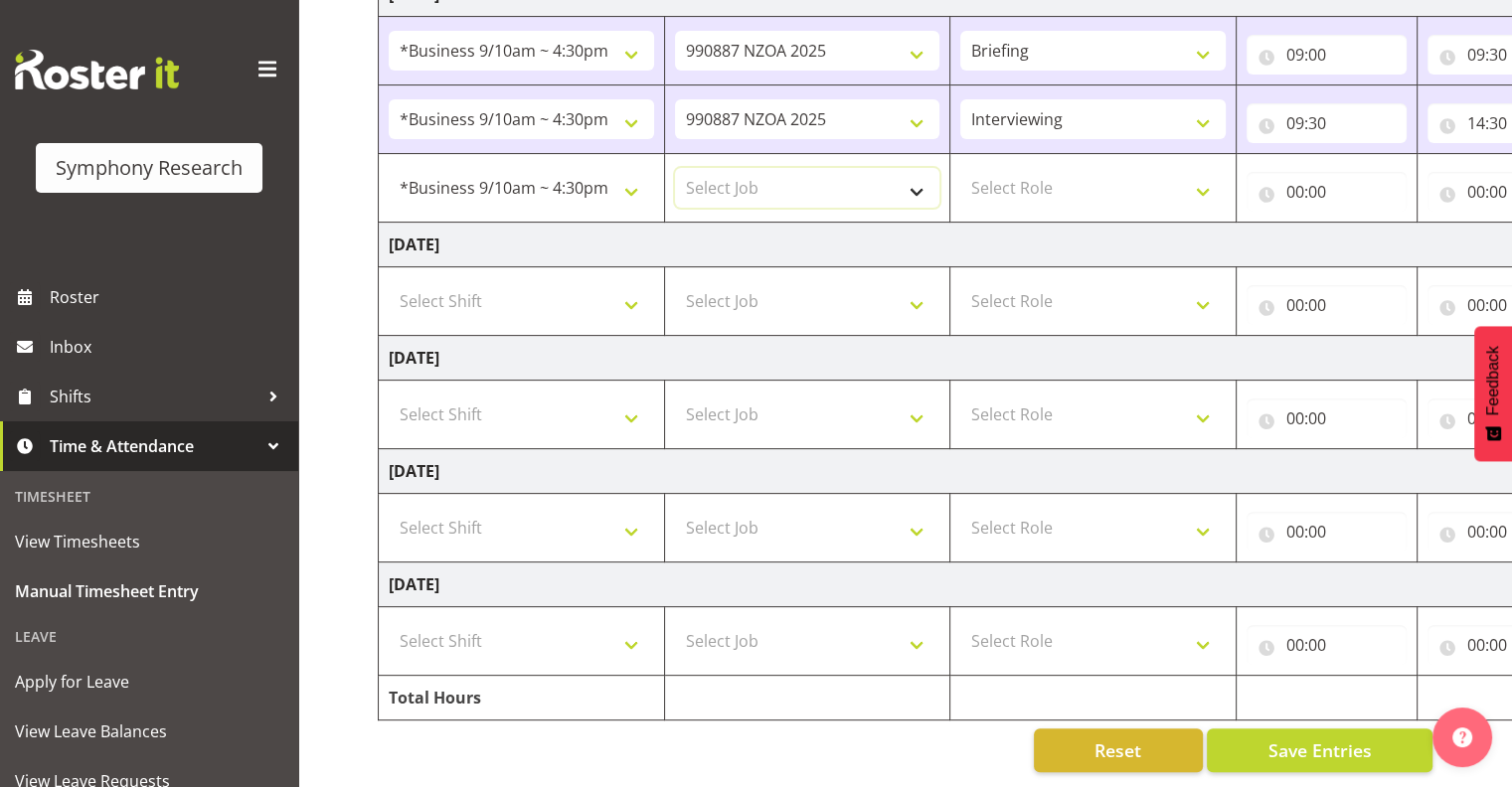 click on "Select Job  550060 IF Admin 553491 World Poll Australia  Wave 2 Pretest 2025 553493	World Poll New Zealand Wave 2 Pretest 2025 553500 BFM Jul - Sep 2025 990000 General 990820 Mobtest 2024 990821 Goldrush 2024 990846 Toka Tu Ake 2025 990855 FENZ 990878 CMI Q3 2025 990881 PowerNet 990883 Alarms 990887 NZOA 2025 999996 Training 999997 Recruitment & Training 999999 DT" at bounding box center [807, 188] 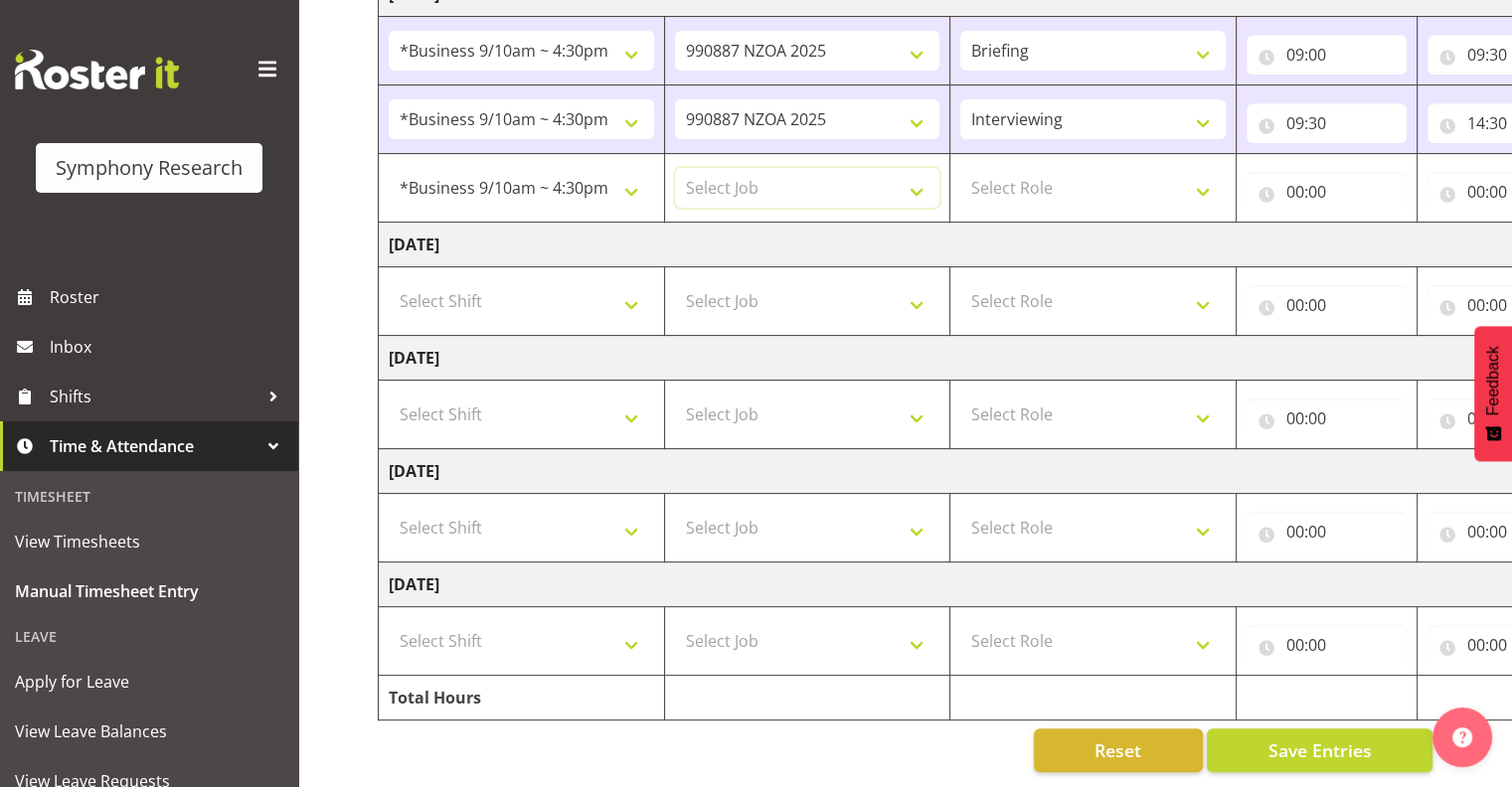 select on "10409" 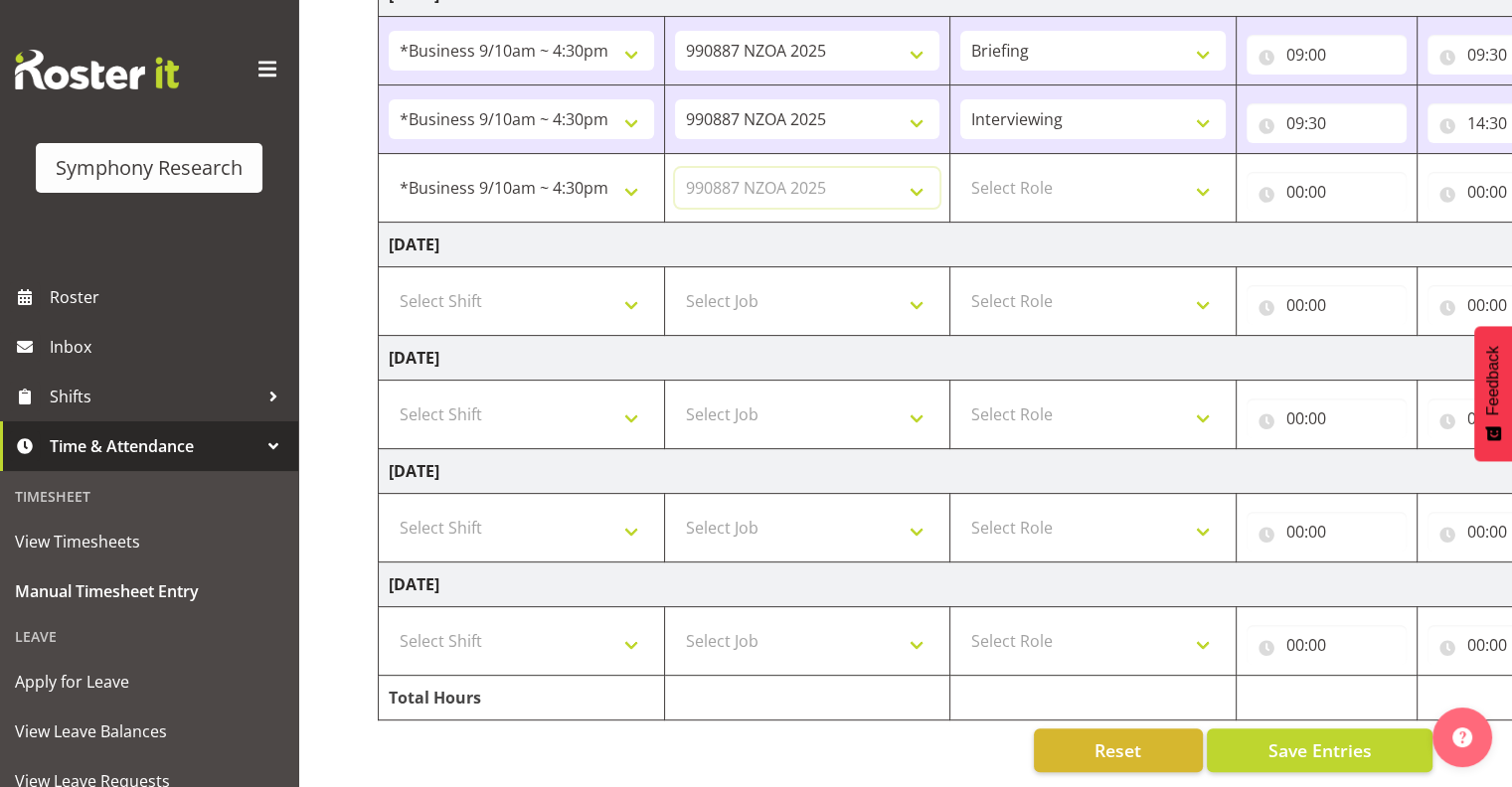 click on "Select Job  550060 IF Admin 553491 World Poll Australia  Wave 2 Pretest 2025 553493	World Poll New Zealand Wave 2 Pretest 2025 553500 BFM Jul - Sep 2025 990000 General 990820 Mobtest 2024 990821 Goldrush 2024 990846 Toka Tu Ake 2025 990855 FENZ 990878 CMI Q3 2025 990881 PowerNet 990883 Alarms 990887 NZOA 2025 999996 Training 999997 Recruitment & Training 999999 DT" at bounding box center (807, 188) 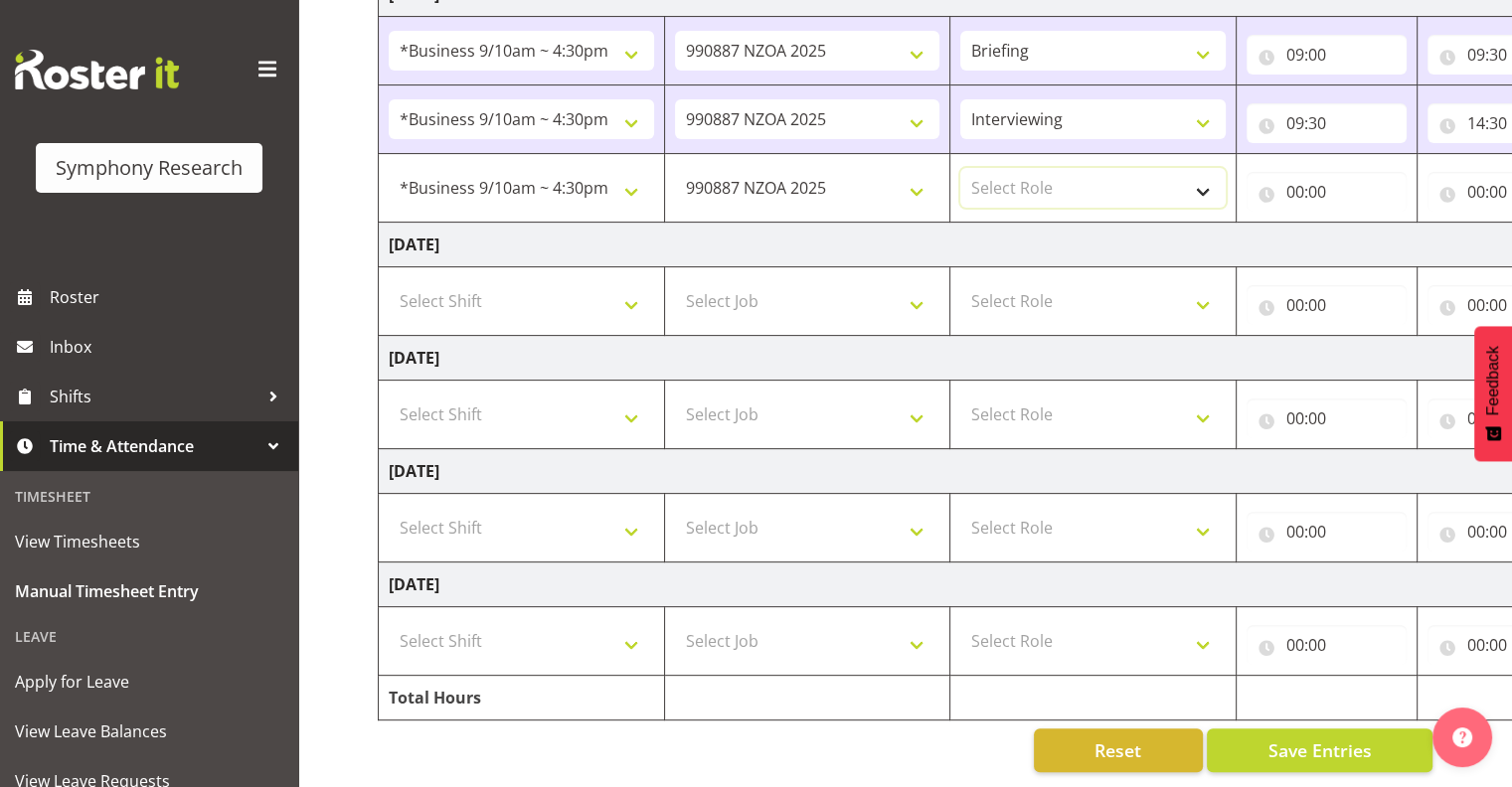 click on "Select Role  Interviewing Briefing" at bounding box center [1092, 188] 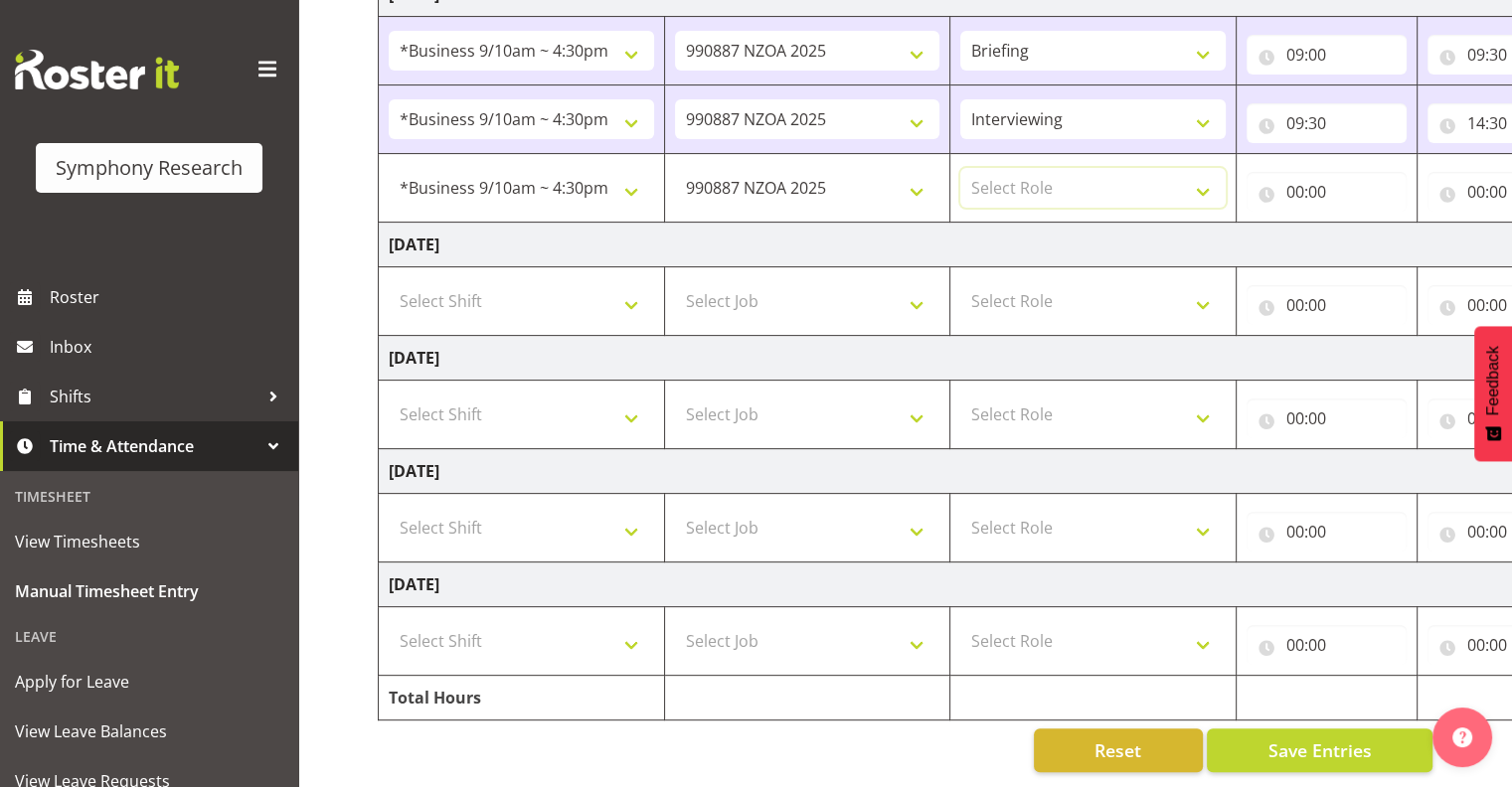 select on "47" 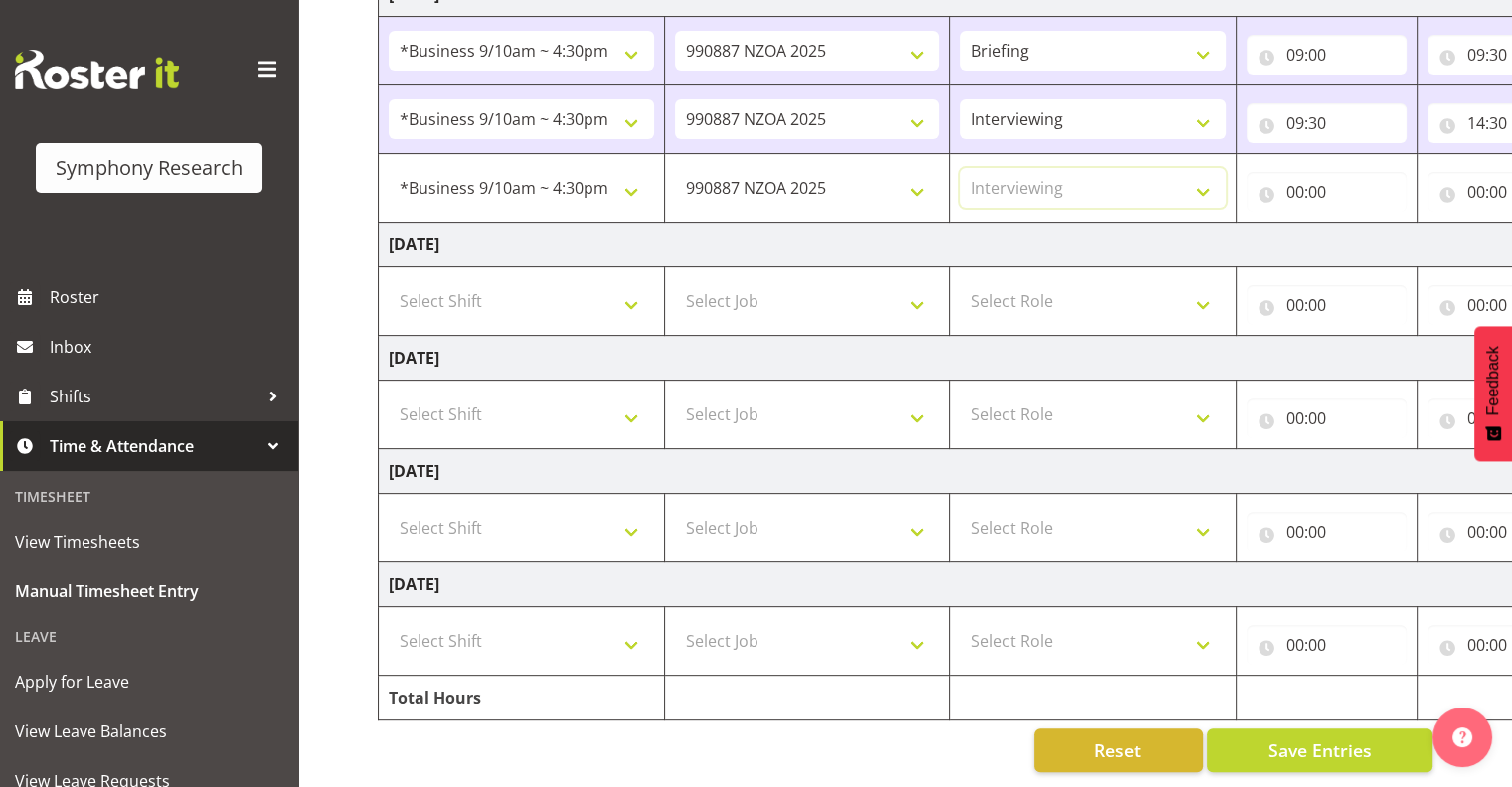 click on "Select Role  Interviewing Briefing" at bounding box center (1092, 188) 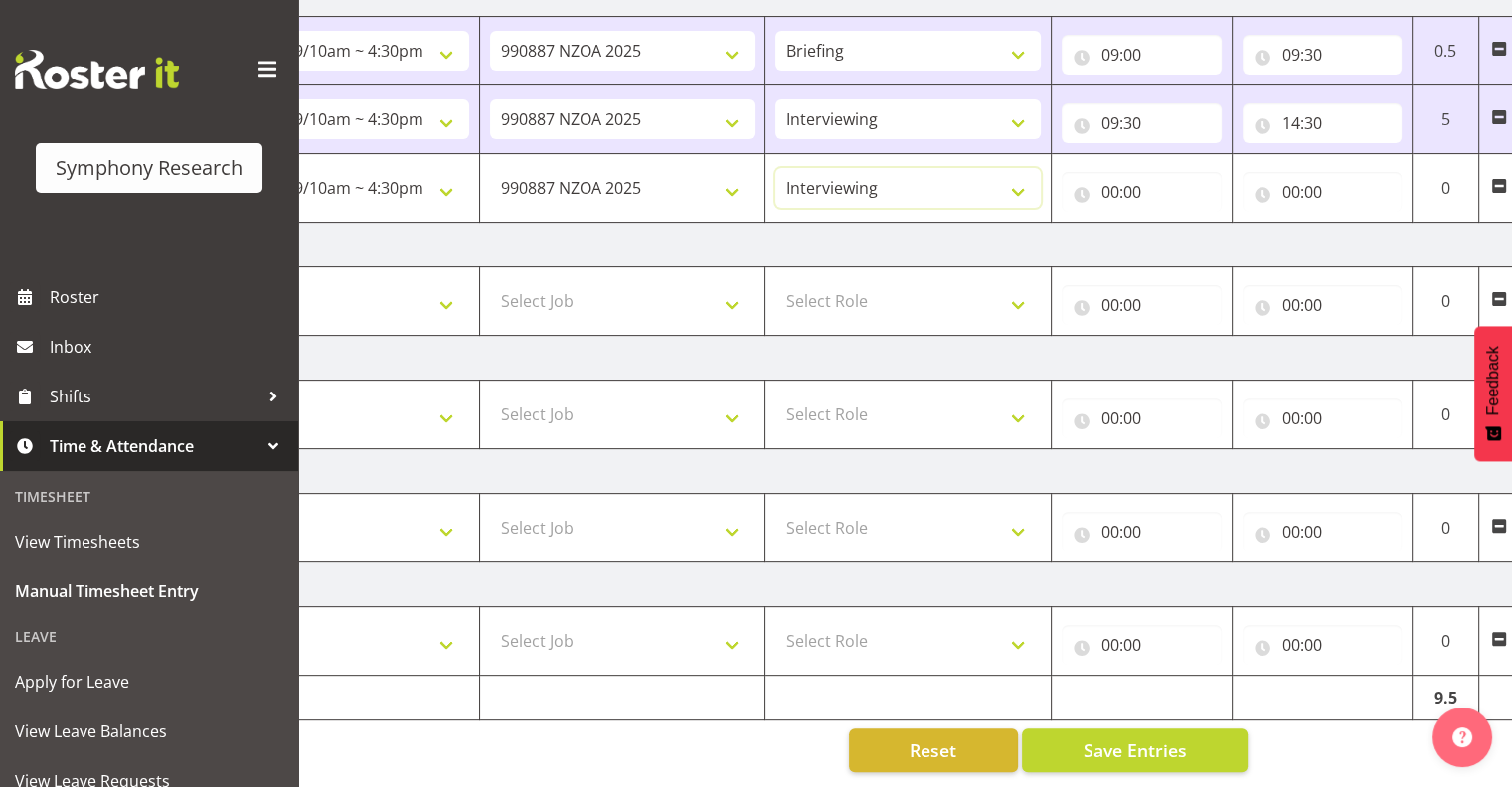 scroll, scrollTop: 0, scrollLeft: 257, axis: horizontal 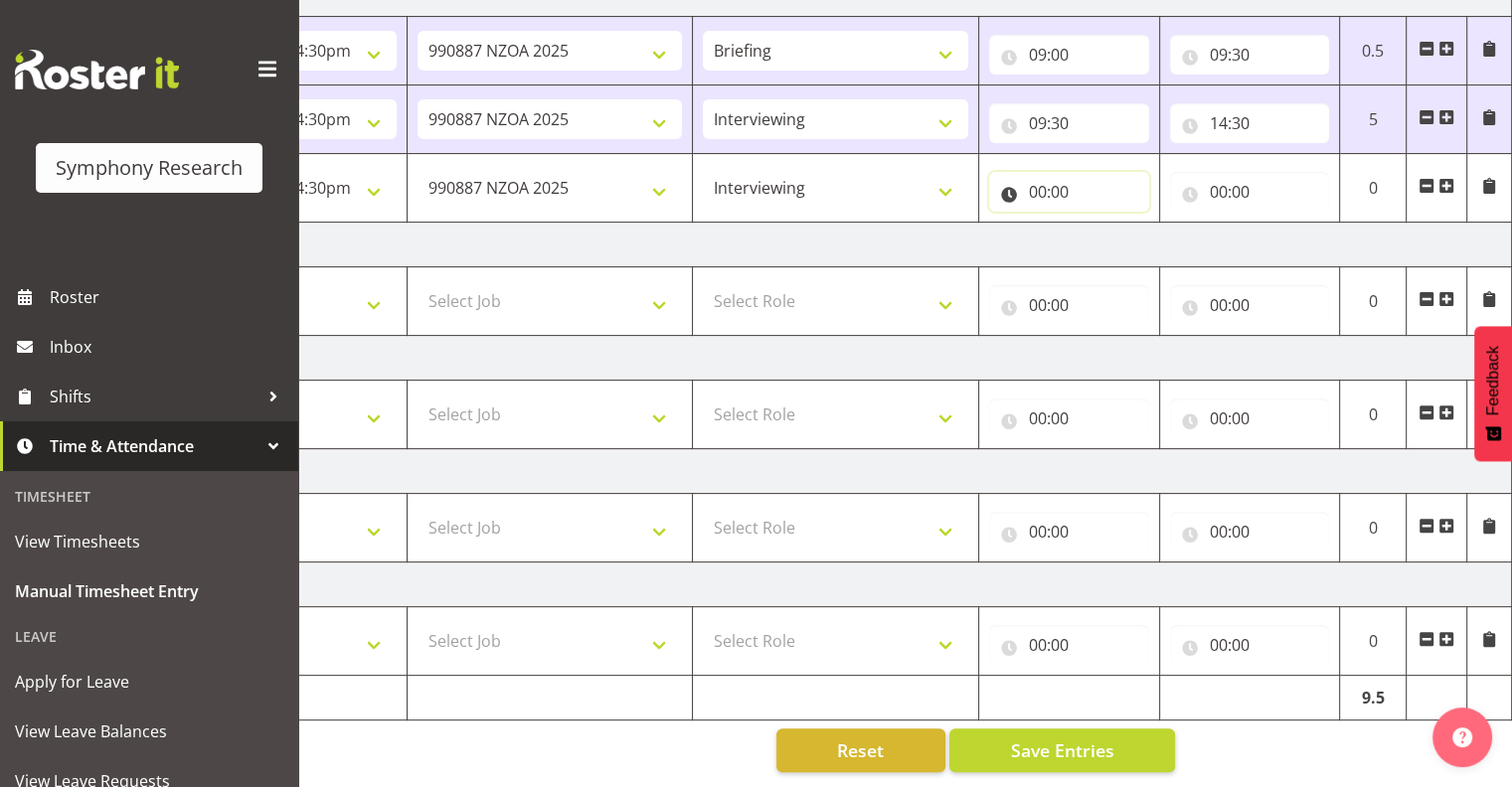 drag, startPoint x: 1054, startPoint y: 177, endPoint x: 1092, endPoint y: 182, distance: 38.327536 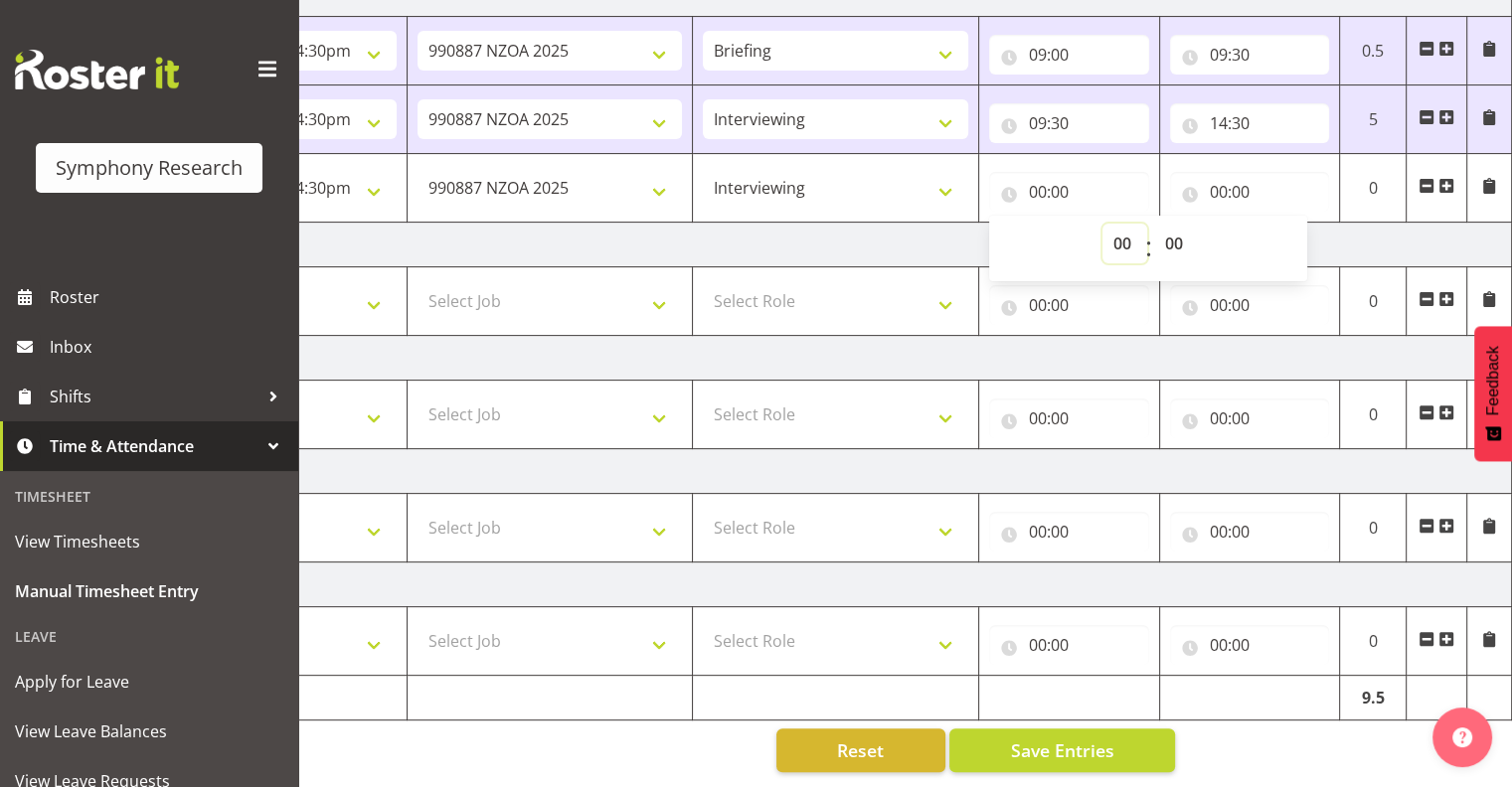 drag, startPoint x: 1120, startPoint y: 228, endPoint x: 1145, endPoint y: 236, distance: 26.24881 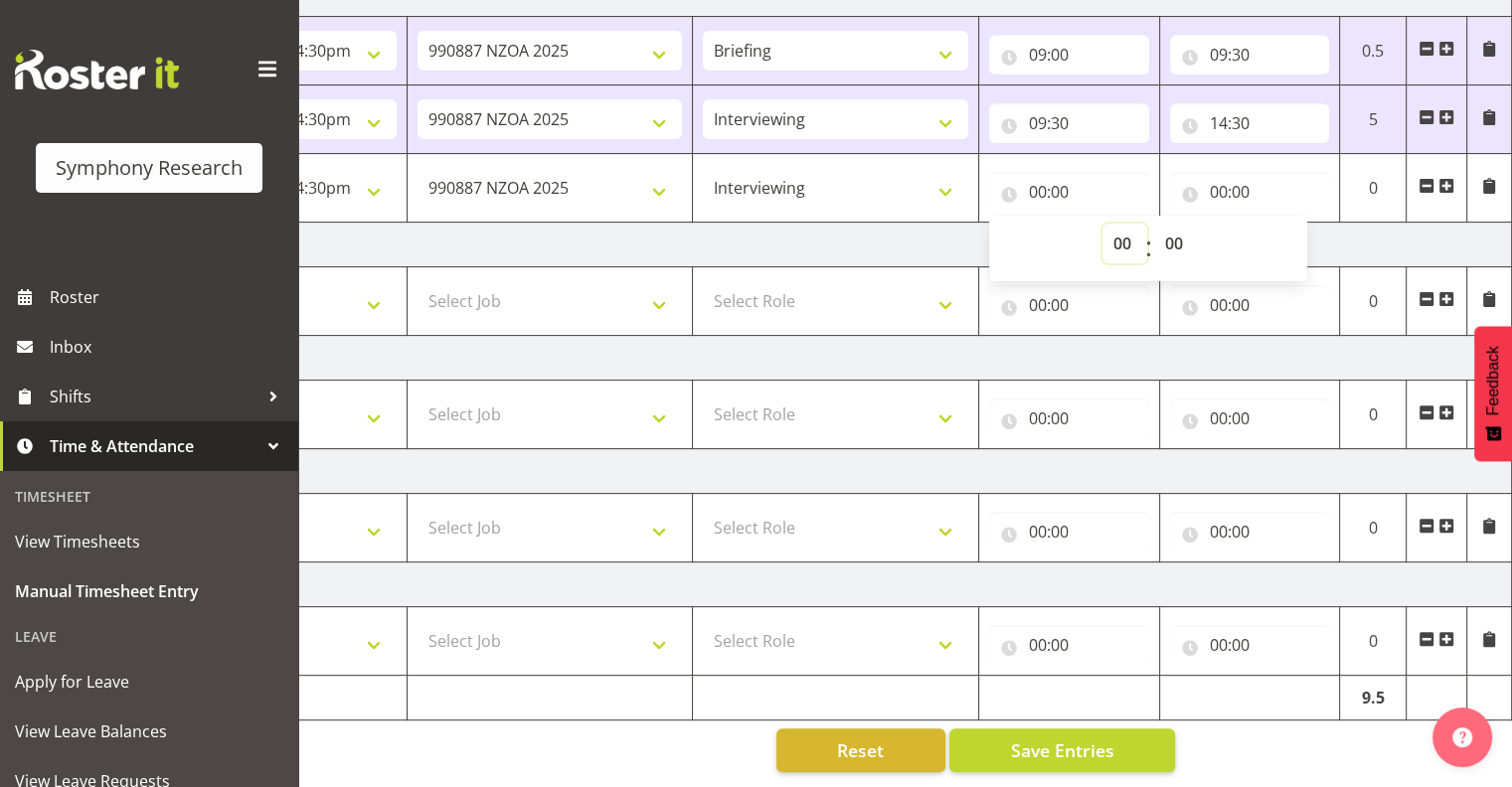 select on "15" 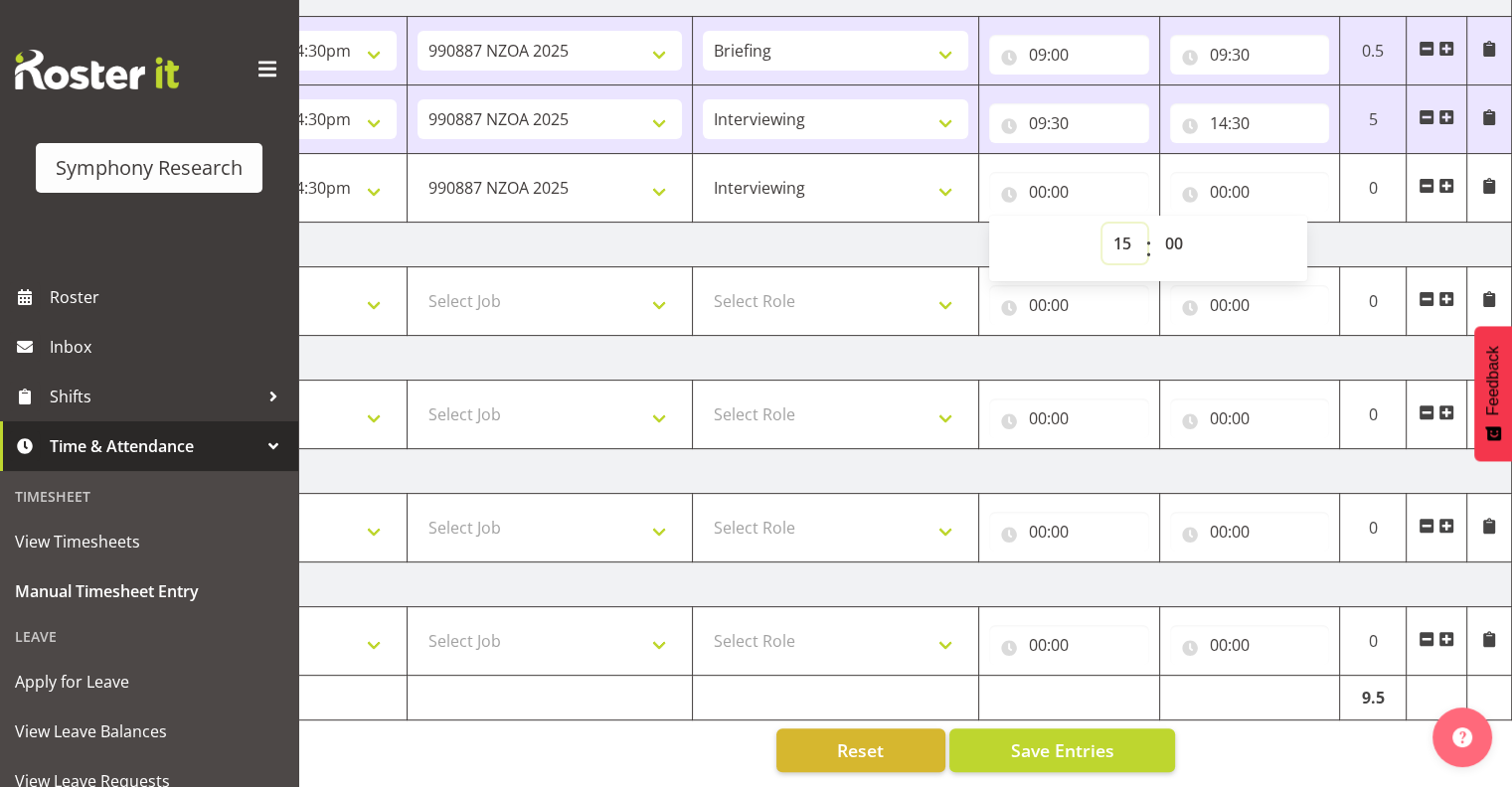 click on "00   01   02   03   04   05   06   07   08   09   10   11   12   13   14   15   16   17   18   19   20   21   22   23" at bounding box center [1124, 243] 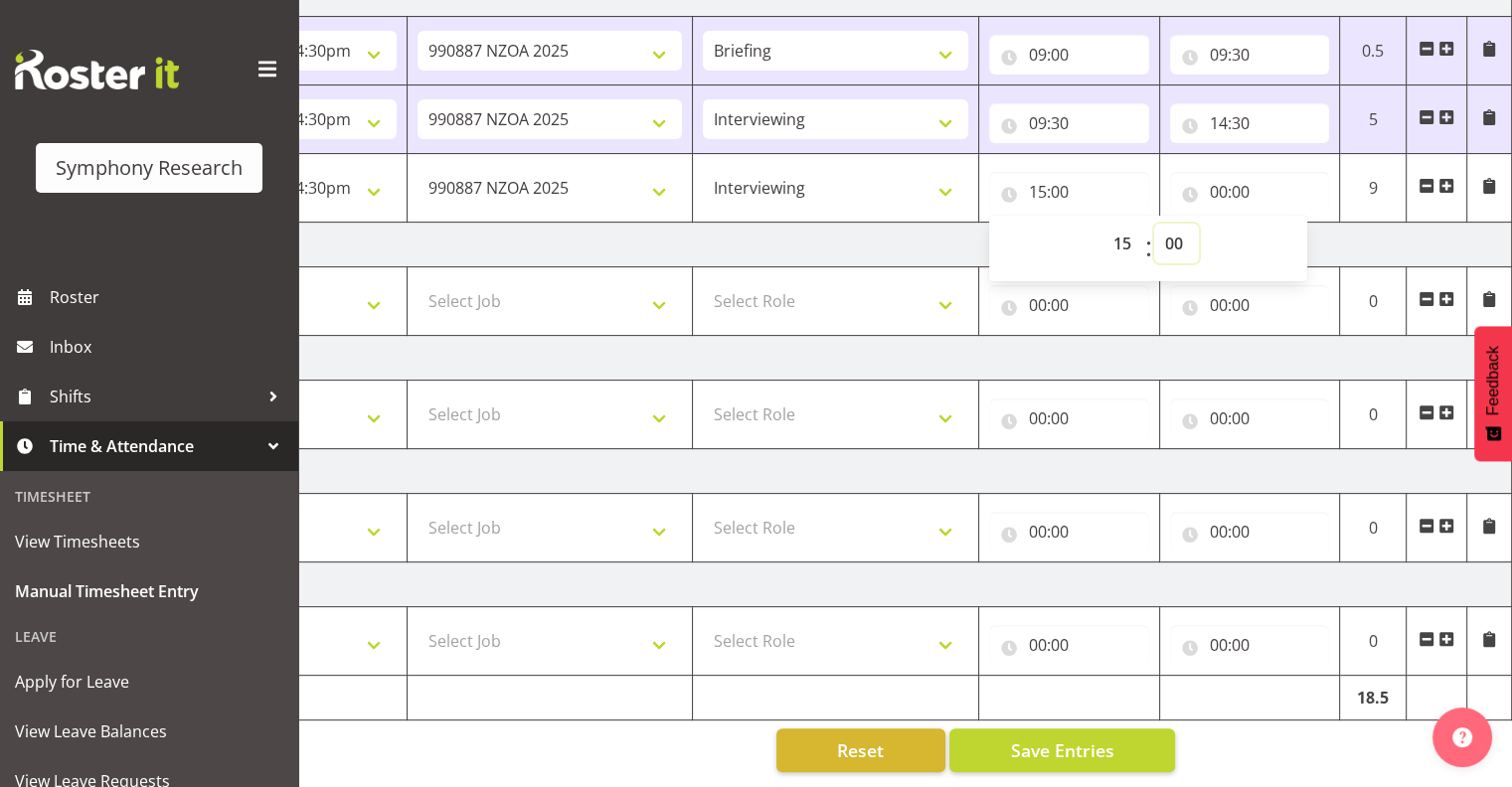 drag, startPoint x: 1168, startPoint y: 231, endPoint x: 1177, endPoint y: 236, distance: 10.29563 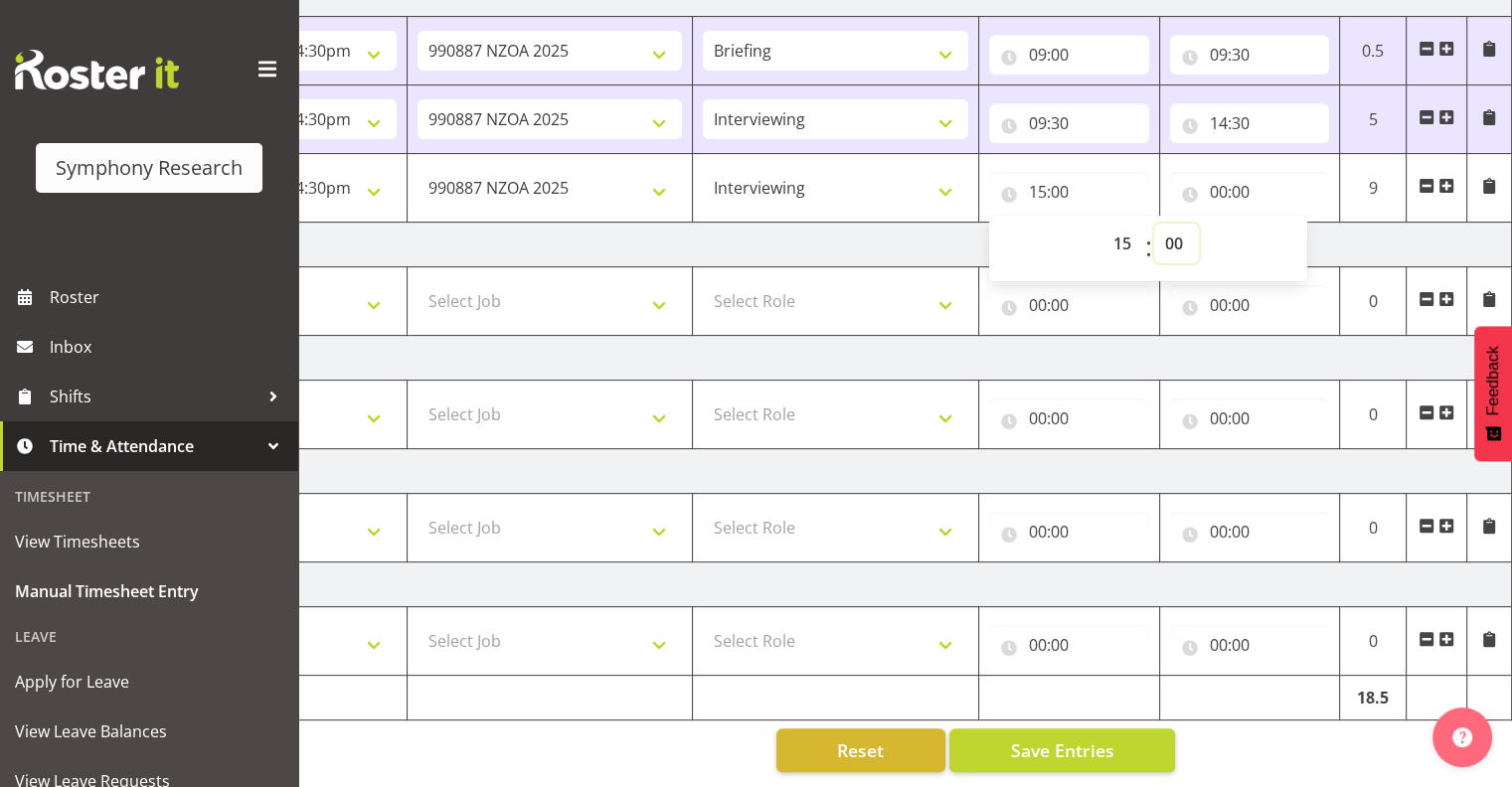 select on "30" 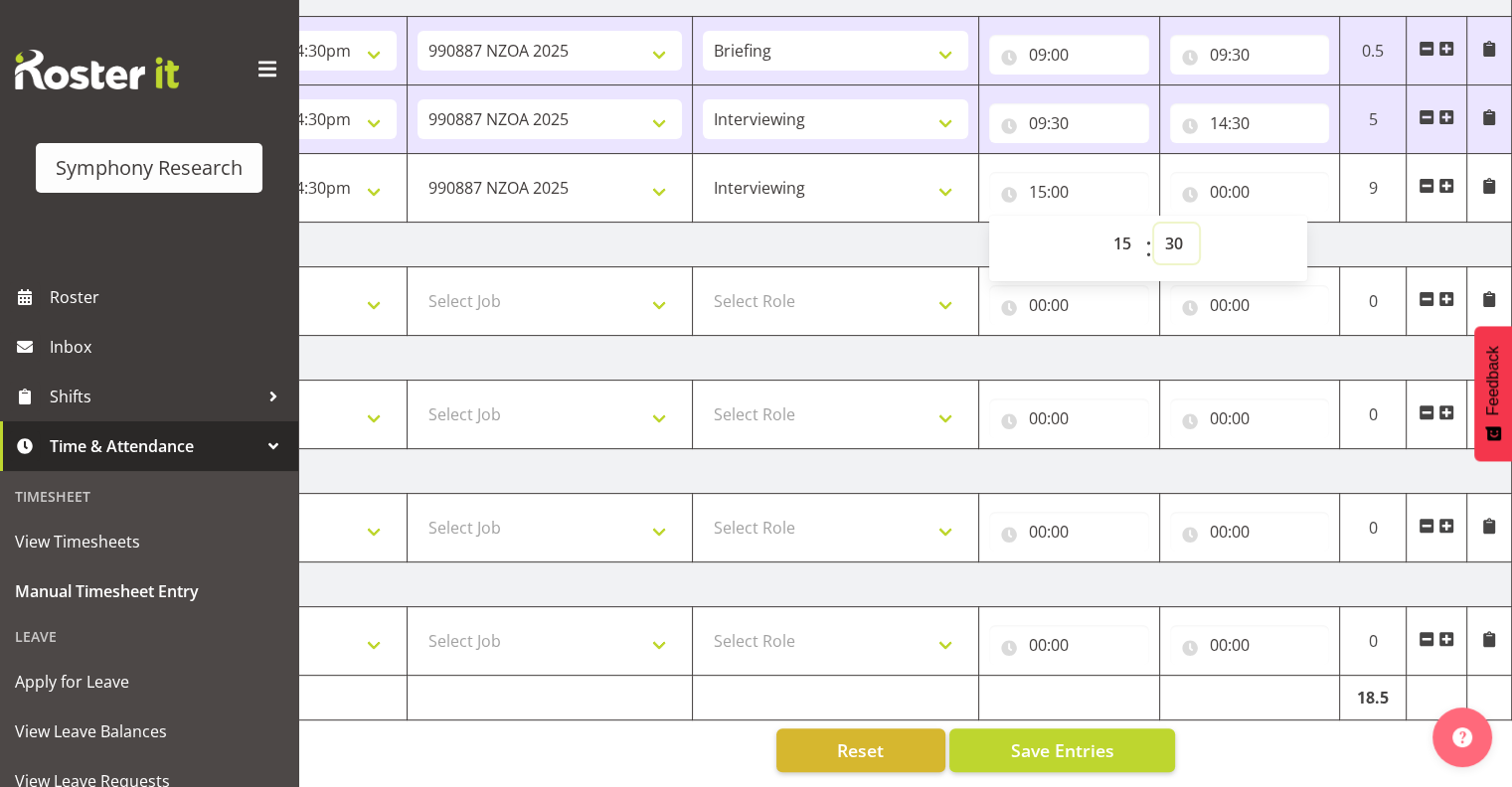click on "00   01   02   03   04   05   06   07   08   09   10   11   12   13   14   15   16   17   18   19   20   21   22   23   24   25   26   27   28   29   30   31   32   33   34   35   36   37   38   39   40   41   42   43   44   45   46   47   48   49   50   51   52   53   54   55   56   57   58   59" at bounding box center (1176, 243) 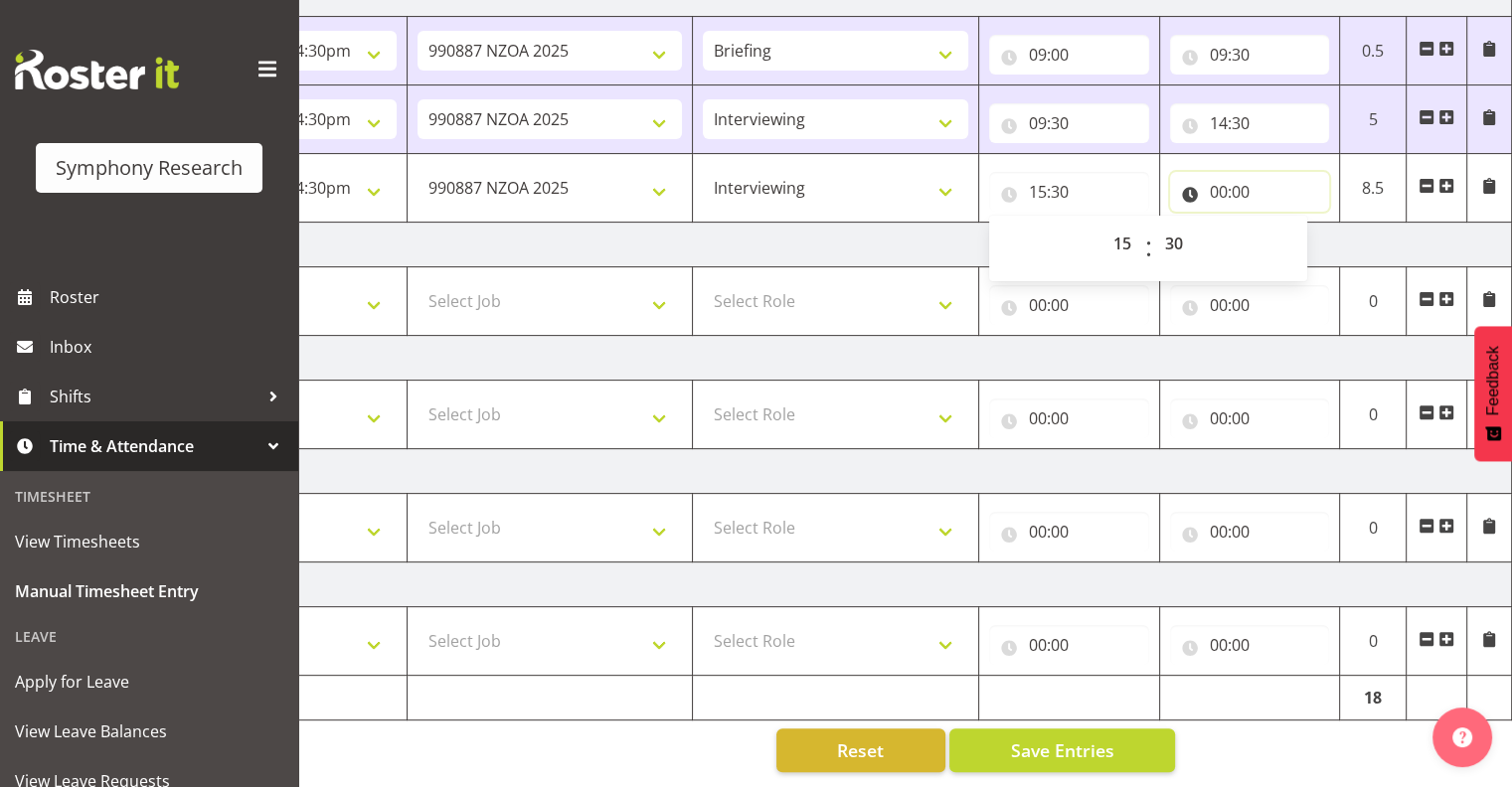click on "00:00" at bounding box center [1250, 192] 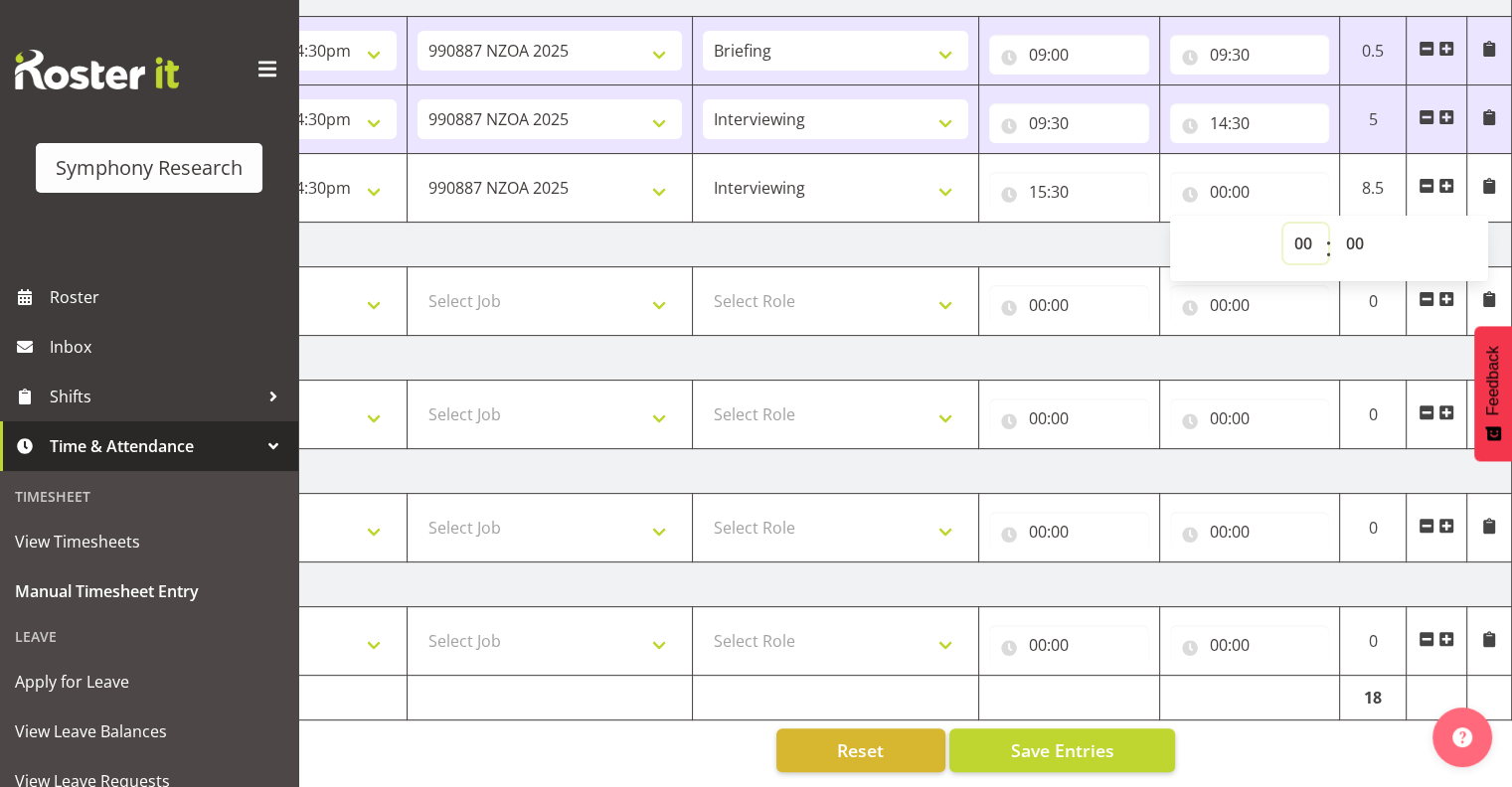 click on "00   01   02   03   04   05   06   07   08   09   10   11   12   13   14   15   16   17   18   19   20   21   22   23" at bounding box center [1305, 243] 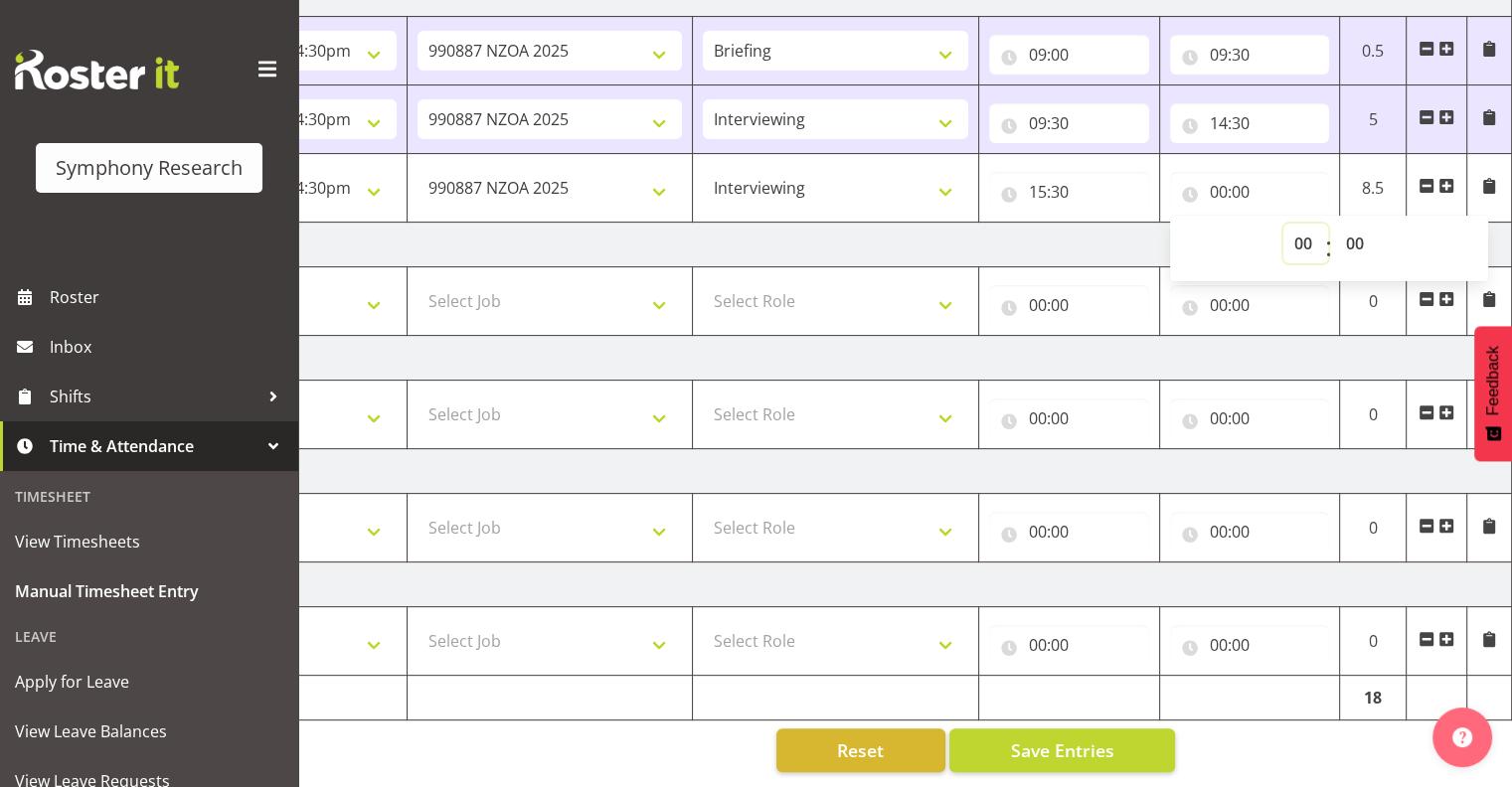 select on "16" 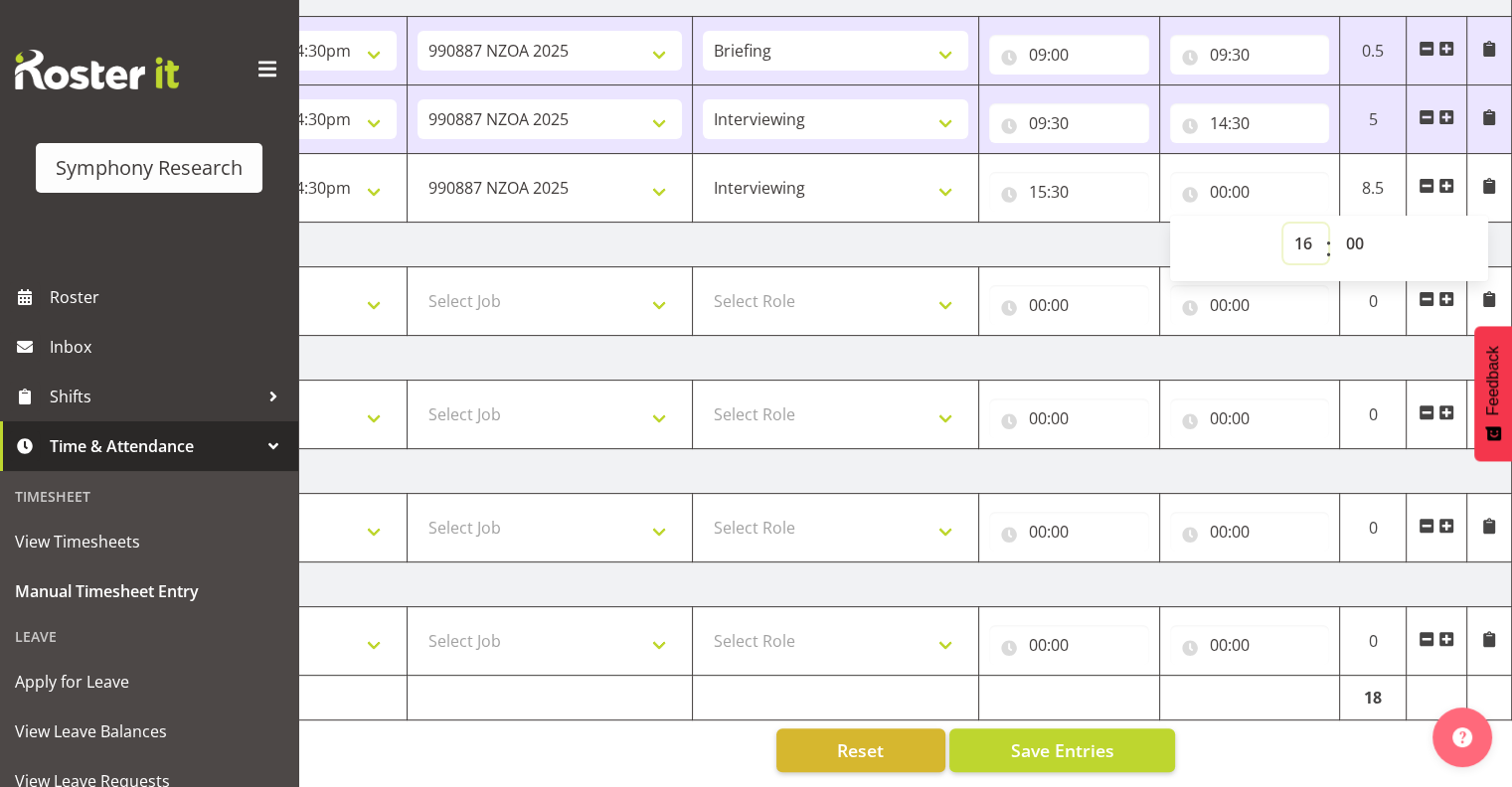 click on "00   01   02   03   04   05   06   07   08   09   10   11   12   13   14   15   16   17   18   19   20   21   22   23" at bounding box center (1305, 243) 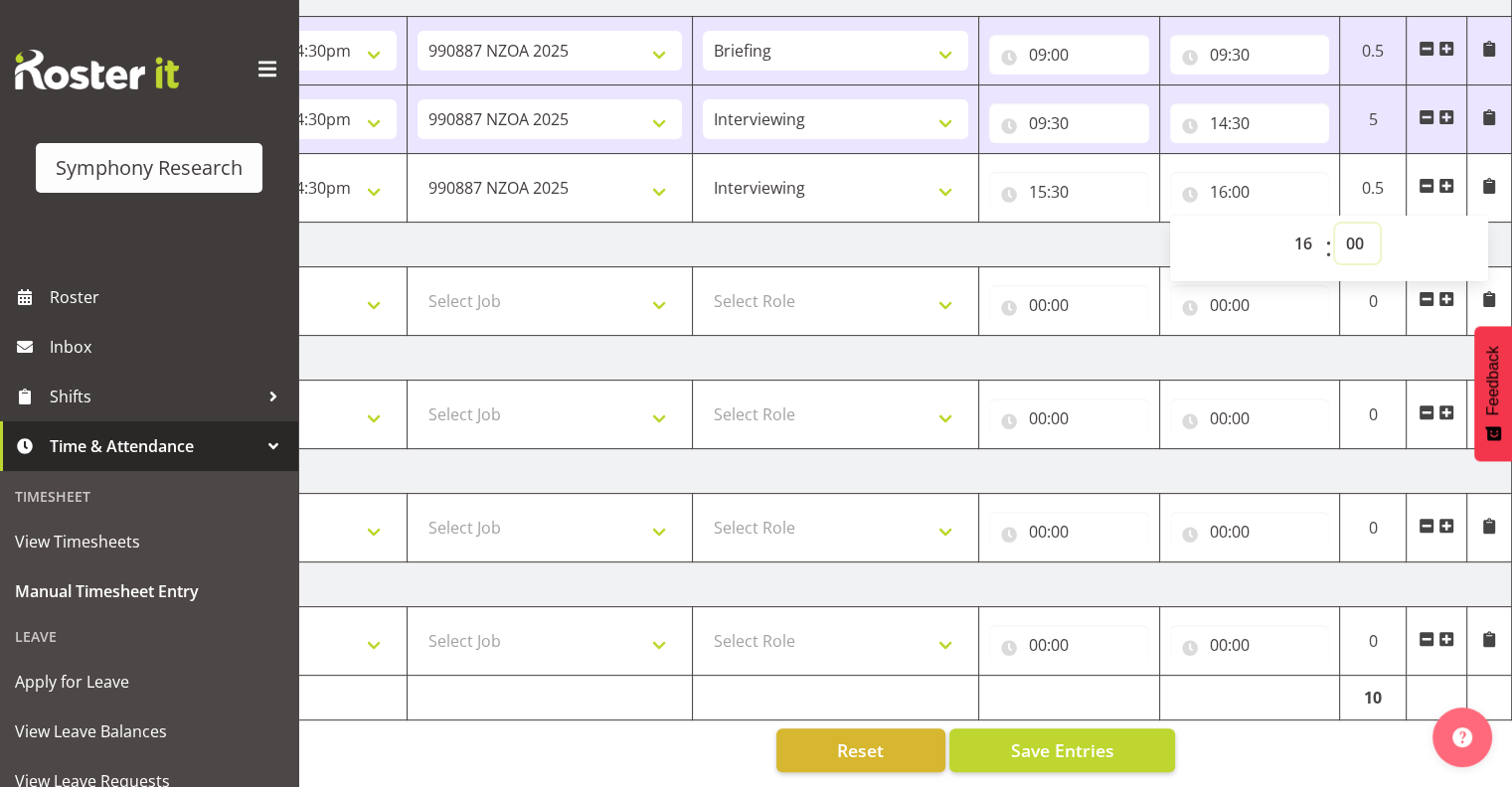 click on "00   01   02   03   04   05   06   07   08   09   10   11   12   13   14   15   16   17   18   19   20   21   22   23   24   25   26   27   28   29   30   31   32   33   34   35   36   37   38   39   40   41   42   43   44   45   46   47   48   49   50   51   52   53   54   55   56   57   58   59" at bounding box center [1357, 243] 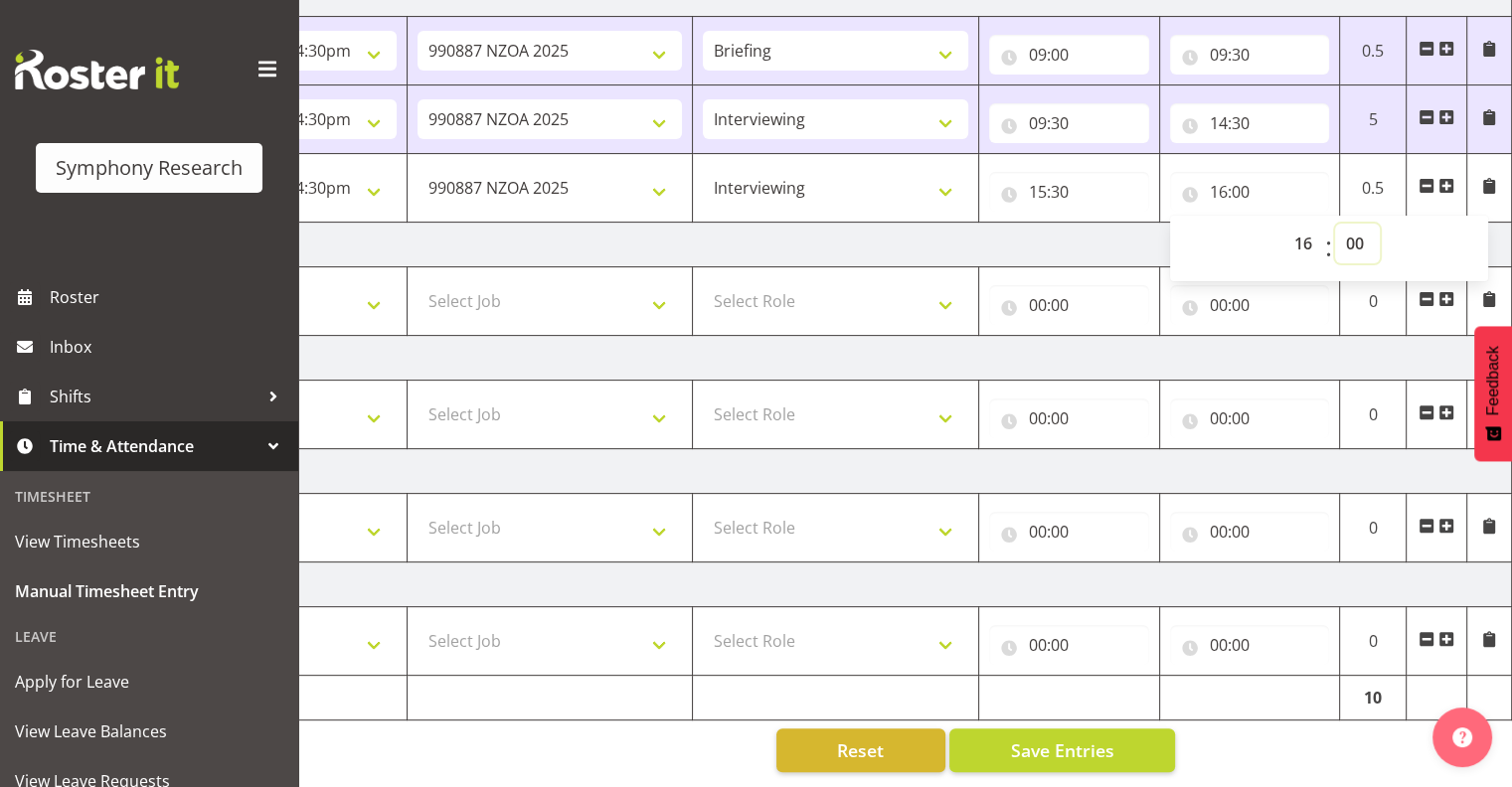 select on "30" 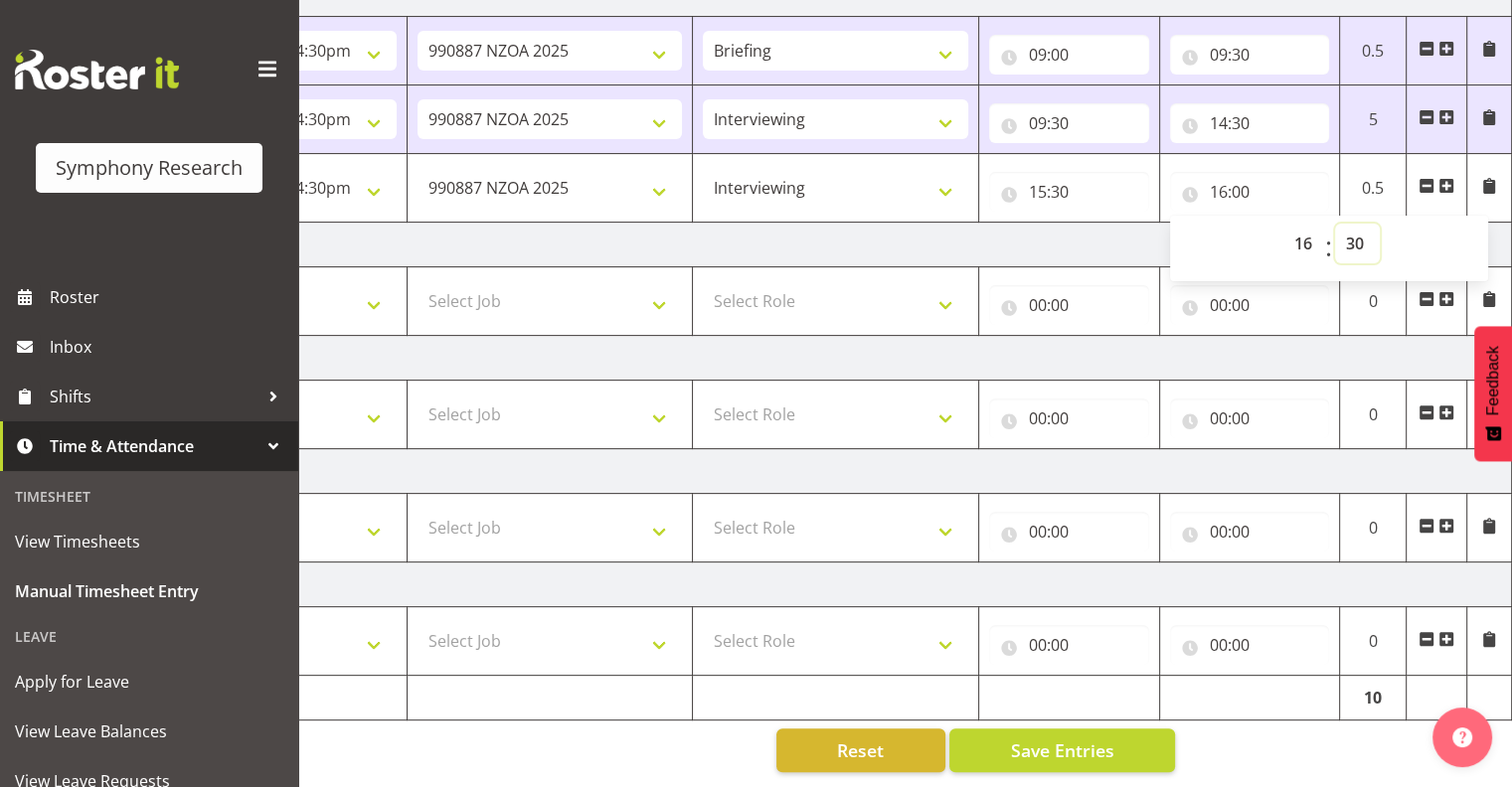 click on "00   01   02   03   04   05   06   07   08   09   10   11   12   13   14   15   16   17   18   19   20   21   22   23   24   25   26   27   28   29   30   31   32   33   34   35   36   37   38   39   40   41   42   43   44   45   46   47   48   49   50   51   52   53   54   55   56   57   58   59" at bounding box center (1357, 243) 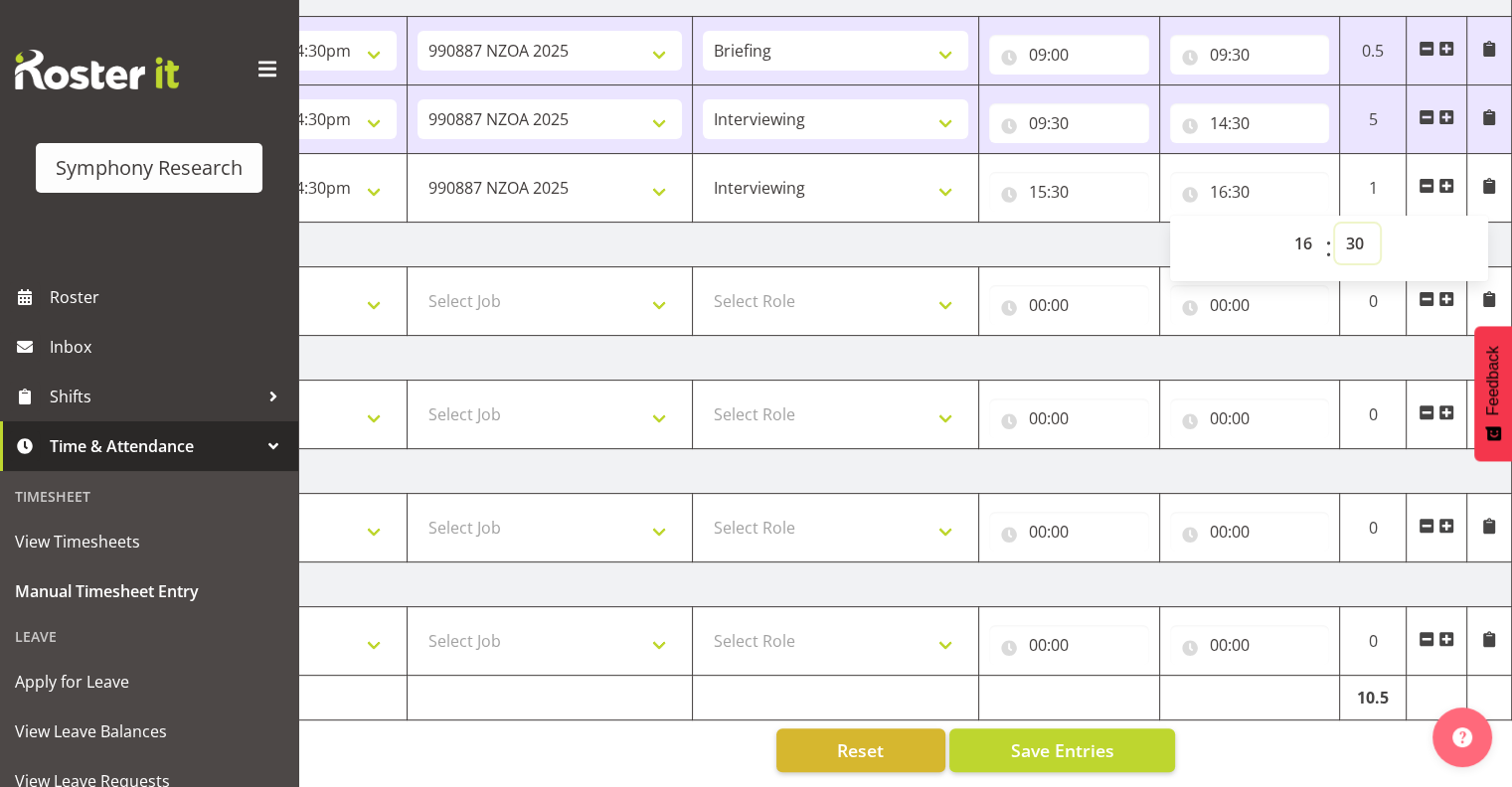 scroll, scrollTop: 0, scrollLeft: 0, axis: both 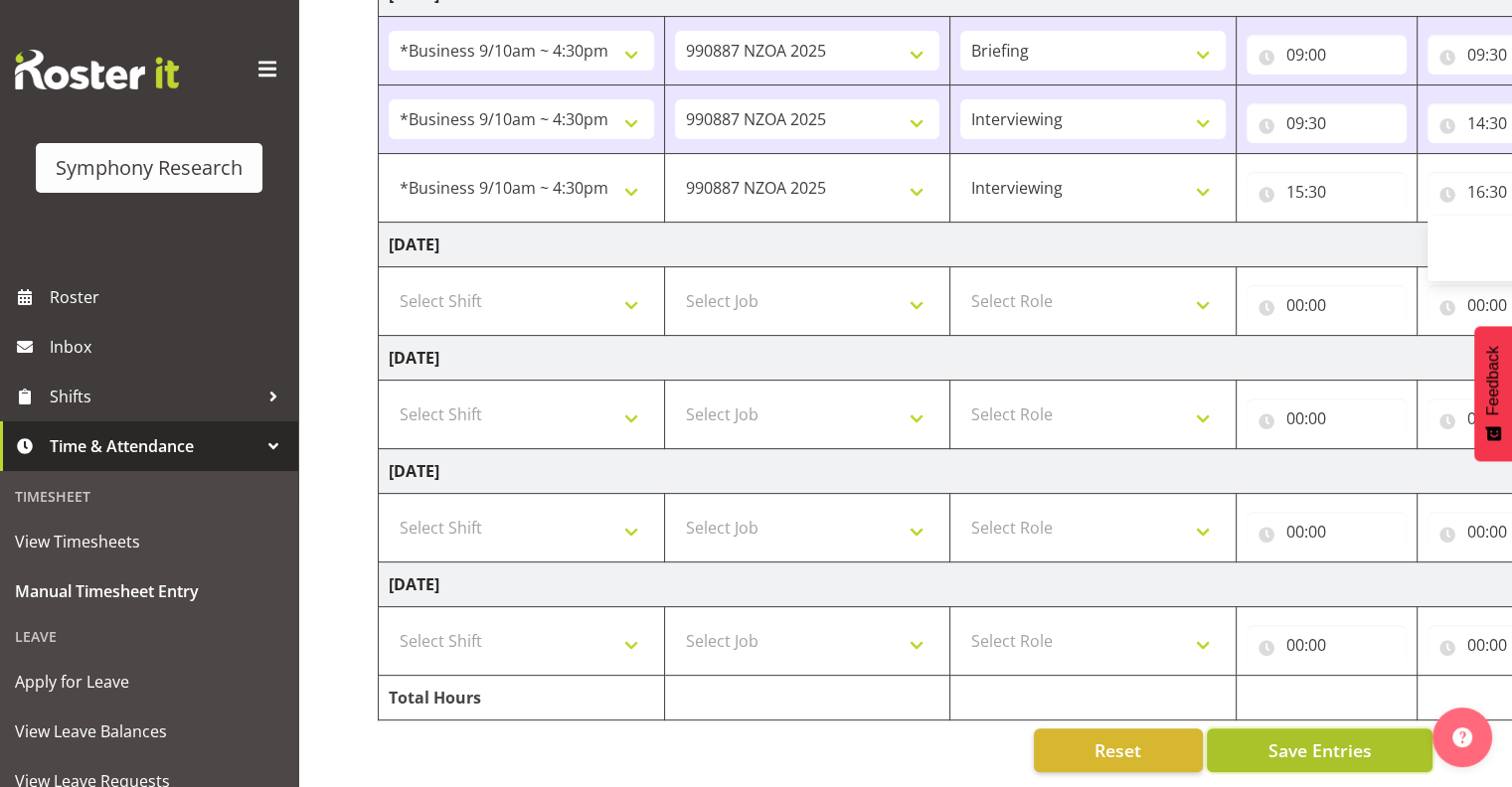 click on "Save
Entries" at bounding box center (1319, 750) 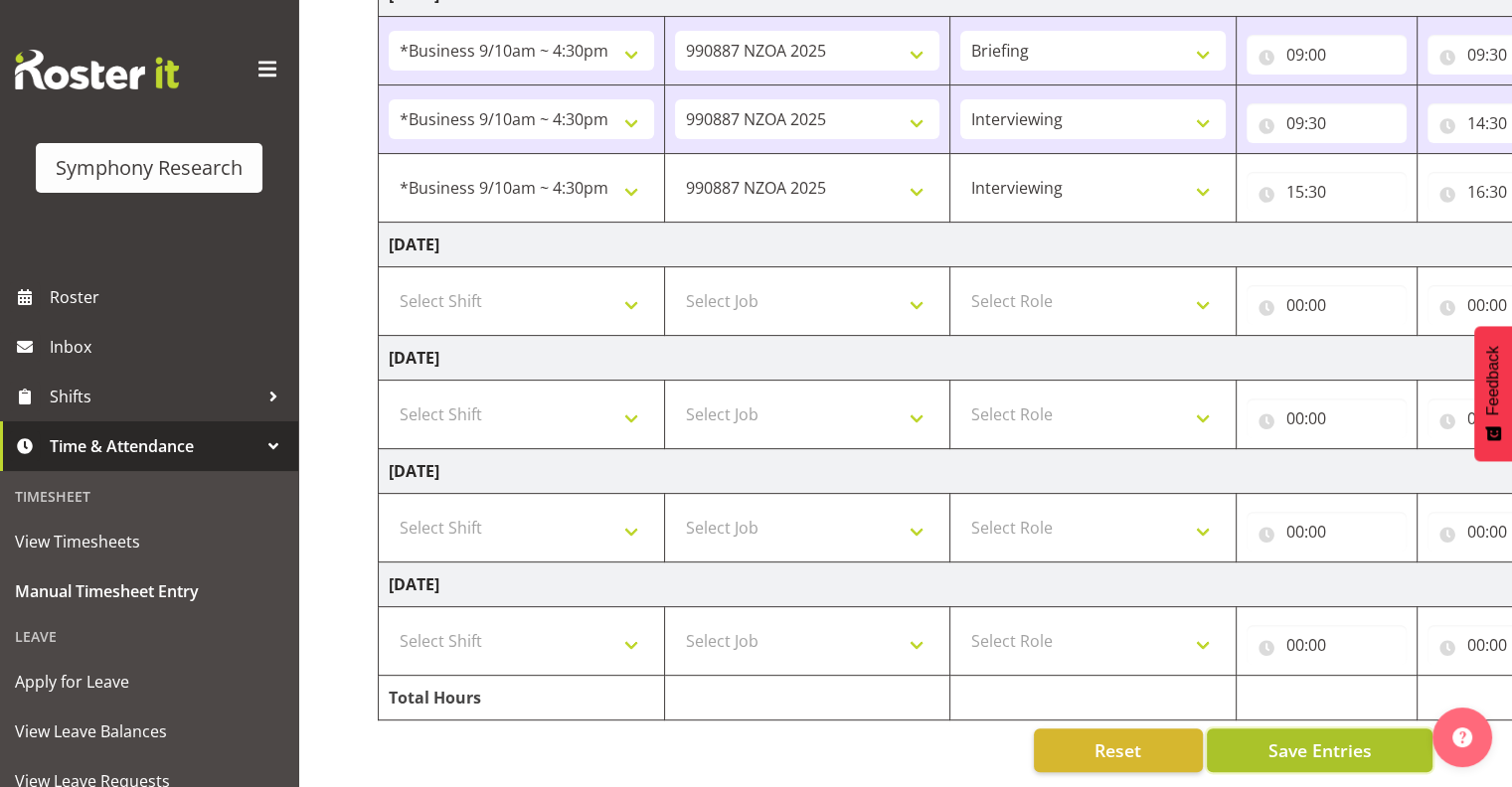 click on "Save
Entries" at bounding box center (1319, 750) 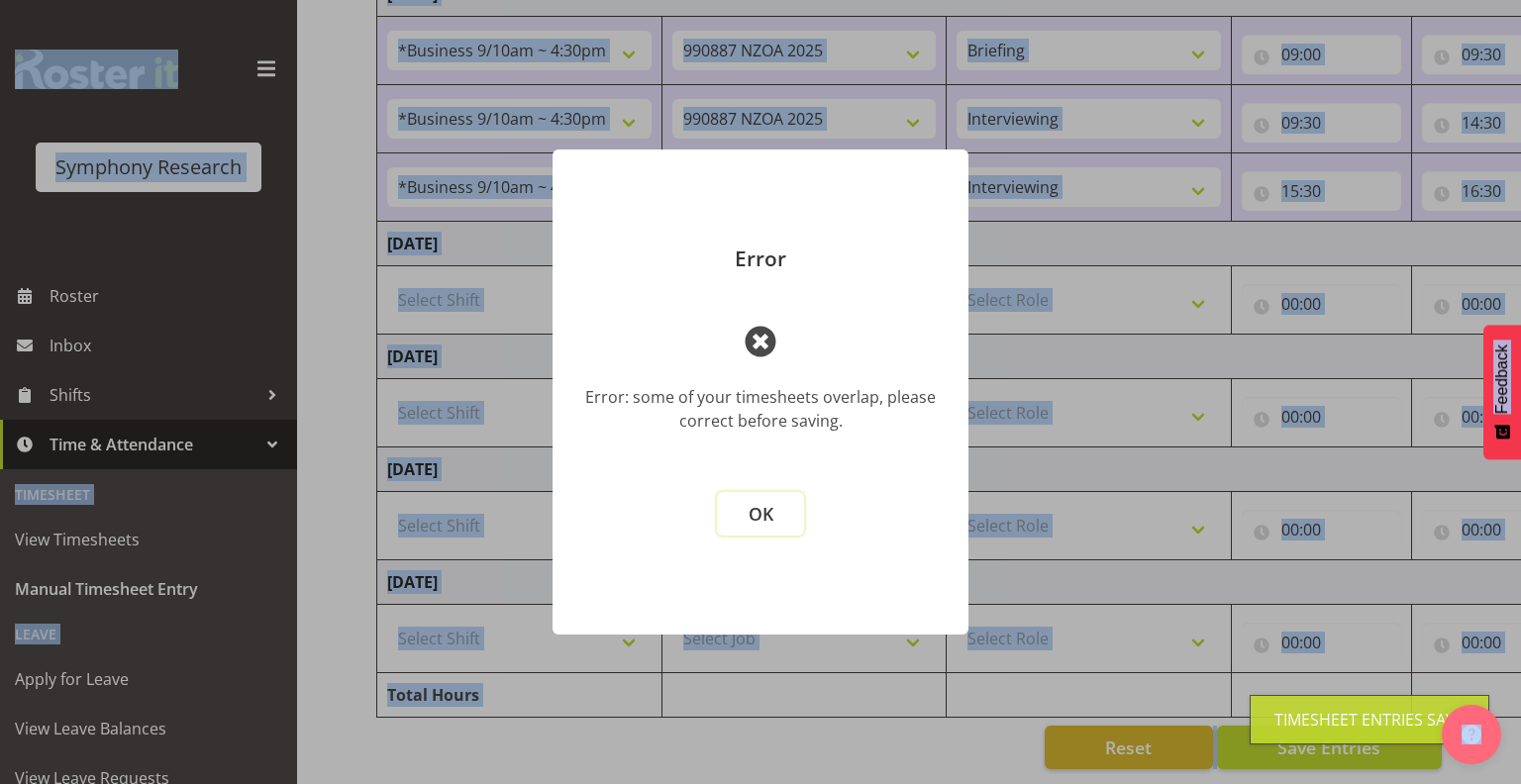 drag, startPoint x: 762, startPoint y: 510, endPoint x: 773, endPoint y: 511, distance: 11.045361 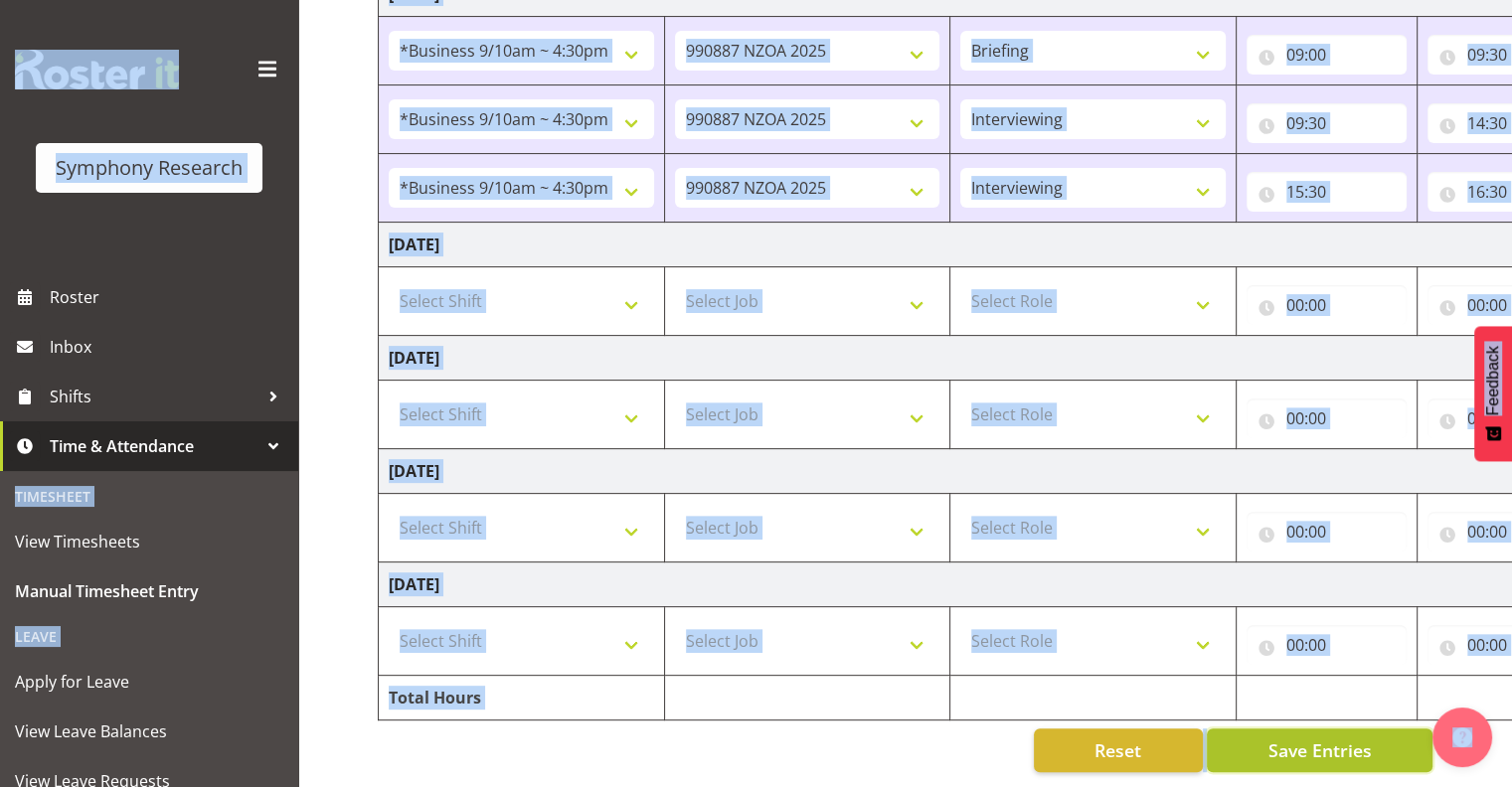 click on "Save
Entries" at bounding box center (1319, 750) 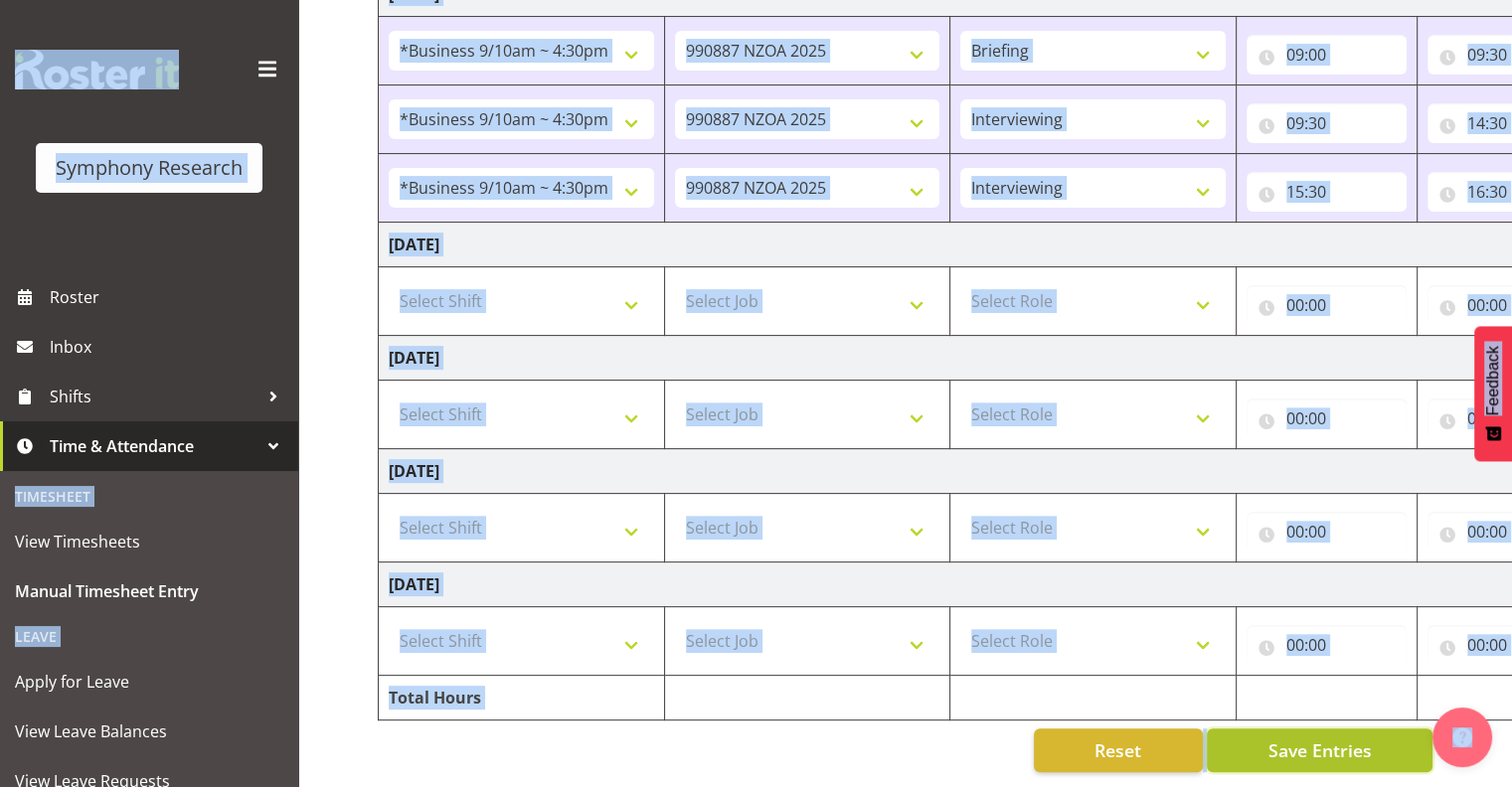click on "Save
Entries" at bounding box center (1319, 750) 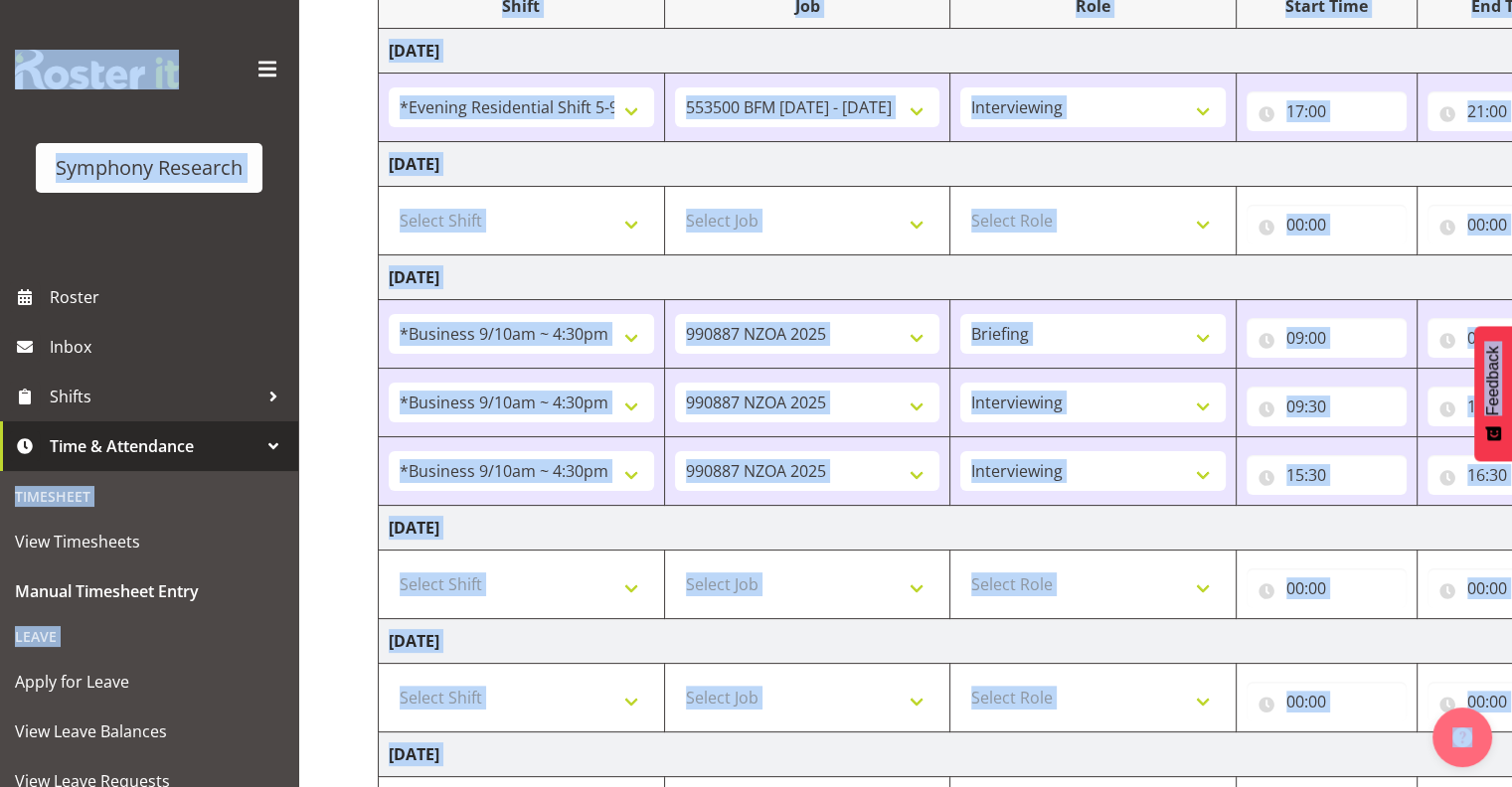 scroll, scrollTop: 183, scrollLeft: 0, axis: vertical 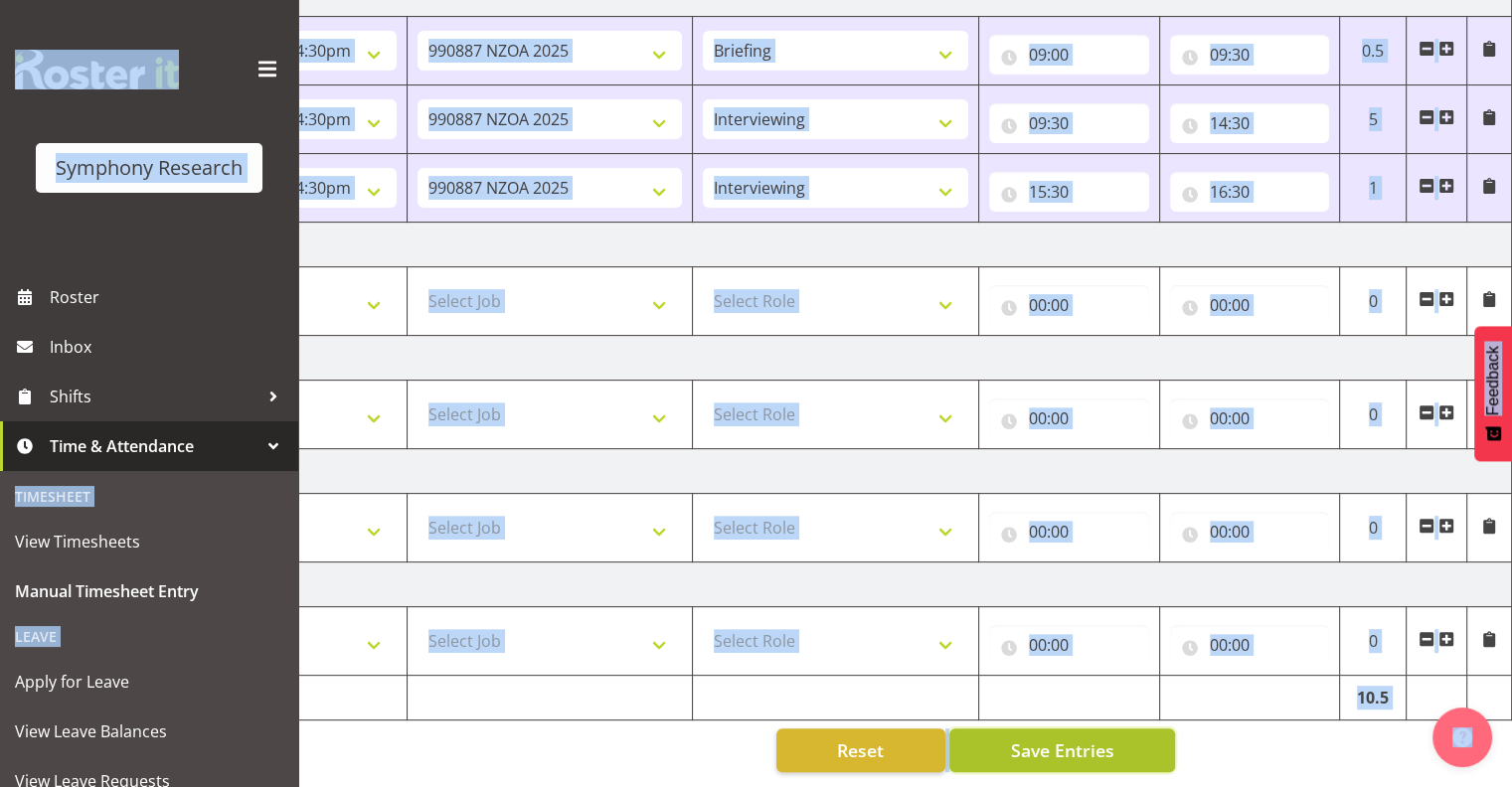 click on "Save
Entries" at bounding box center [1062, 750] 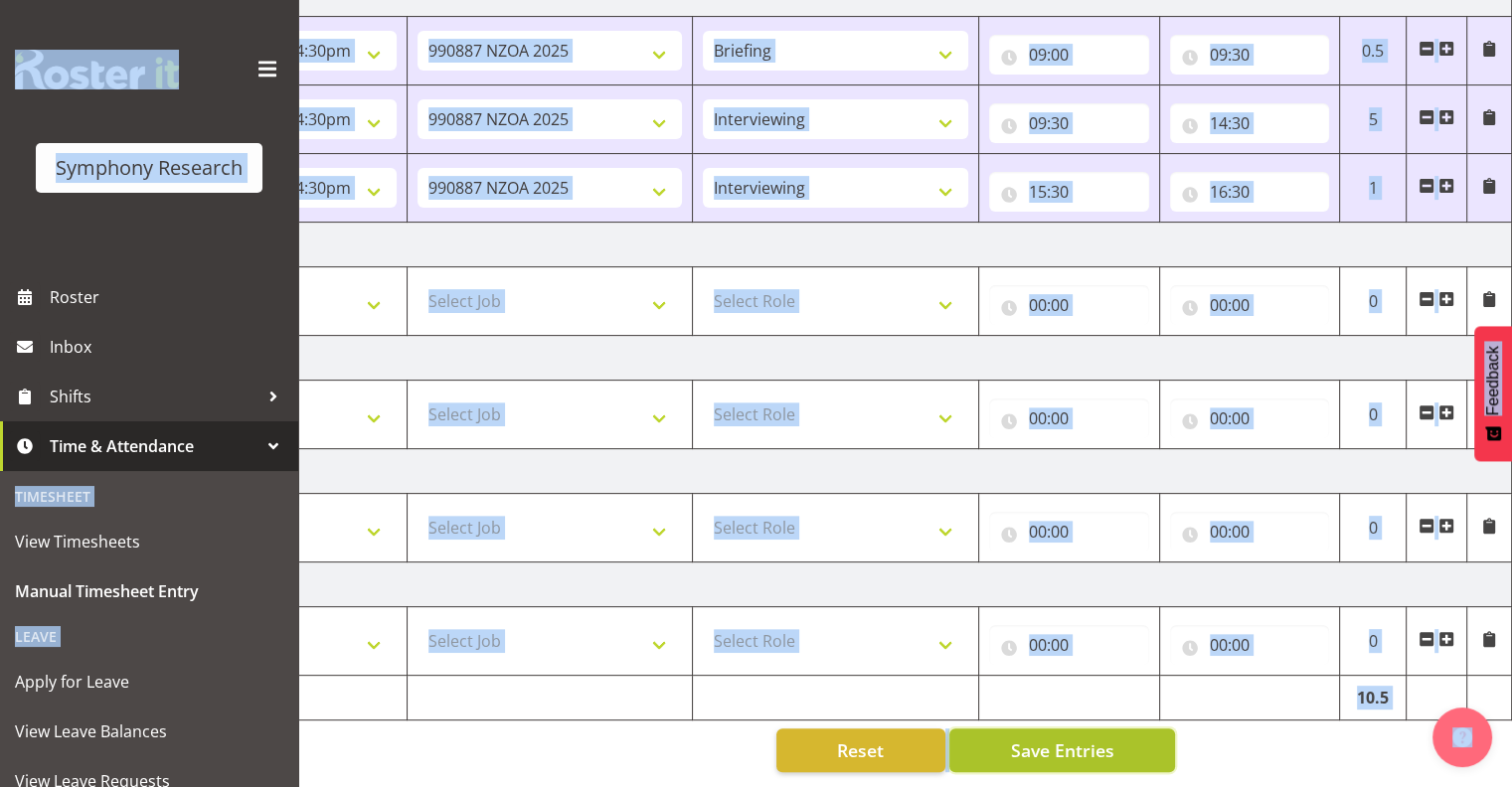click on "Save
Entries" at bounding box center (1062, 750) 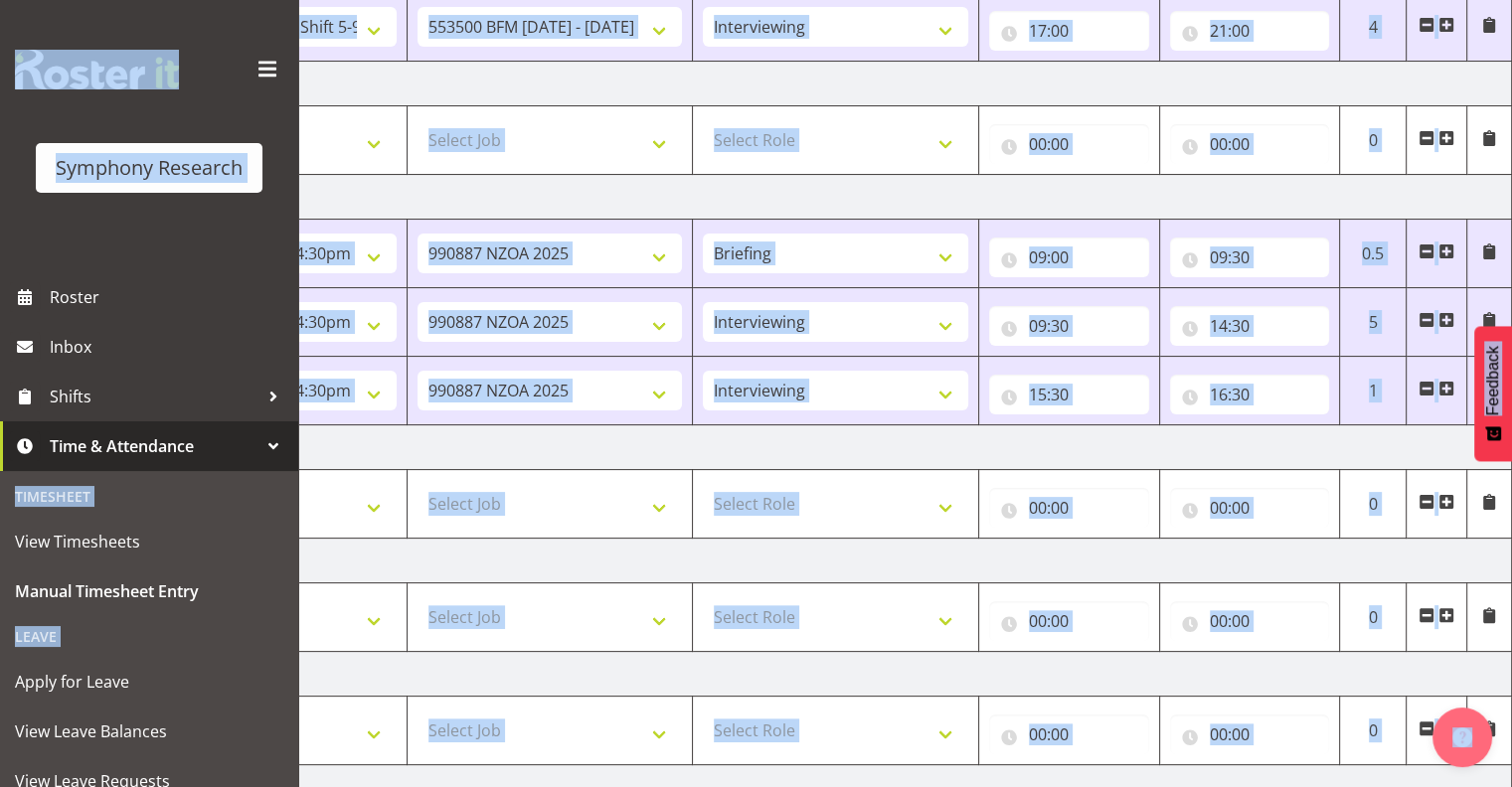 scroll, scrollTop: 368, scrollLeft: 0, axis: vertical 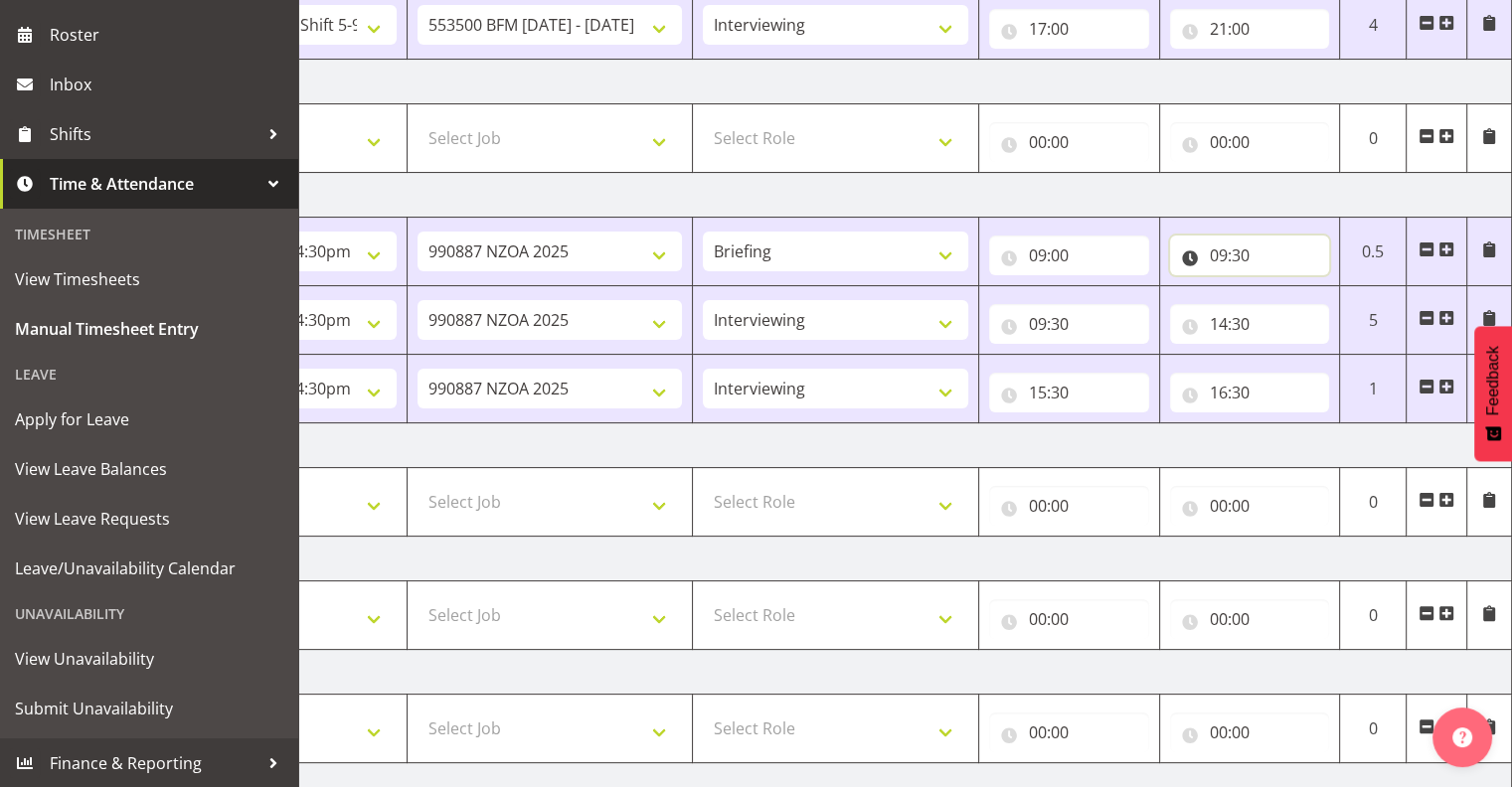 click on "09:30" at bounding box center (1250, 255) 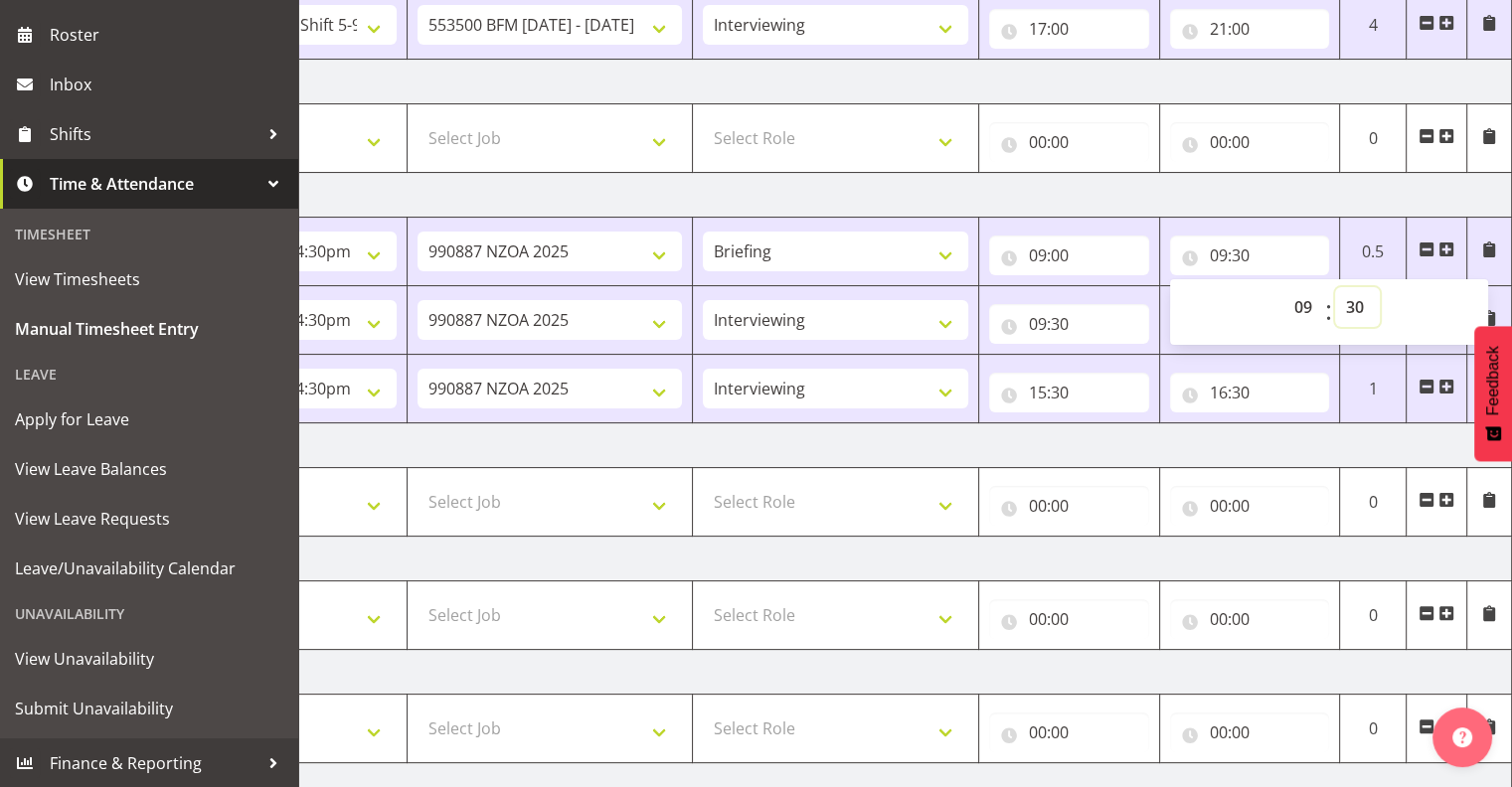 click on "00   01   02   03   04   05   06   07   08   09   10   11   12   13   14   15   16   17   18   19   20   21   22   23   24   25   26   27   28   29   30   31   32   33   34   35   36   37   38   39   40   41   42   43   44   45   46   47   48   49   50   51   52   53   54   55   56   57   58   59" at bounding box center [1357, 307] 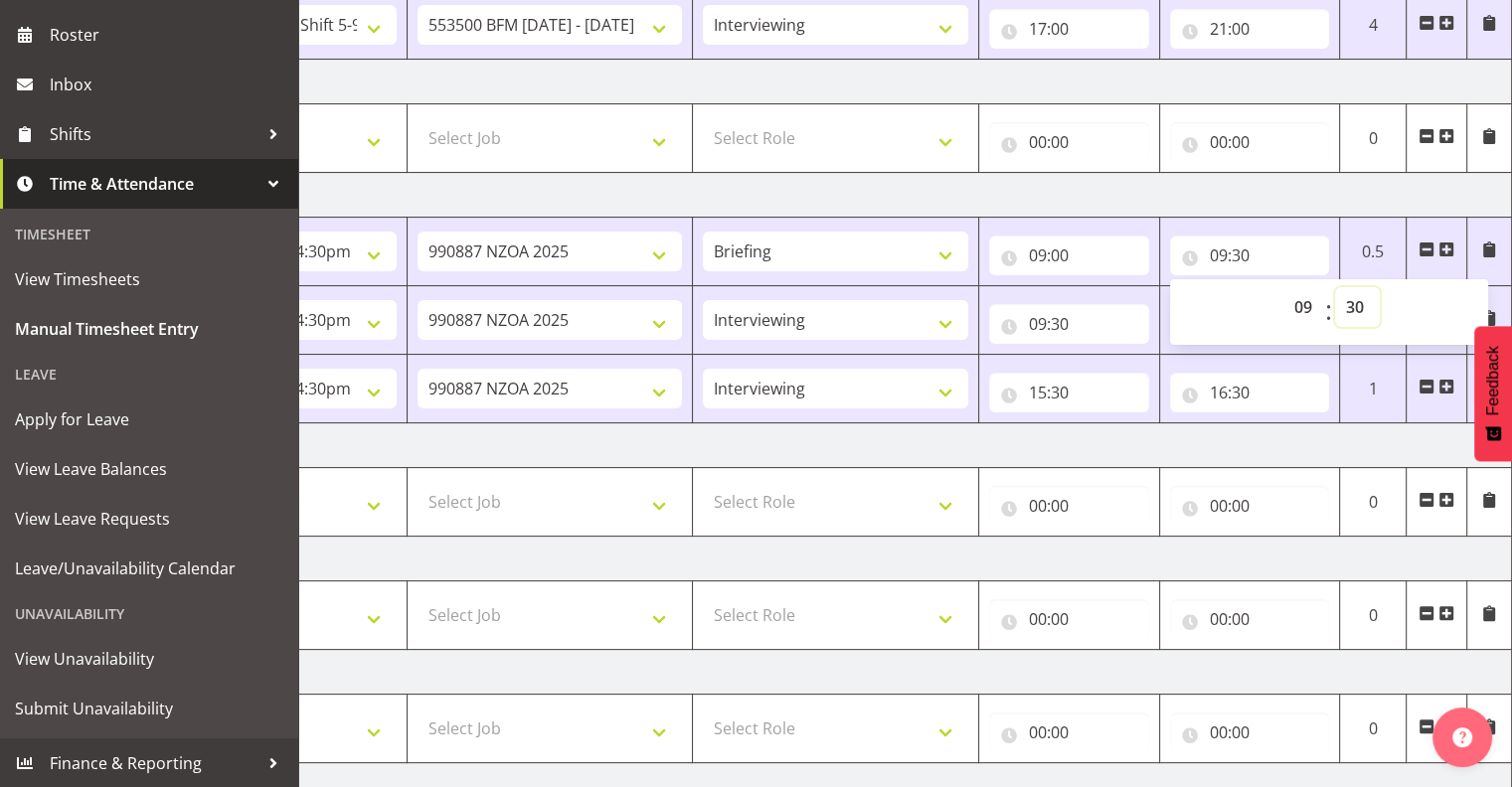 select on "52" 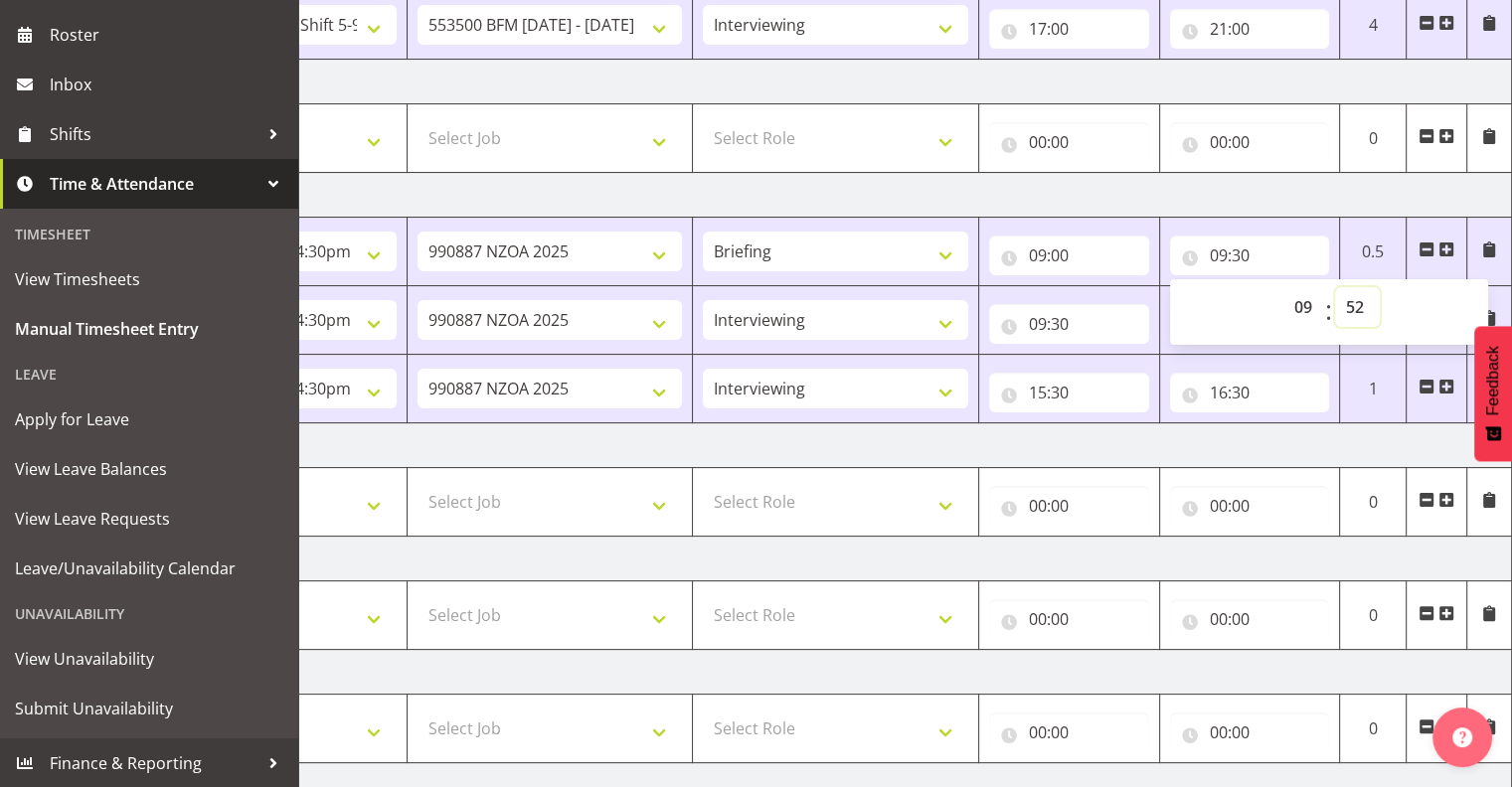 click on "00   01   02   03   04   05   06   07   08   09   10   11   12   13   14   15   16   17   18   19   20   21   22   23   24   25   26   27   28   29   30   31   32   33   34   35   36   37   38   39   40   41   42   43   44   45   46   47   48   49   50   51   52   53   54   55   56   57   58   59" at bounding box center (1357, 307) 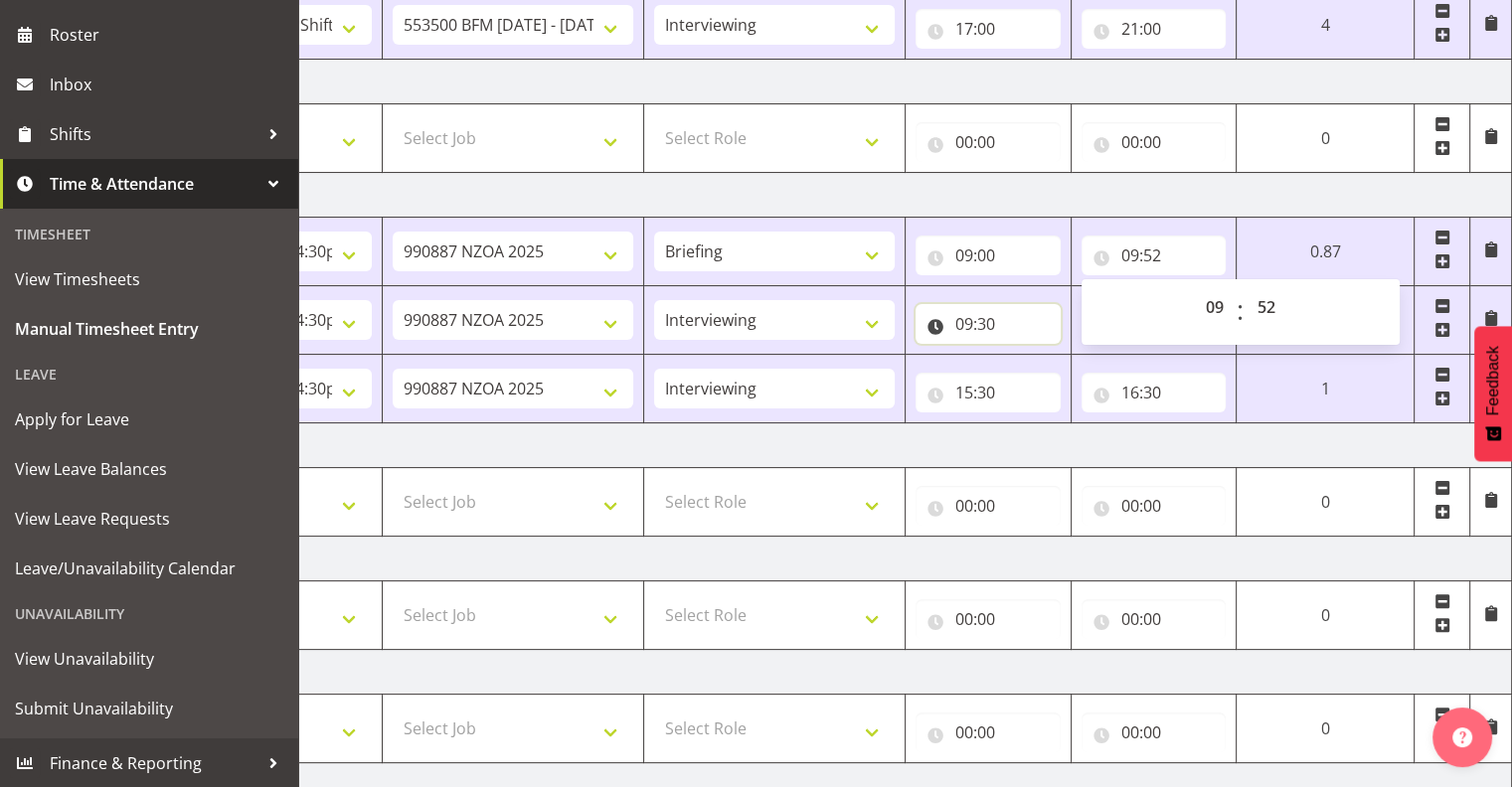 click on "09:30" at bounding box center (988, 324) 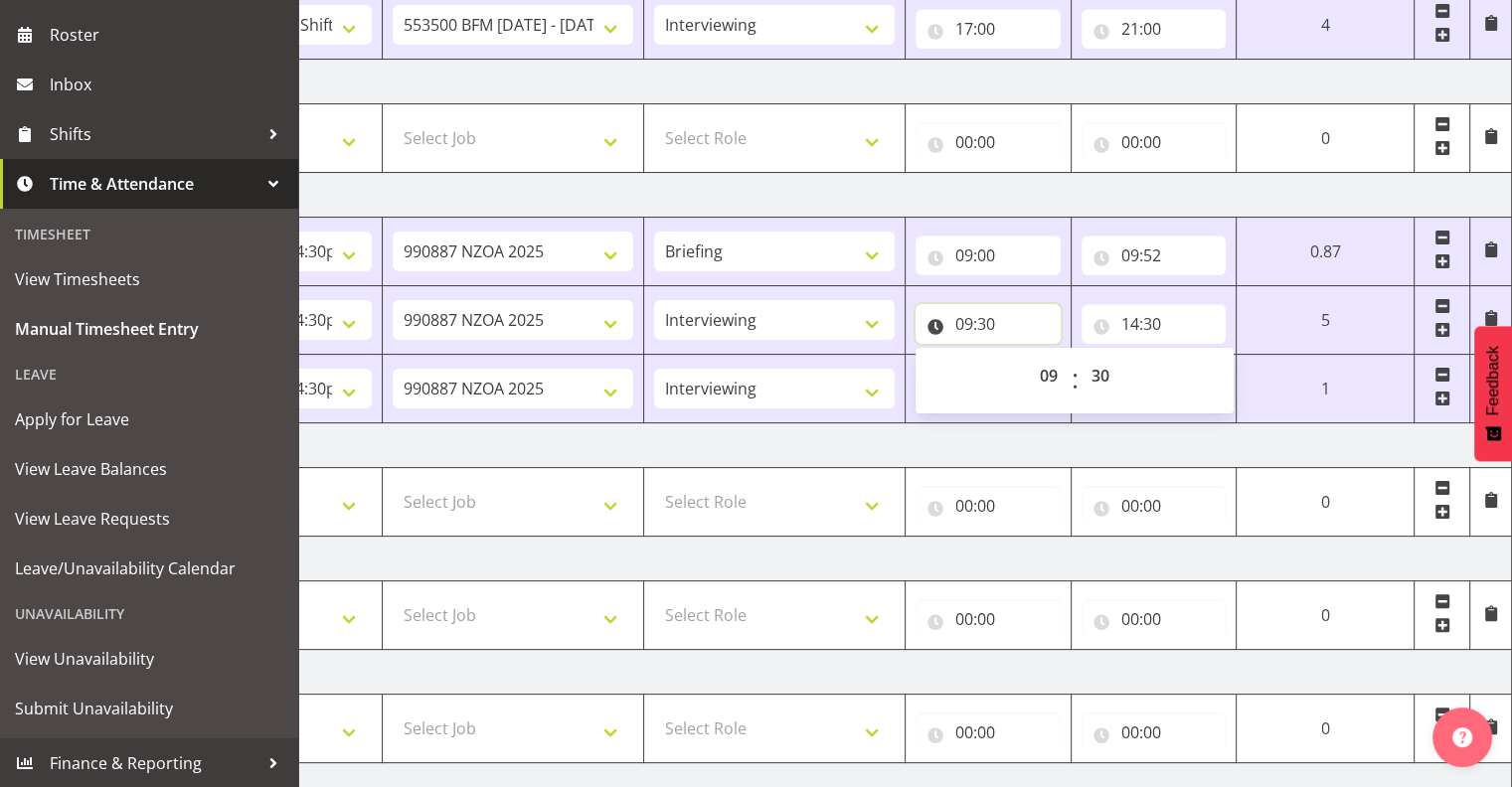 click on "09:30" at bounding box center (988, 324) 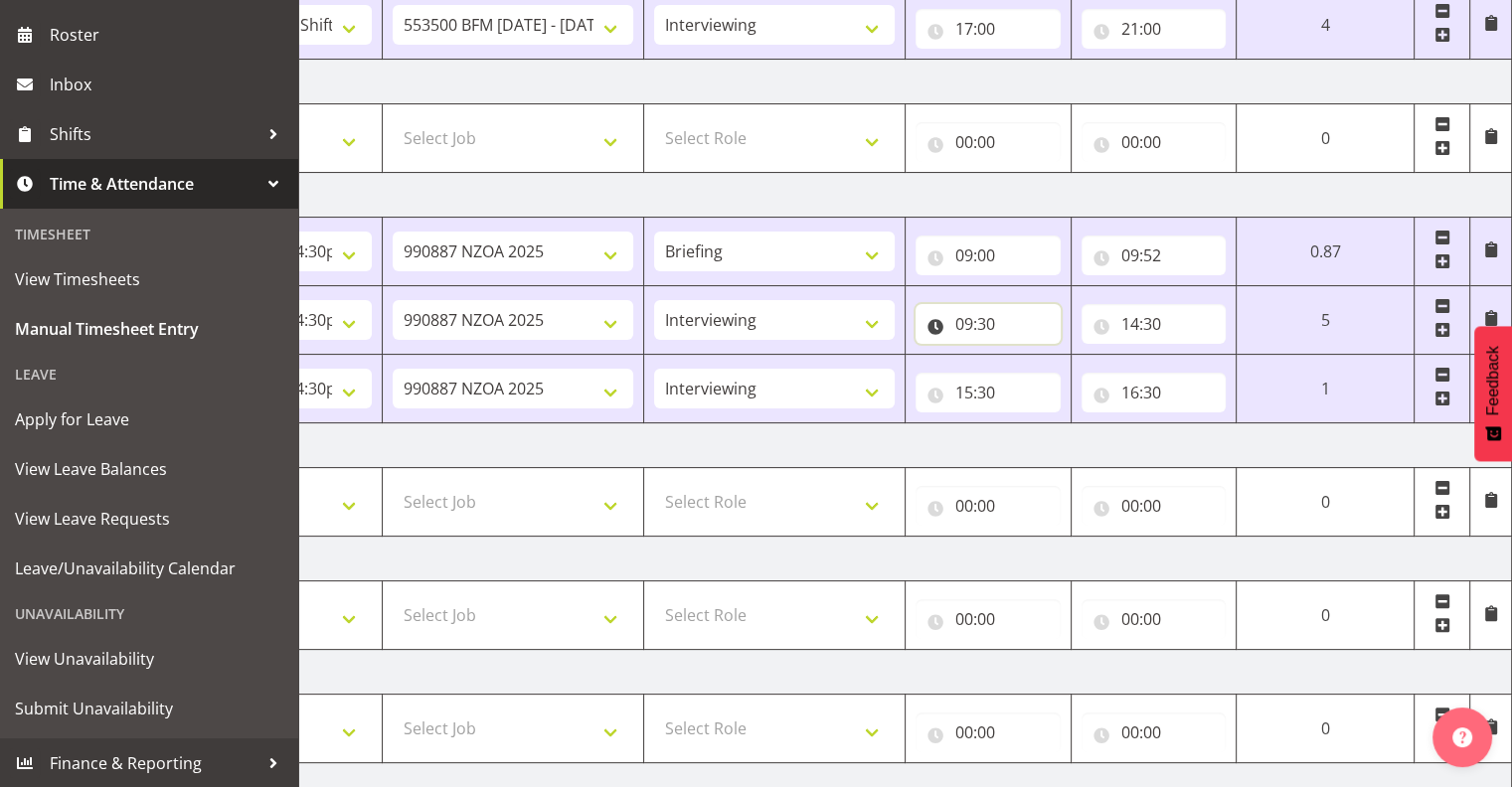 click on "09:30" at bounding box center (988, 324) 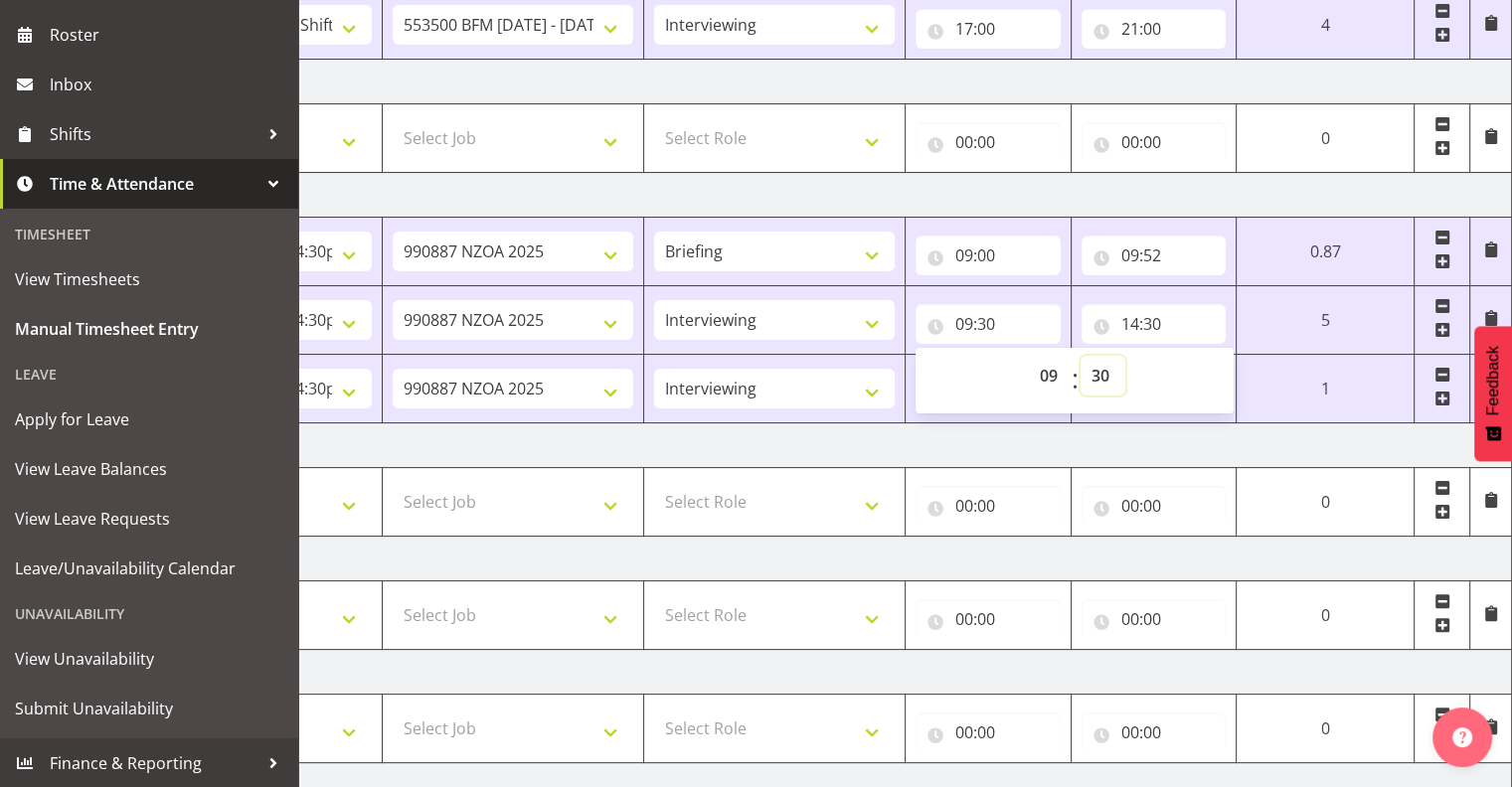 click on "00   01   02   03   04   05   06   07   08   09   10   11   12   13   14   15   16   17   18   19   20   21   22   23   24   25   26   27   28   29   30   31   32   33   34   35   36   37   38   39   40   41   42   43   44   45   46   47   48   49   50   51   52   53   54   55   56   57   58   59" at bounding box center (1102, 376) 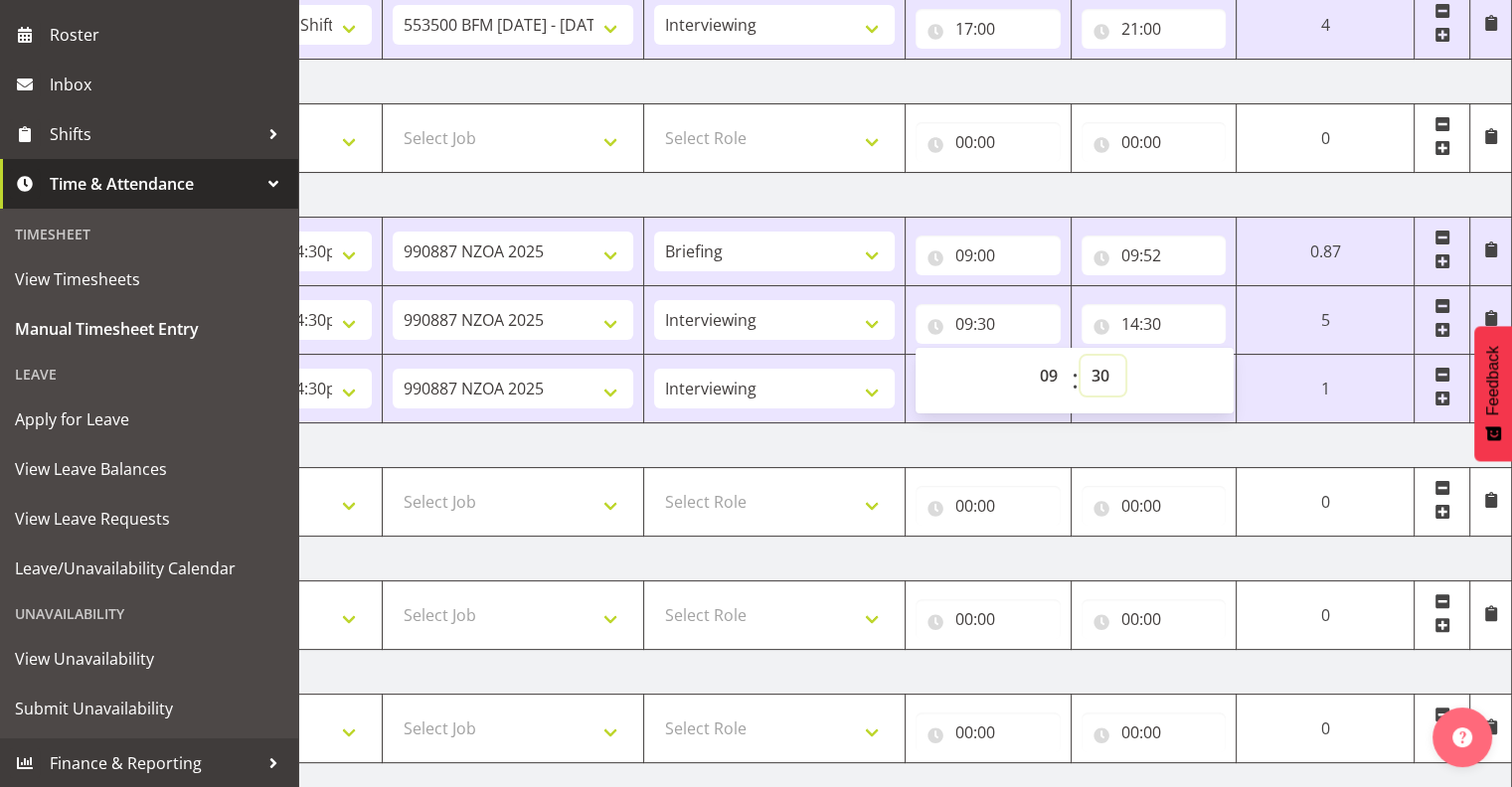 select on "55" 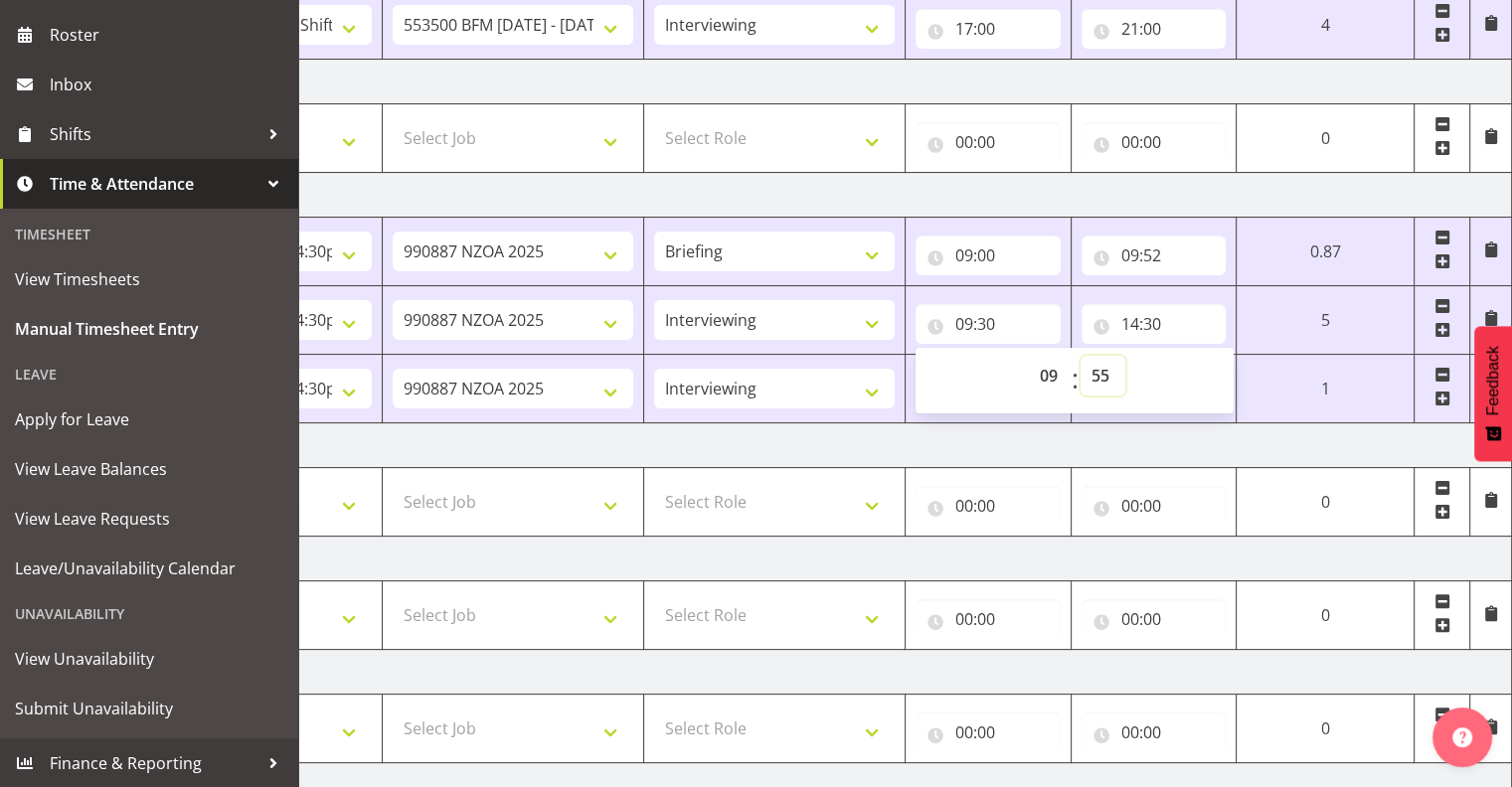 click on "00   01   02   03   04   05   06   07   08   09   10   11   12   13   14   15   16   17   18   19   20   21   22   23   24   25   26   27   28   29   30   31   32   33   34   35   36   37   38   39   40   41   42   43   44   45   46   47   48   49   50   51   52   53   54   55   56   57   58   59" at bounding box center [1102, 376] 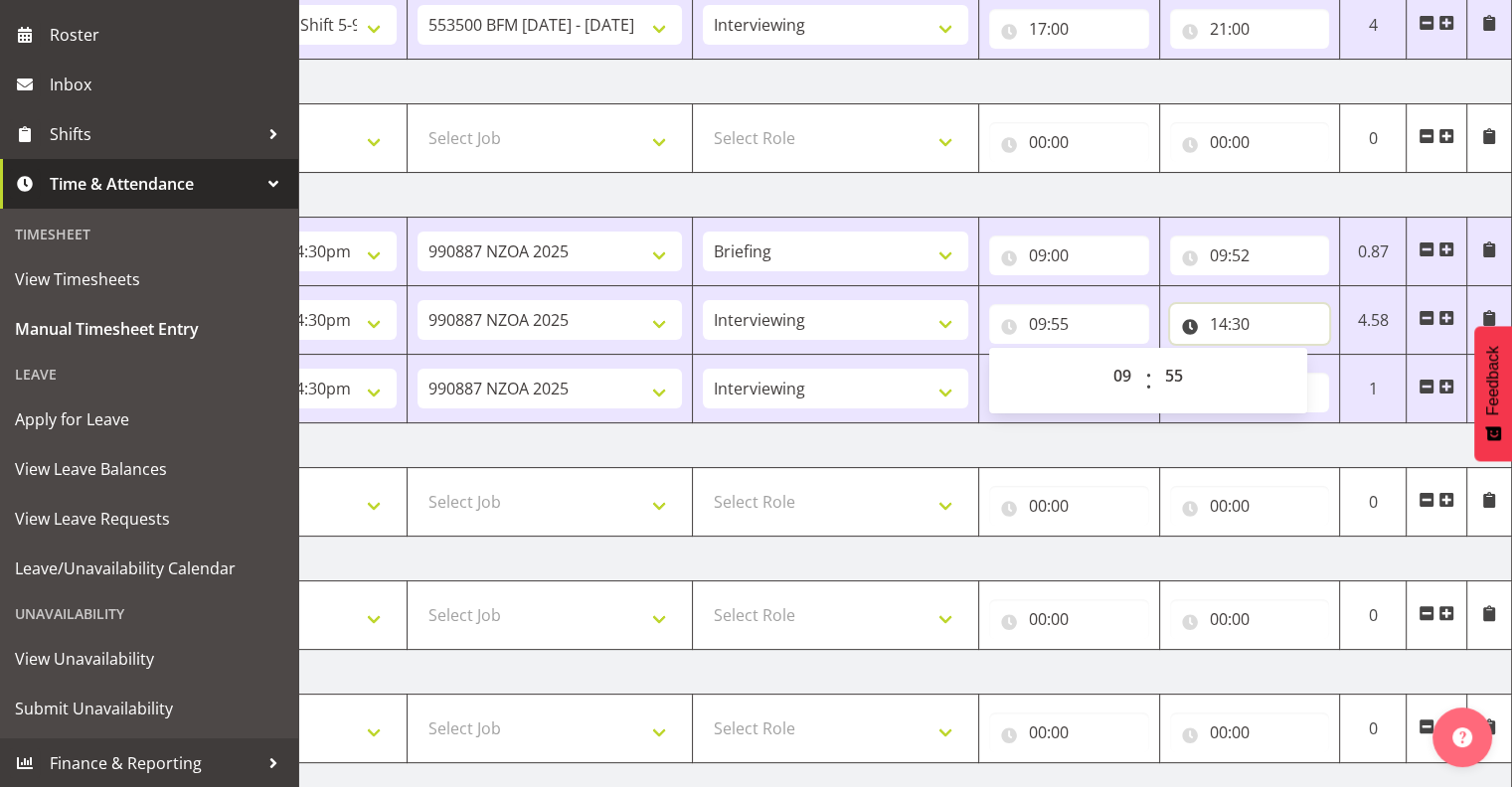 click on "14:30" at bounding box center (1250, 324) 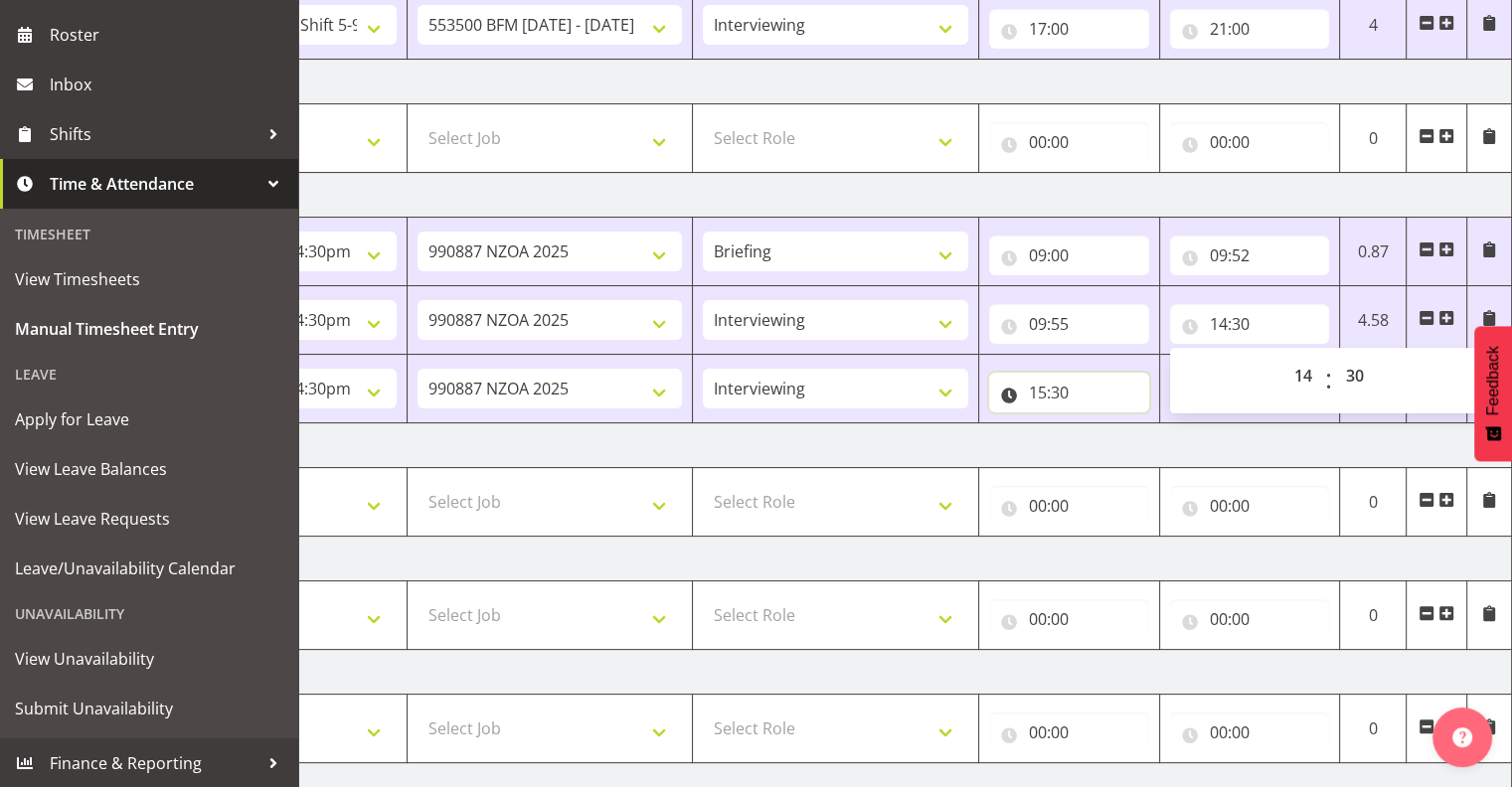 click on "15:30" at bounding box center [1069, 393] 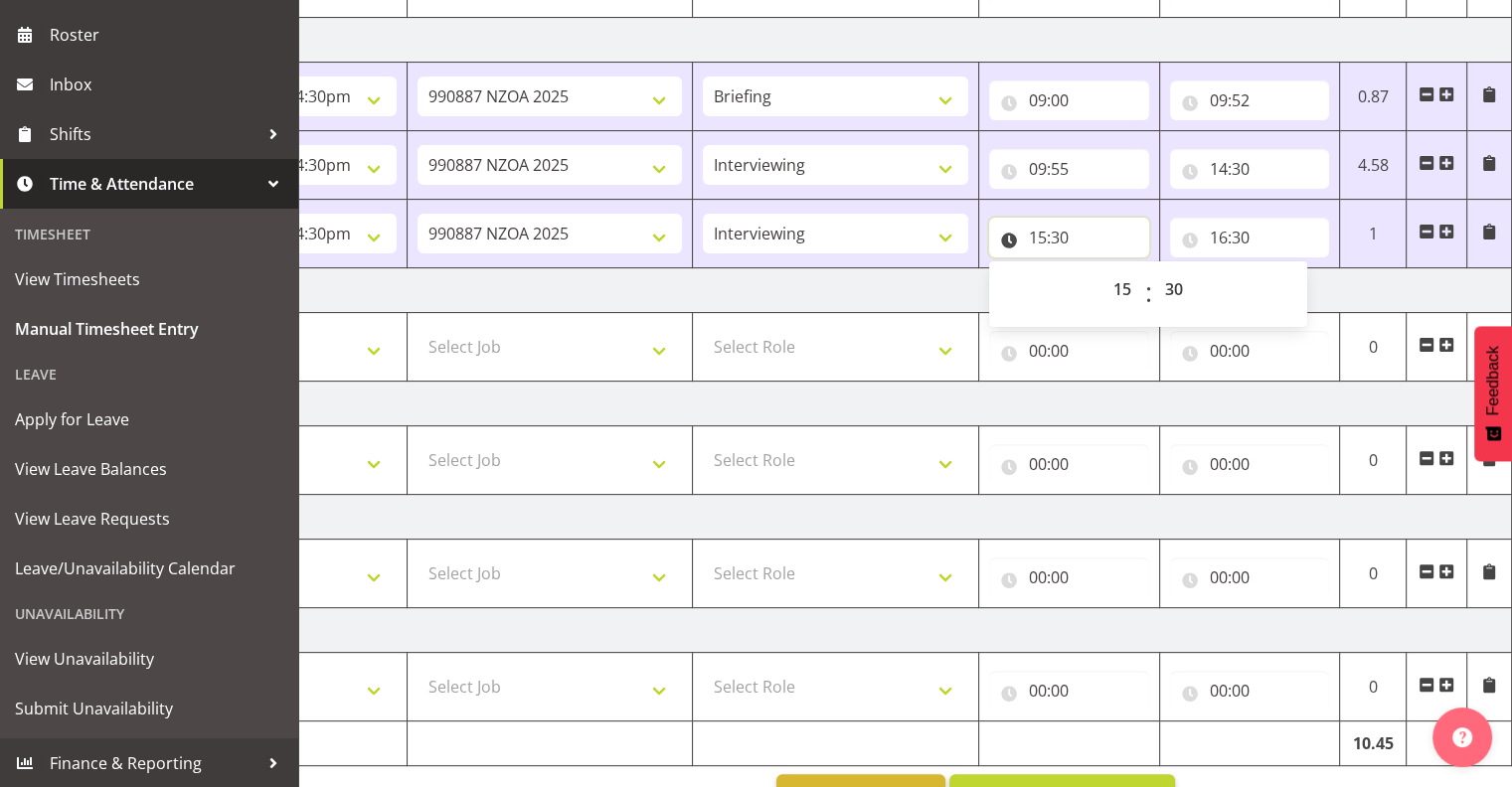 scroll, scrollTop: 579, scrollLeft: 0, axis: vertical 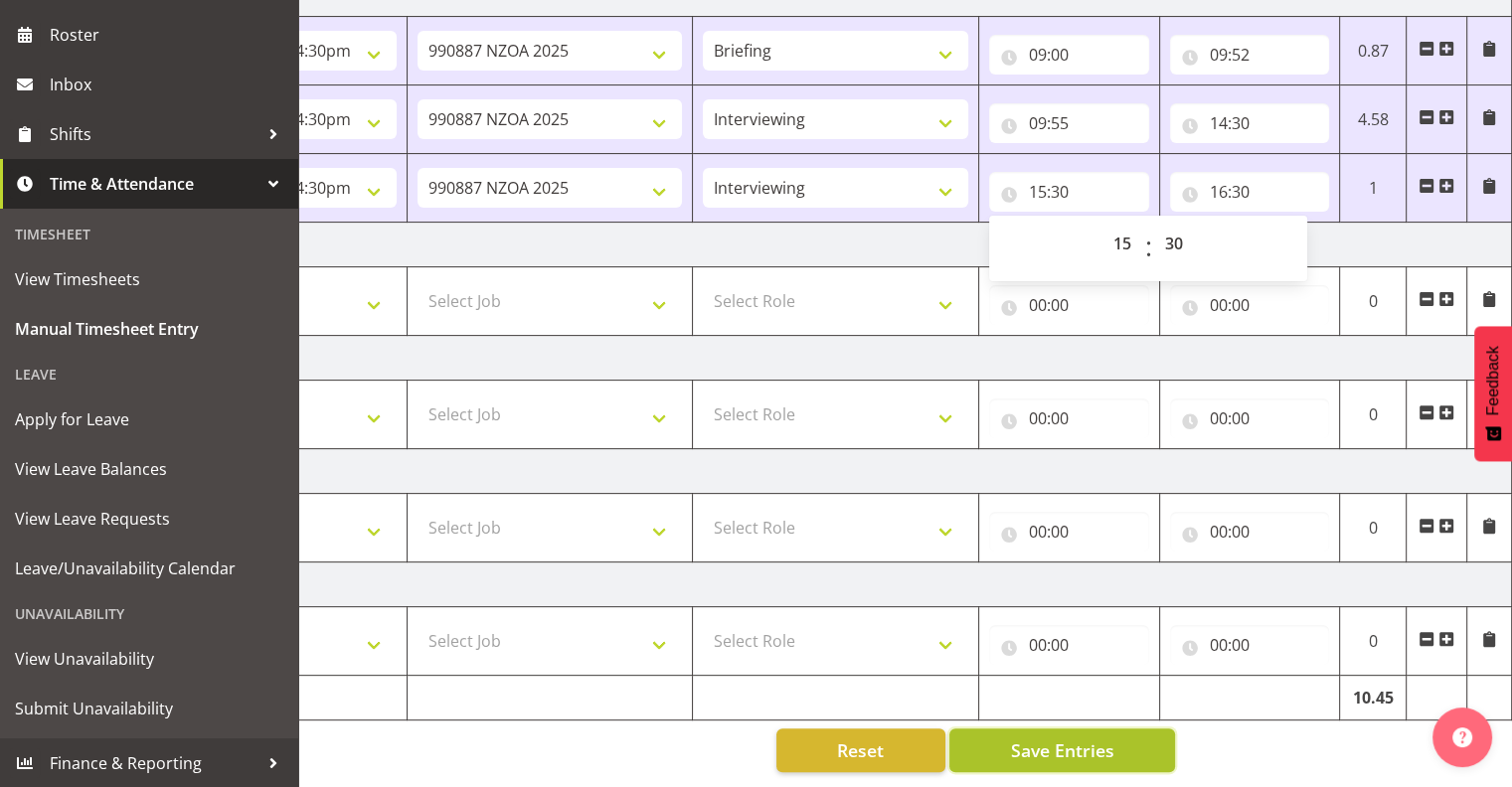 click on "Save
Entries" at bounding box center (1062, 750) 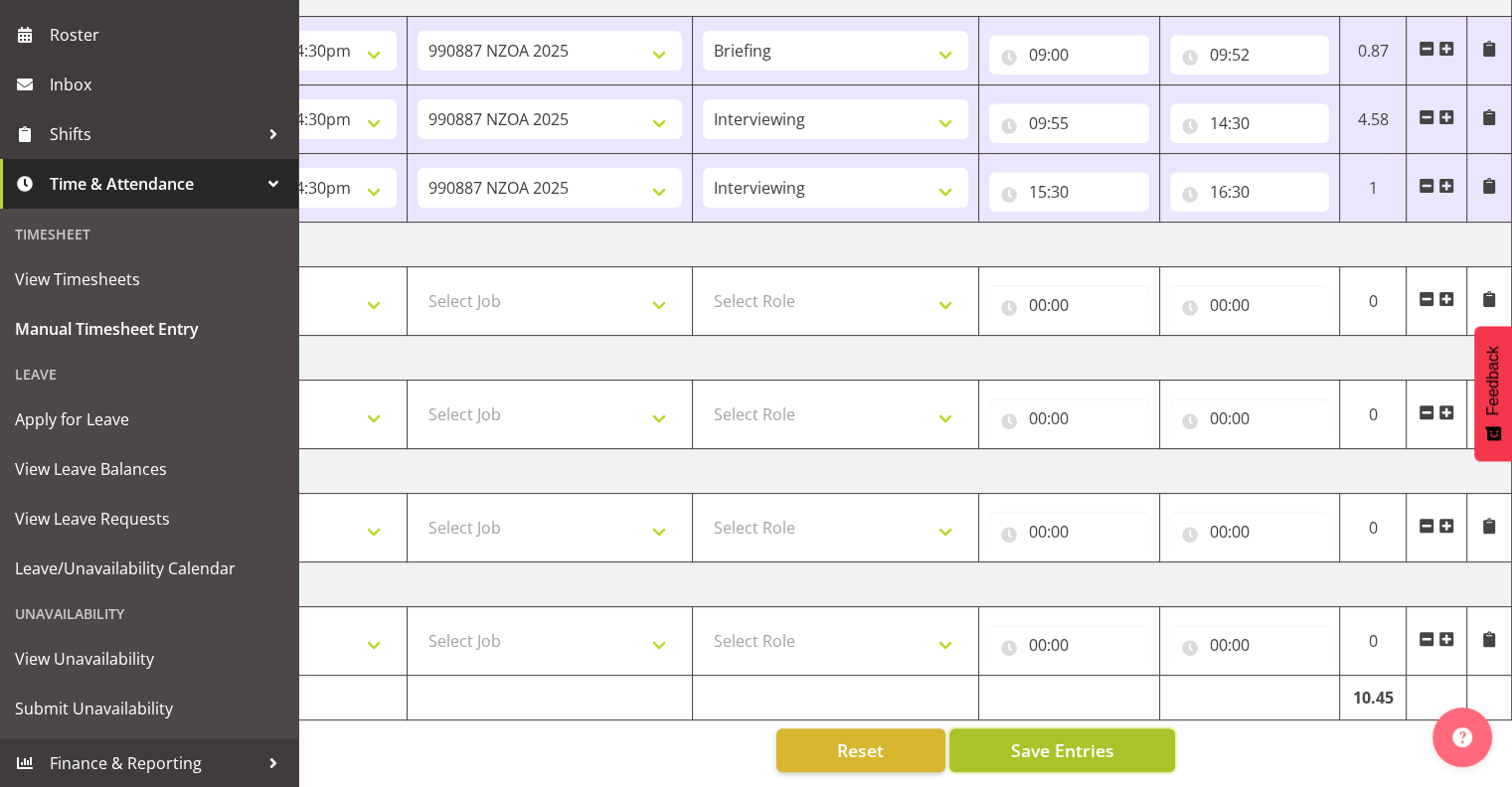 click on "Save
Entries" at bounding box center [1062, 750] 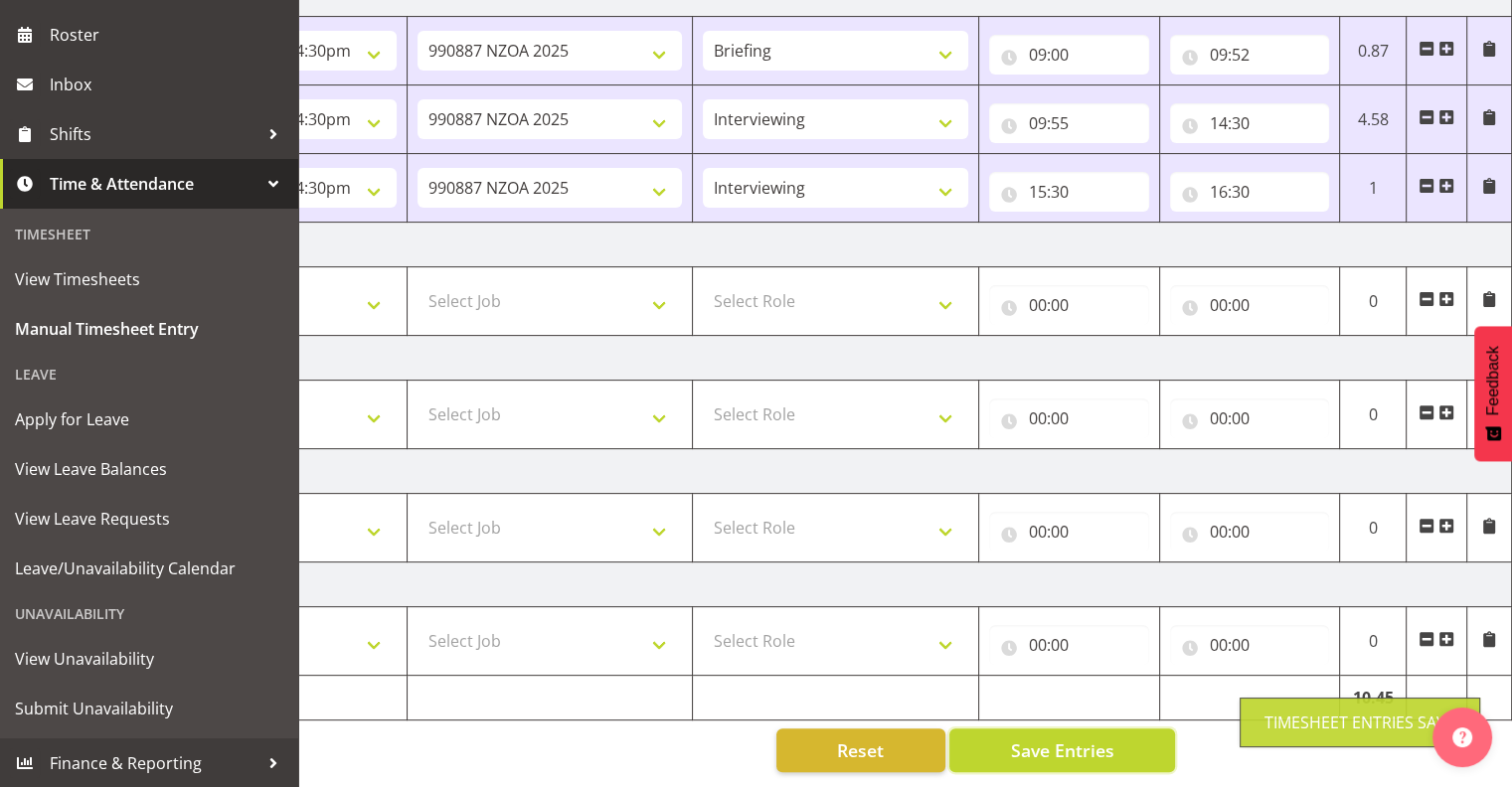 scroll, scrollTop: 0, scrollLeft: 0, axis: both 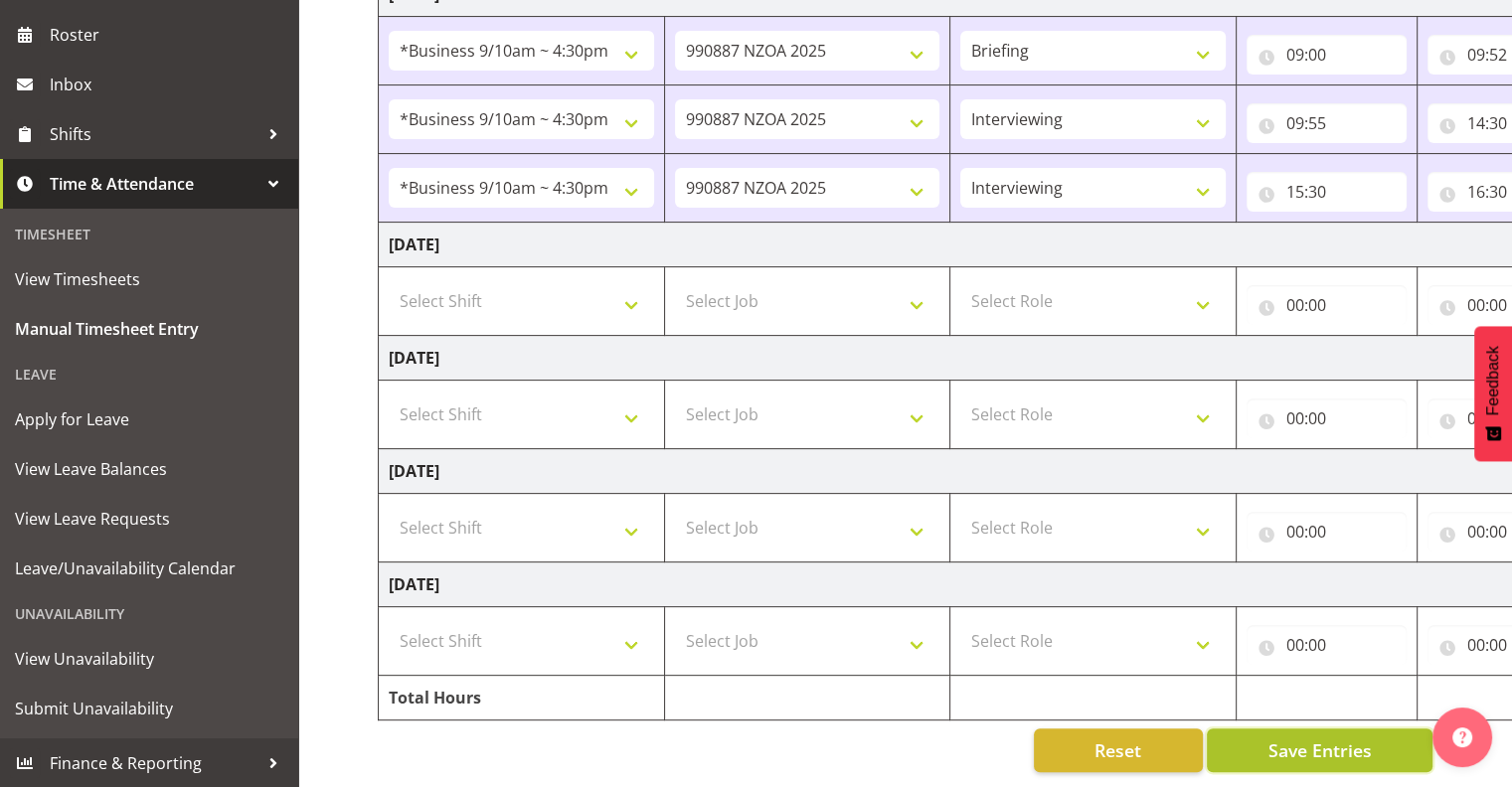 click on "Save
Entries" at bounding box center [1319, 750] 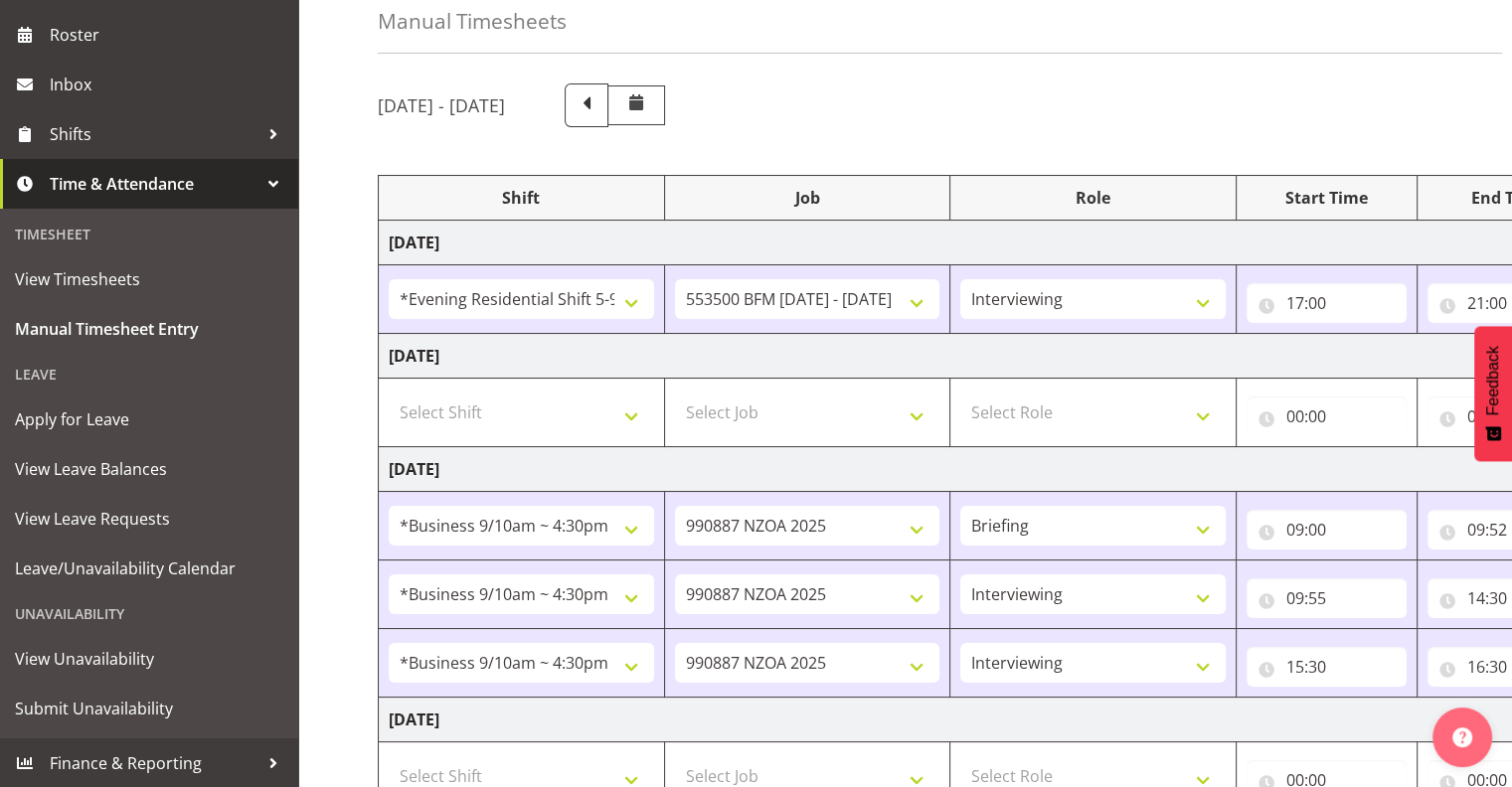 scroll, scrollTop: 0, scrollLeft: 0, axis: both 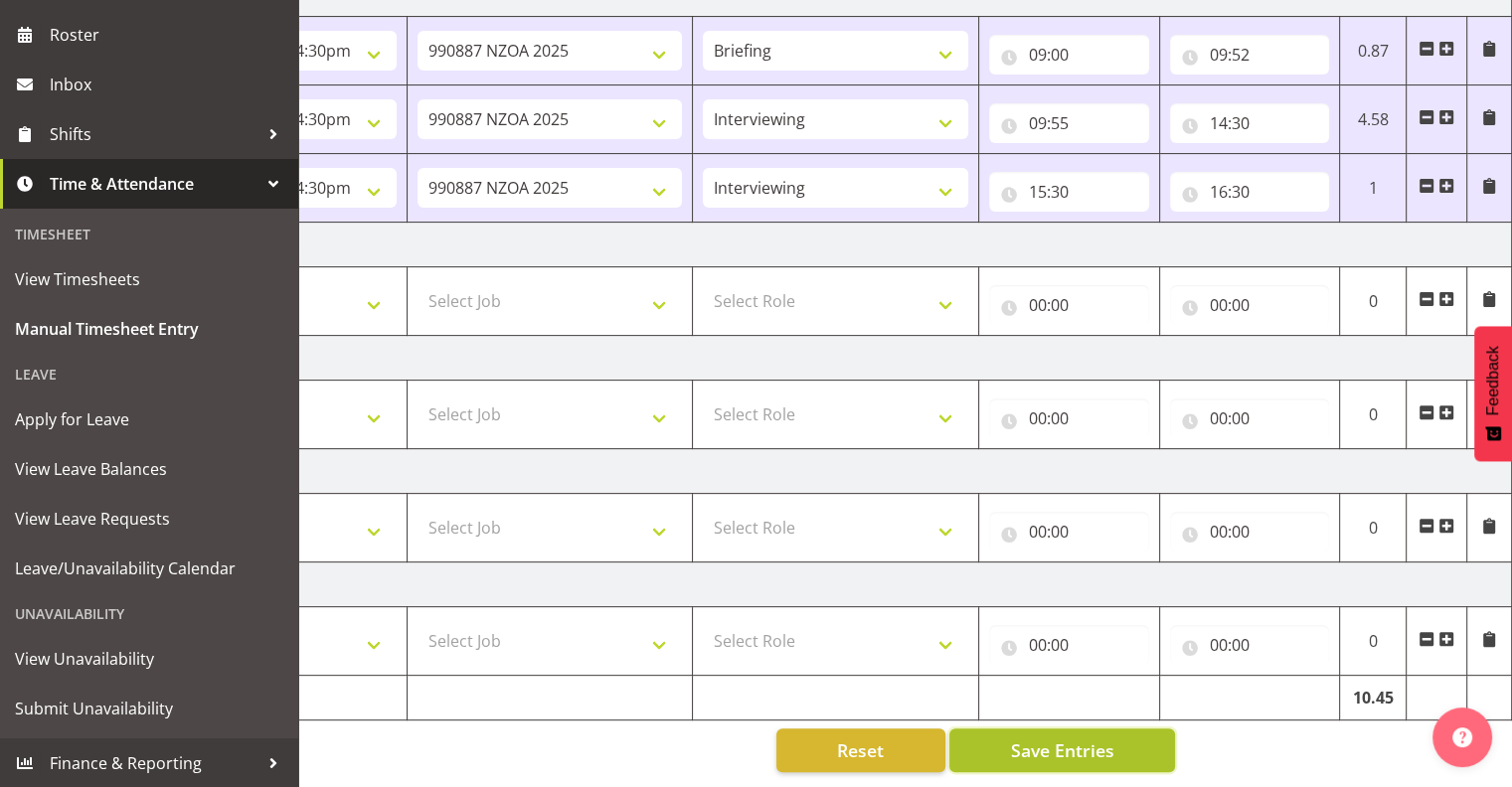 click on "Save
Entries" at bounding box center [1062, 750] 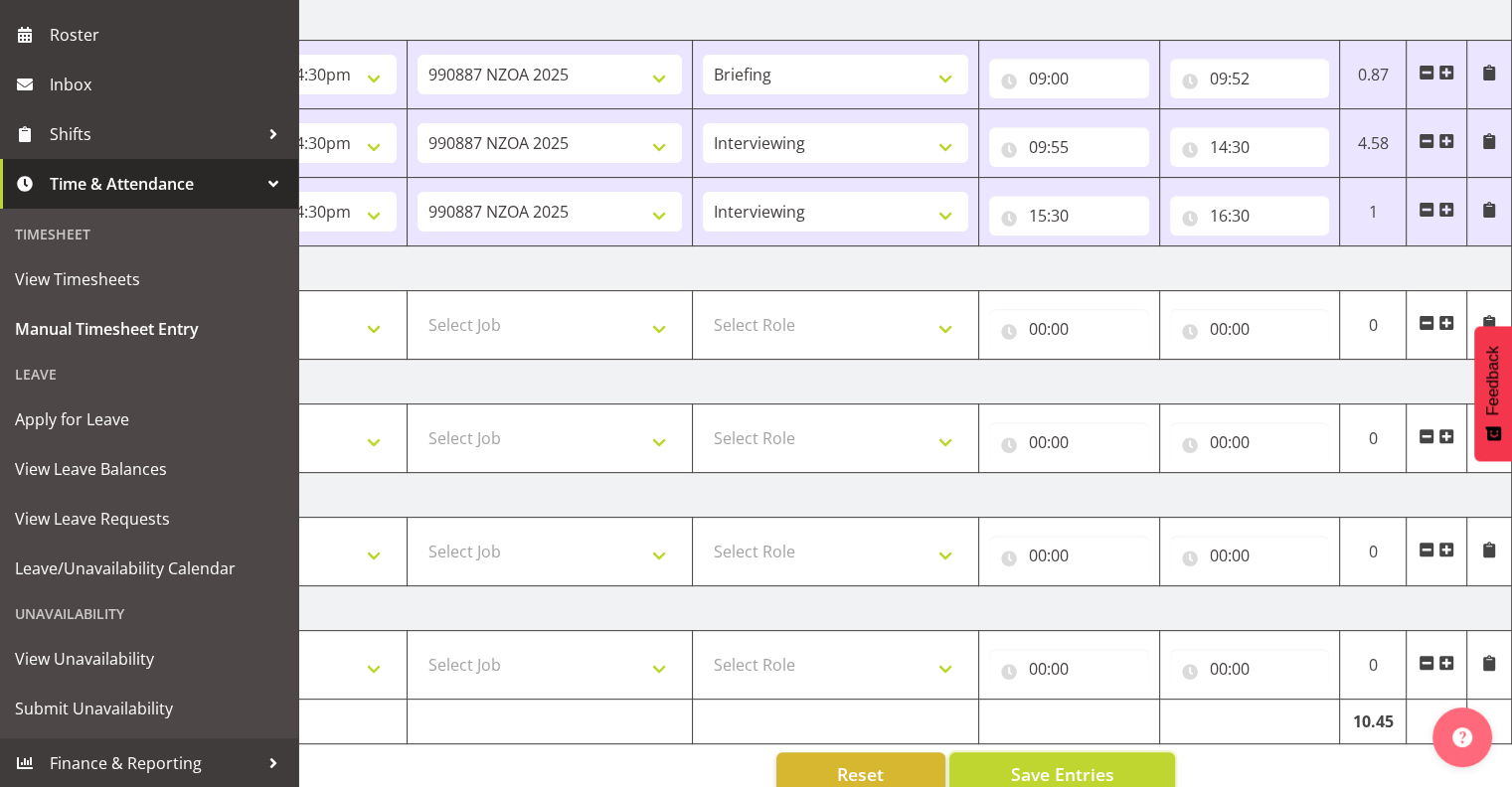 scroll, scrollTop: 579, scrollLeft: 0, axis: vertical 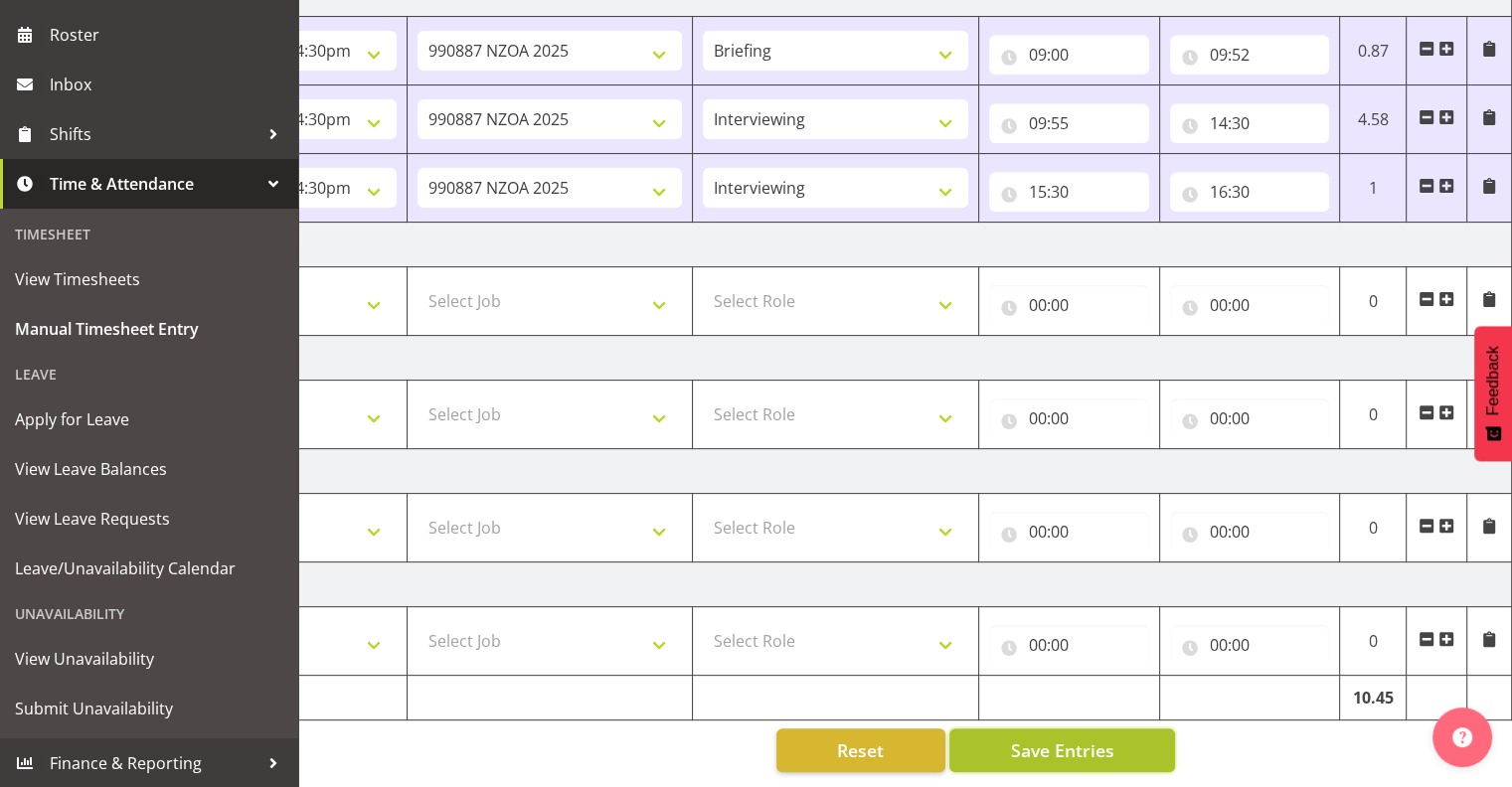 click on "Save
Entries" at bounding box center (1062, 750) 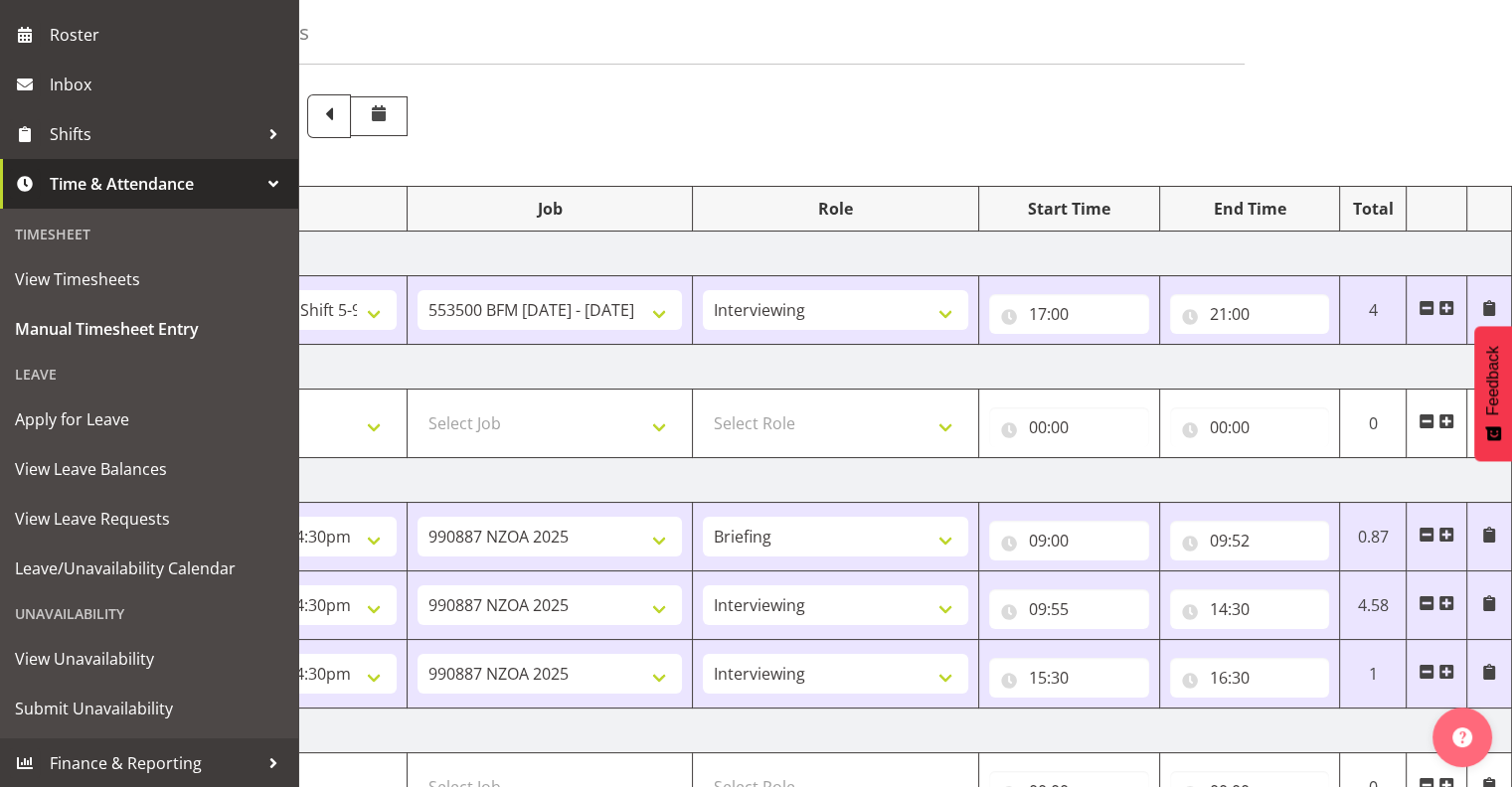 scroll, scrollTop: 0, scrollLeft: 0, axis: both 